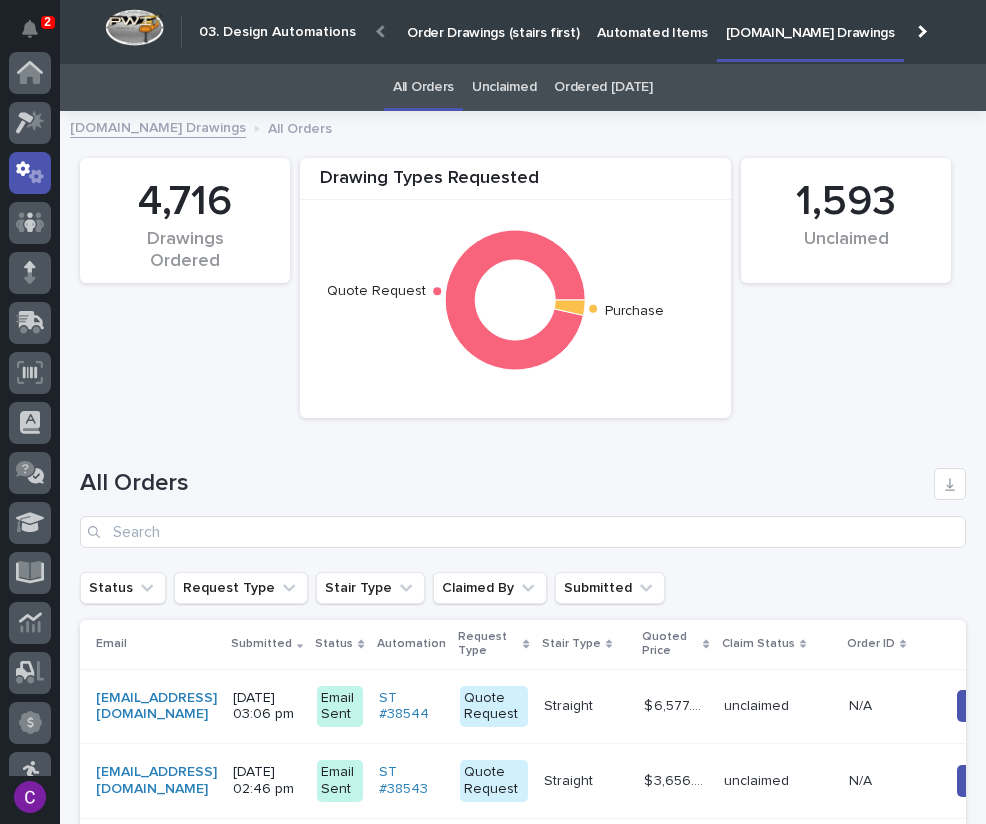 scroll, scrollTop: 0, scrollLeft: 0, axis: both 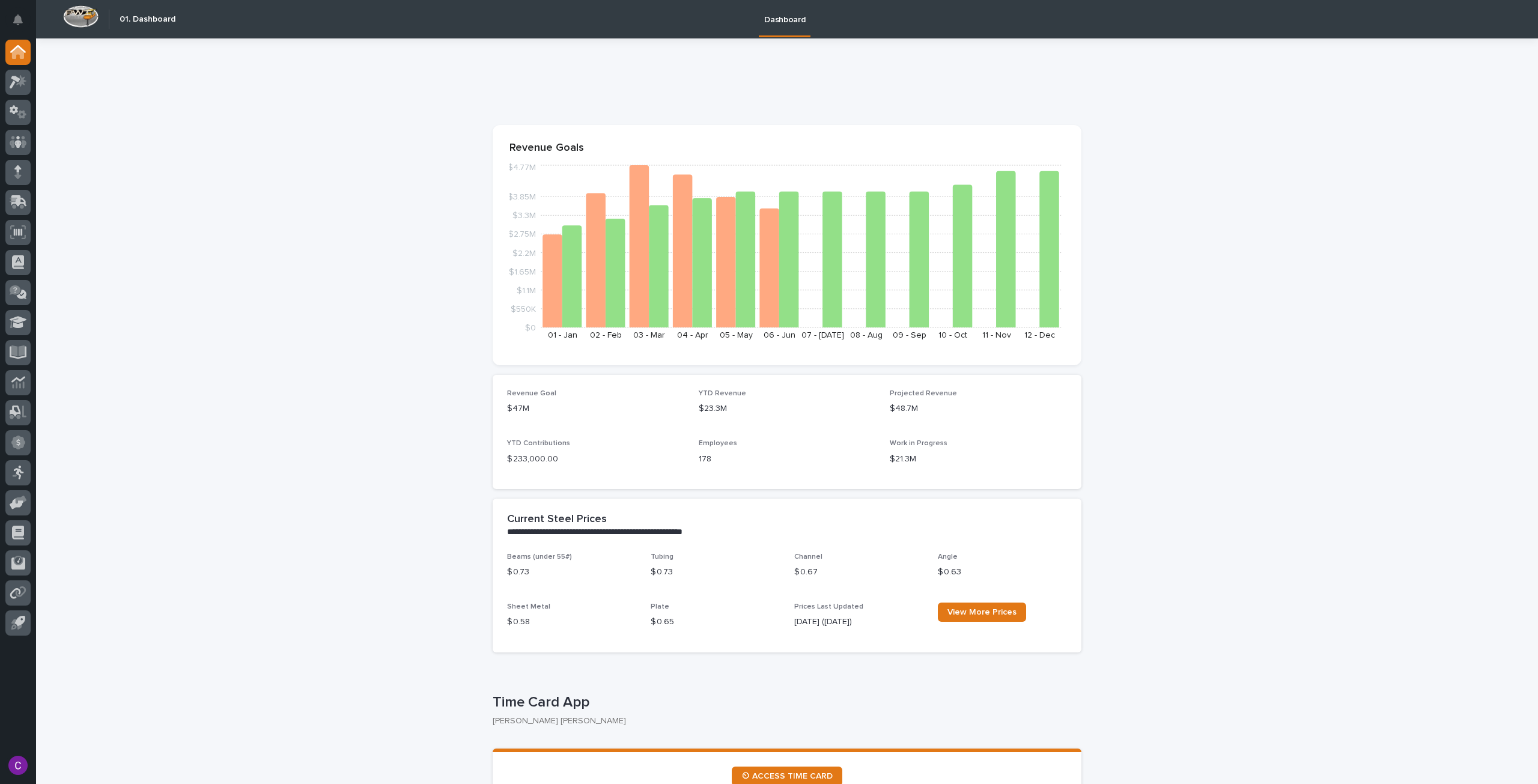 click at bounding box center [18, 340] 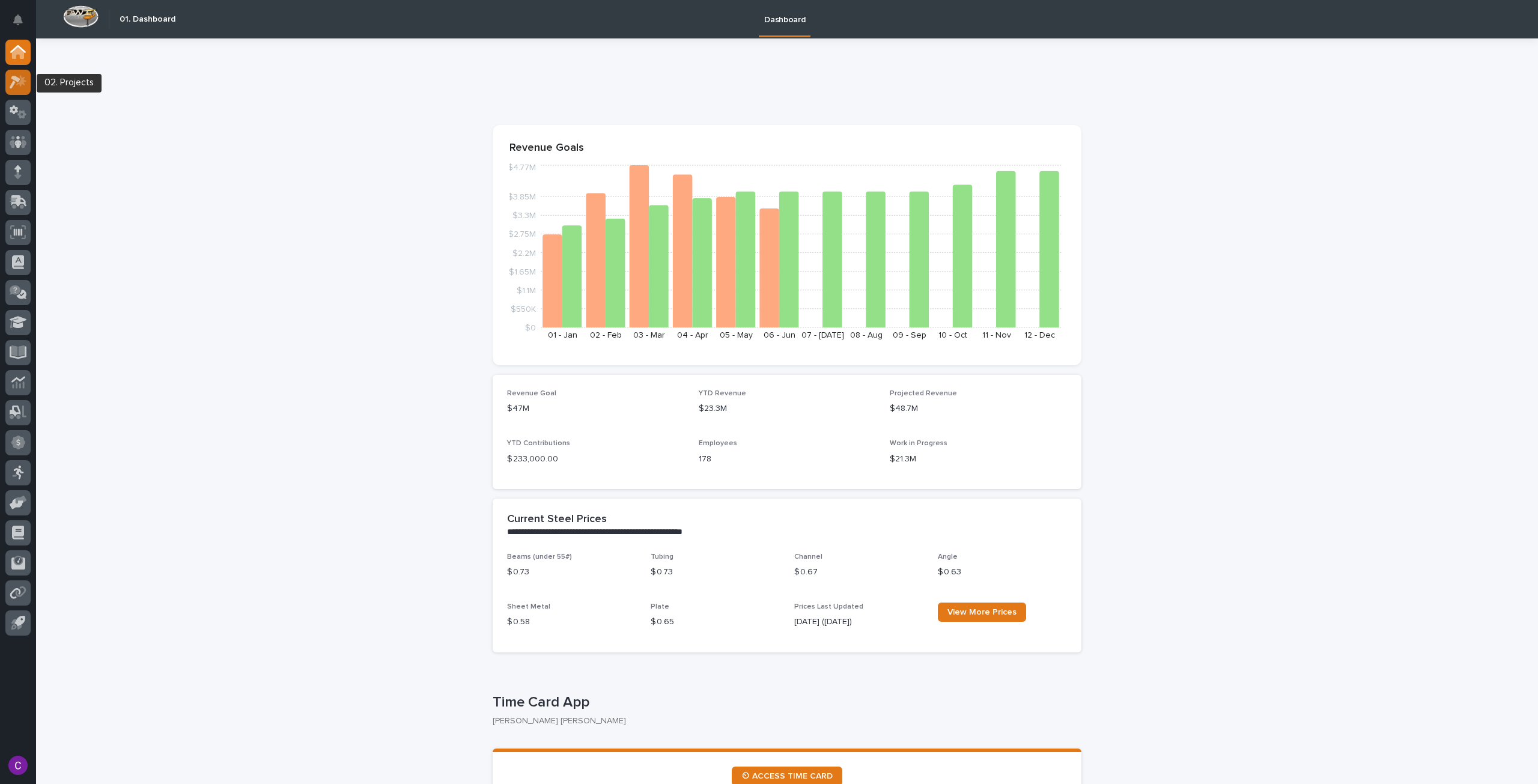 click 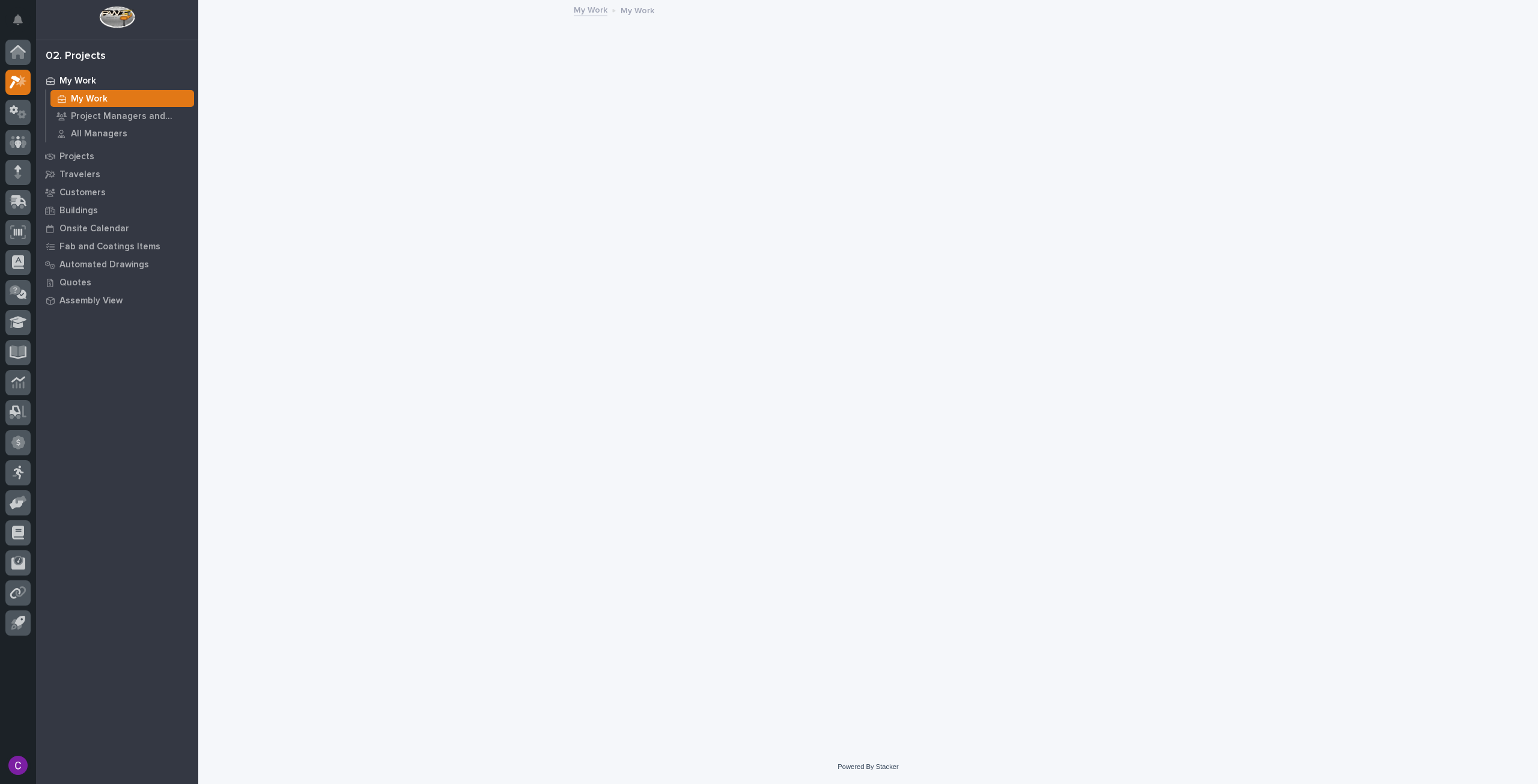 scroll, scrollTop: 0, scrollLeft: 0, axis: both 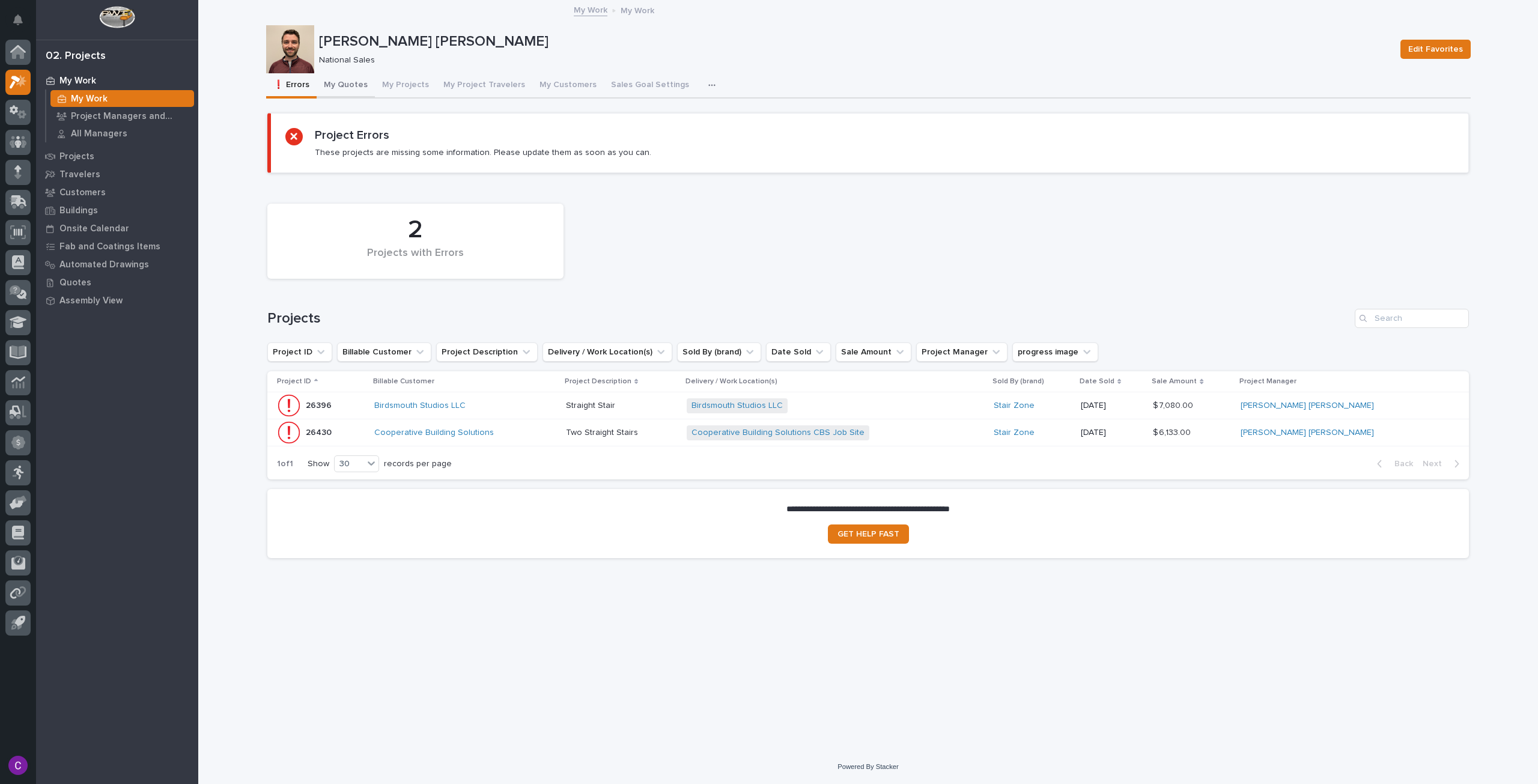 click on "My Quotes" at bounding box center (345, 86) 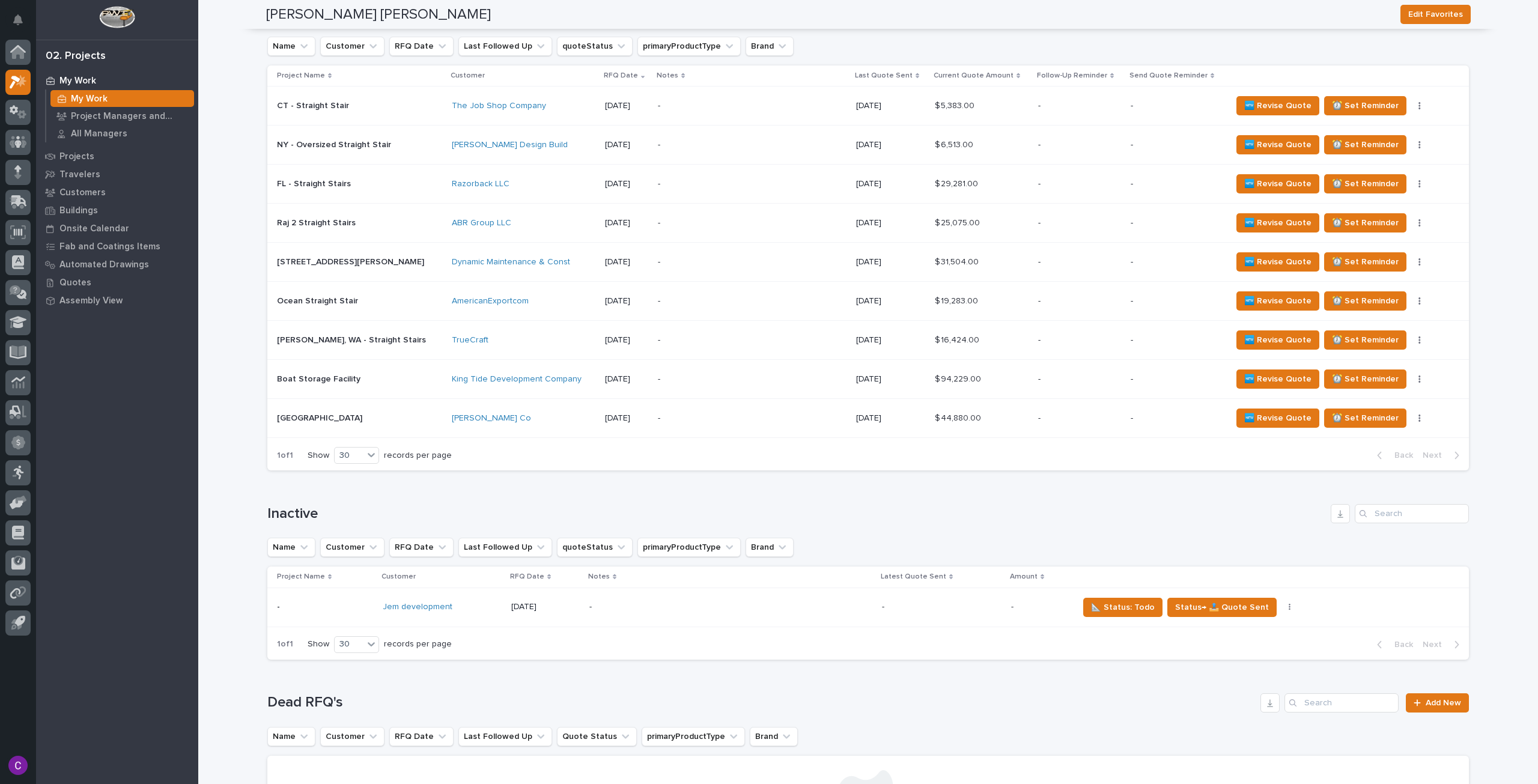 scroll, scrollTop: 0, scrollLeft: 0, axis: both 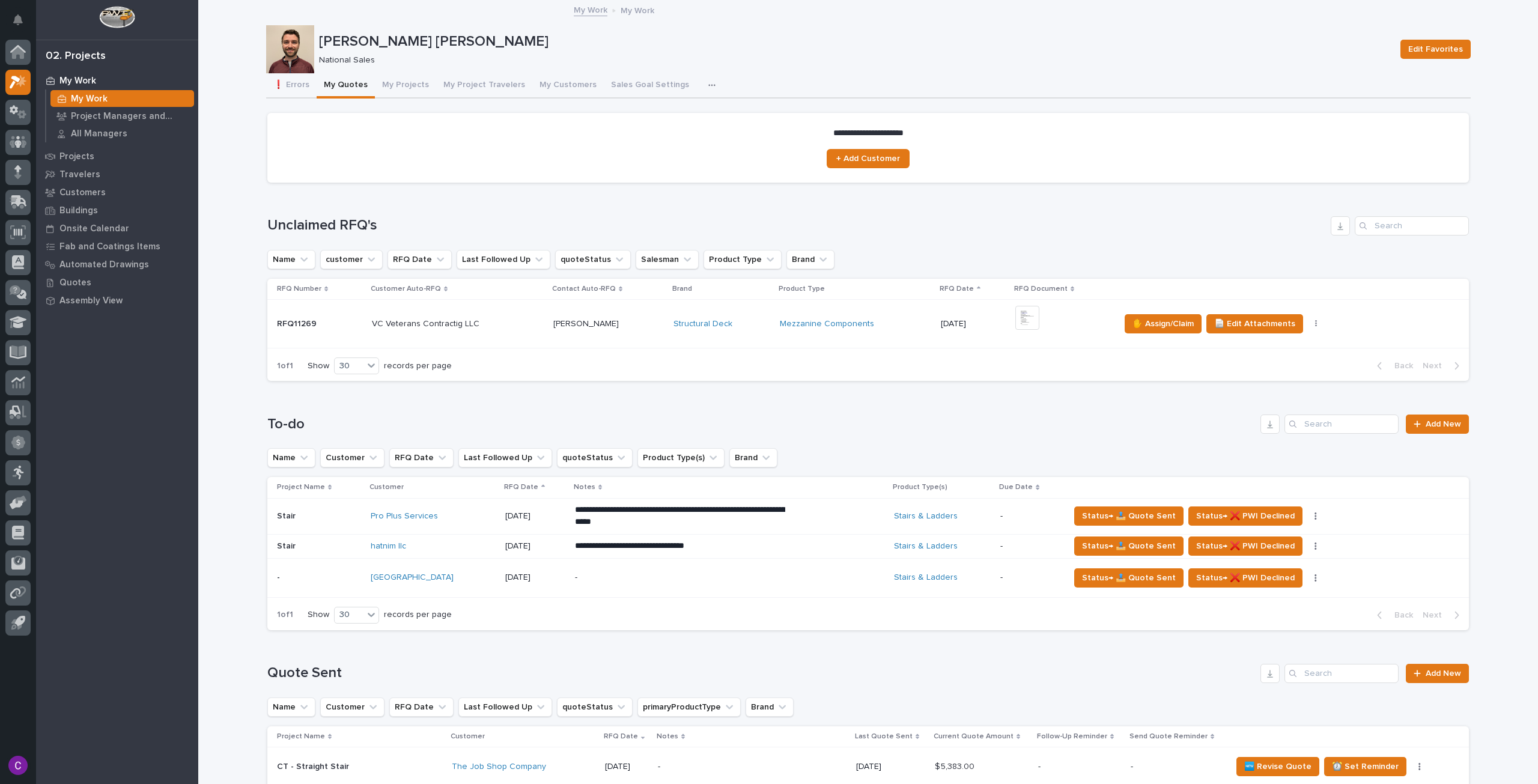 click on "-" at bounding box center [680, 577] 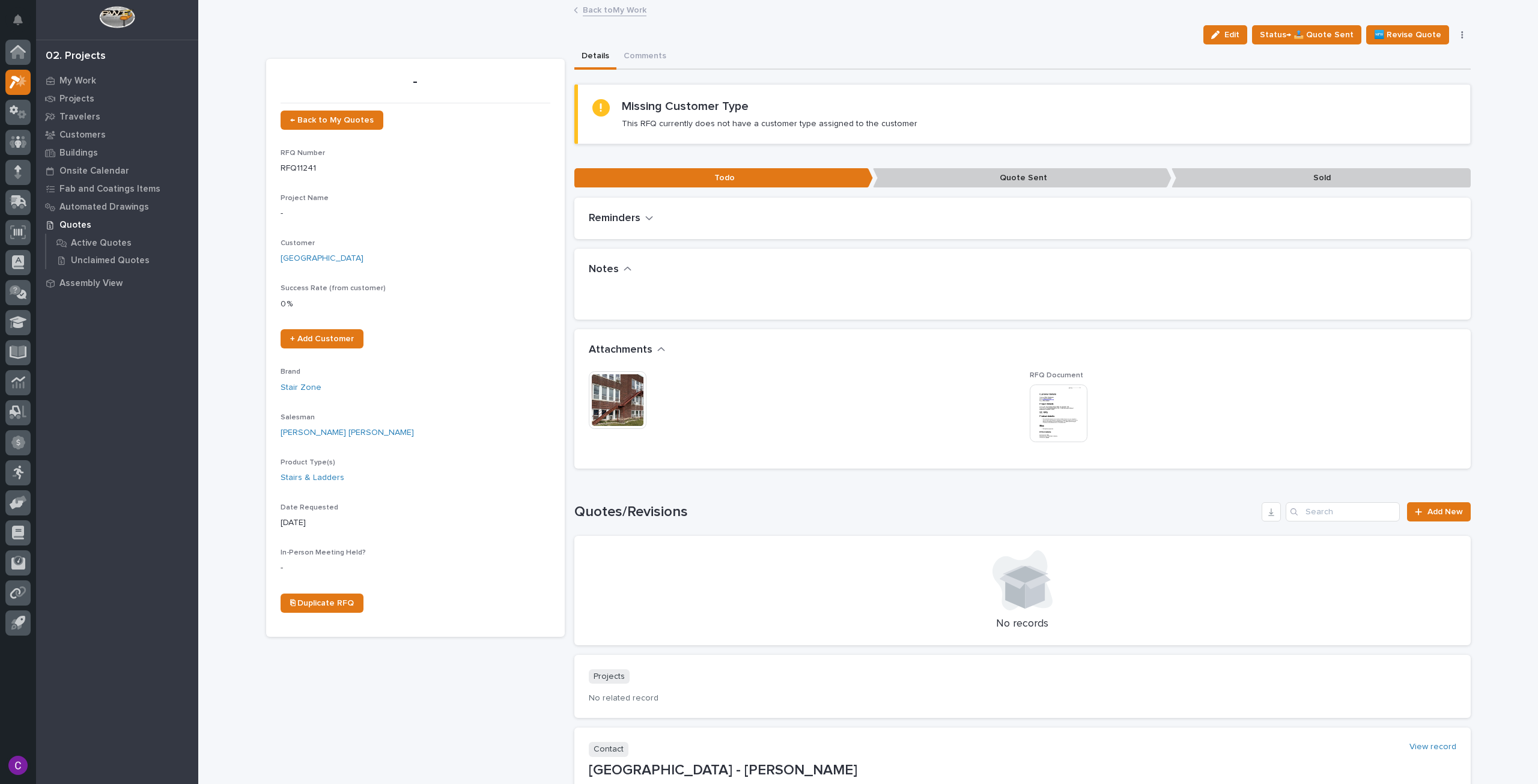 click at bounding box center (1059, 413) 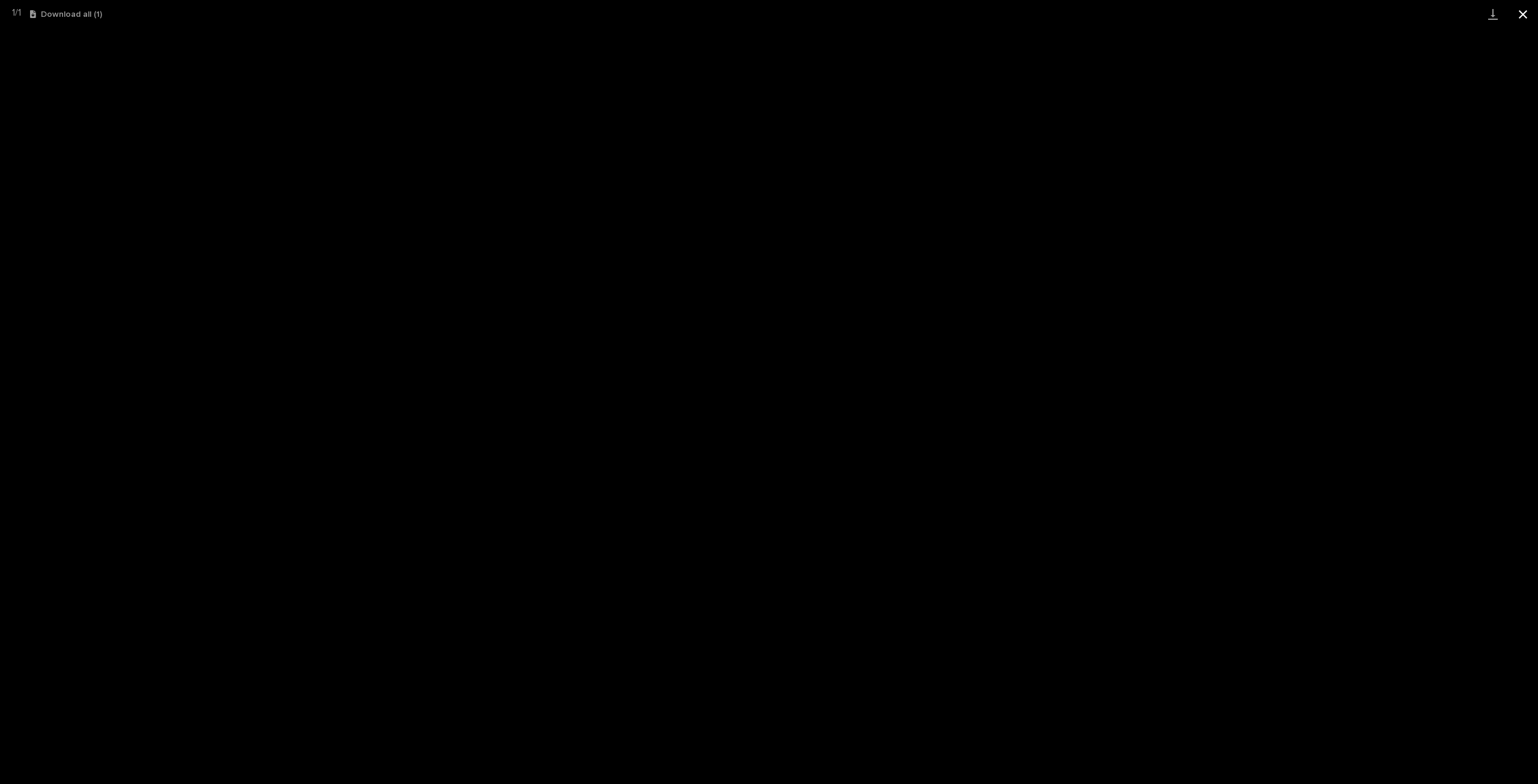 click at bounding box center [1523, 14] 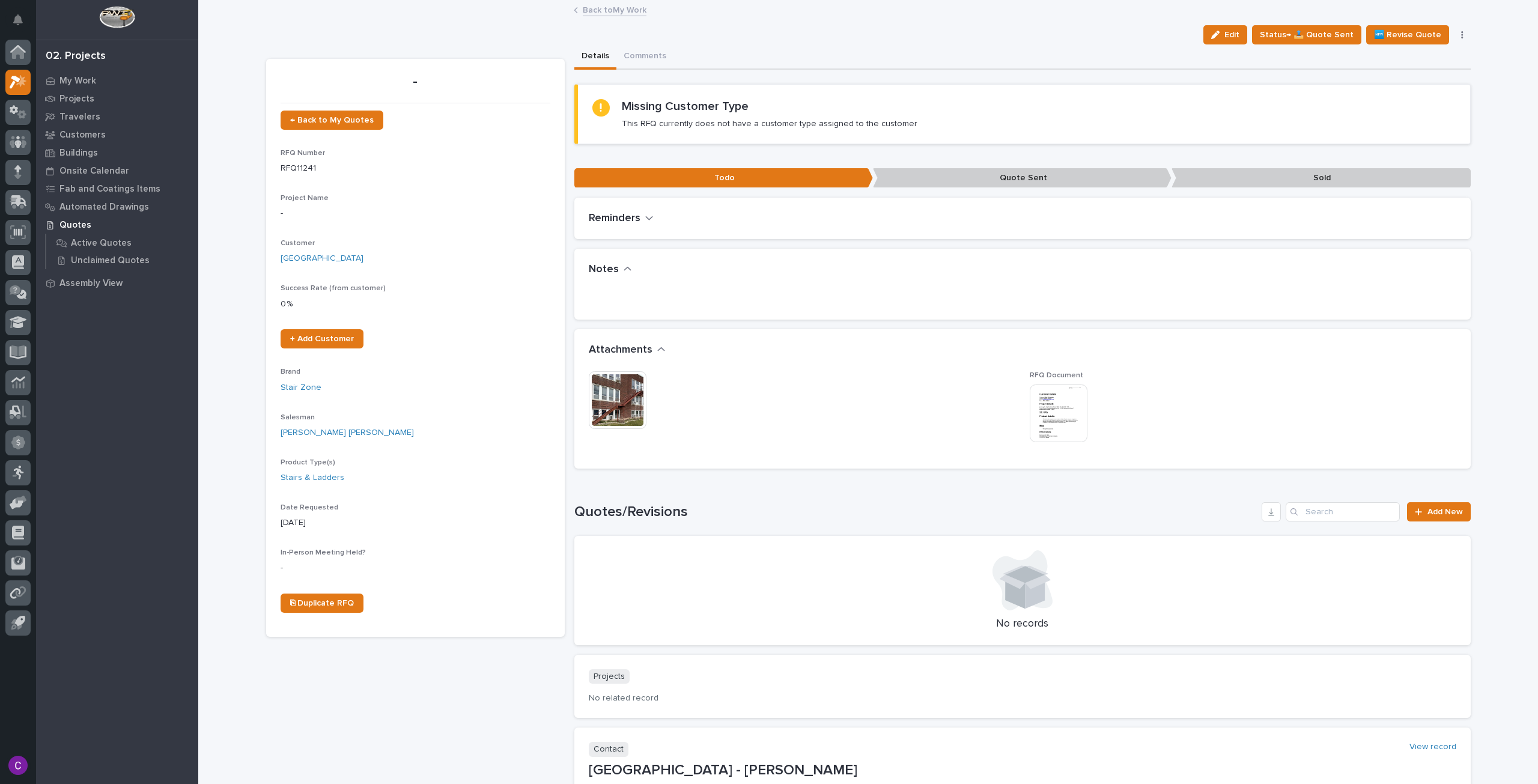 click at bounding box center [618, 400] 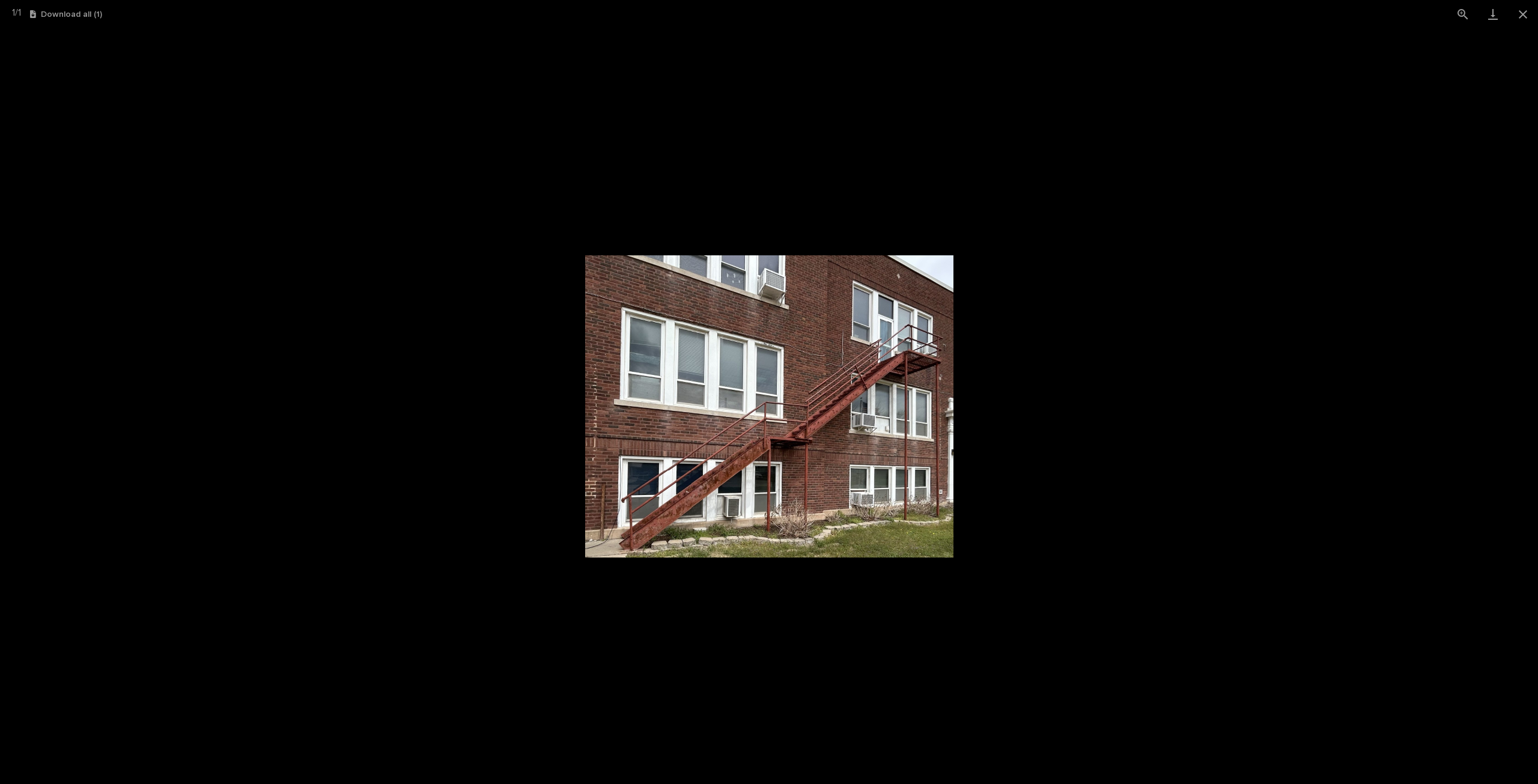 click at bounding box center [769, 406] 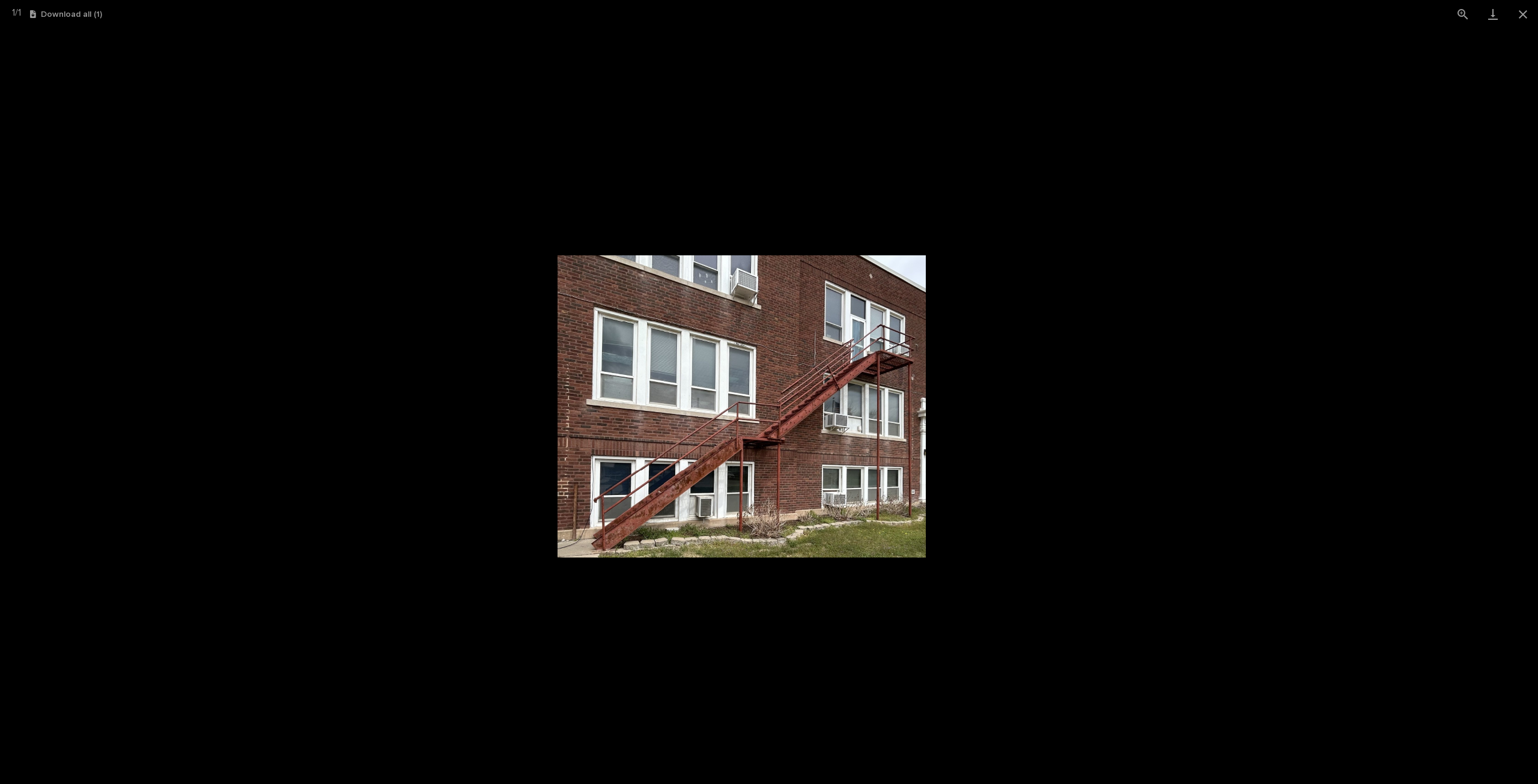drag, startPoint x: 894, startPoint y: 343, endPoint x: 866, endPoint y: 603, distance: 261.50335 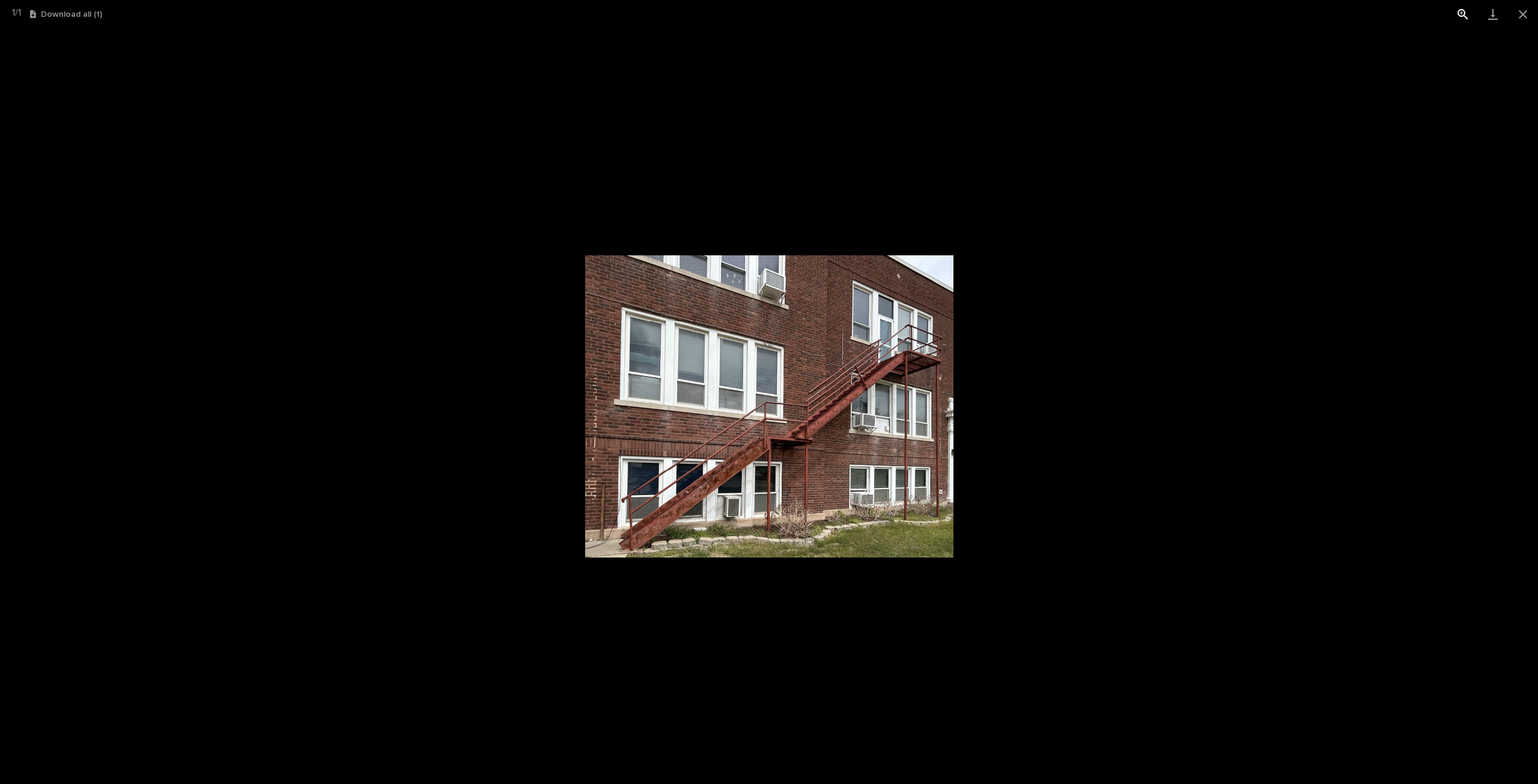 click at bounding box center (1463, 14) 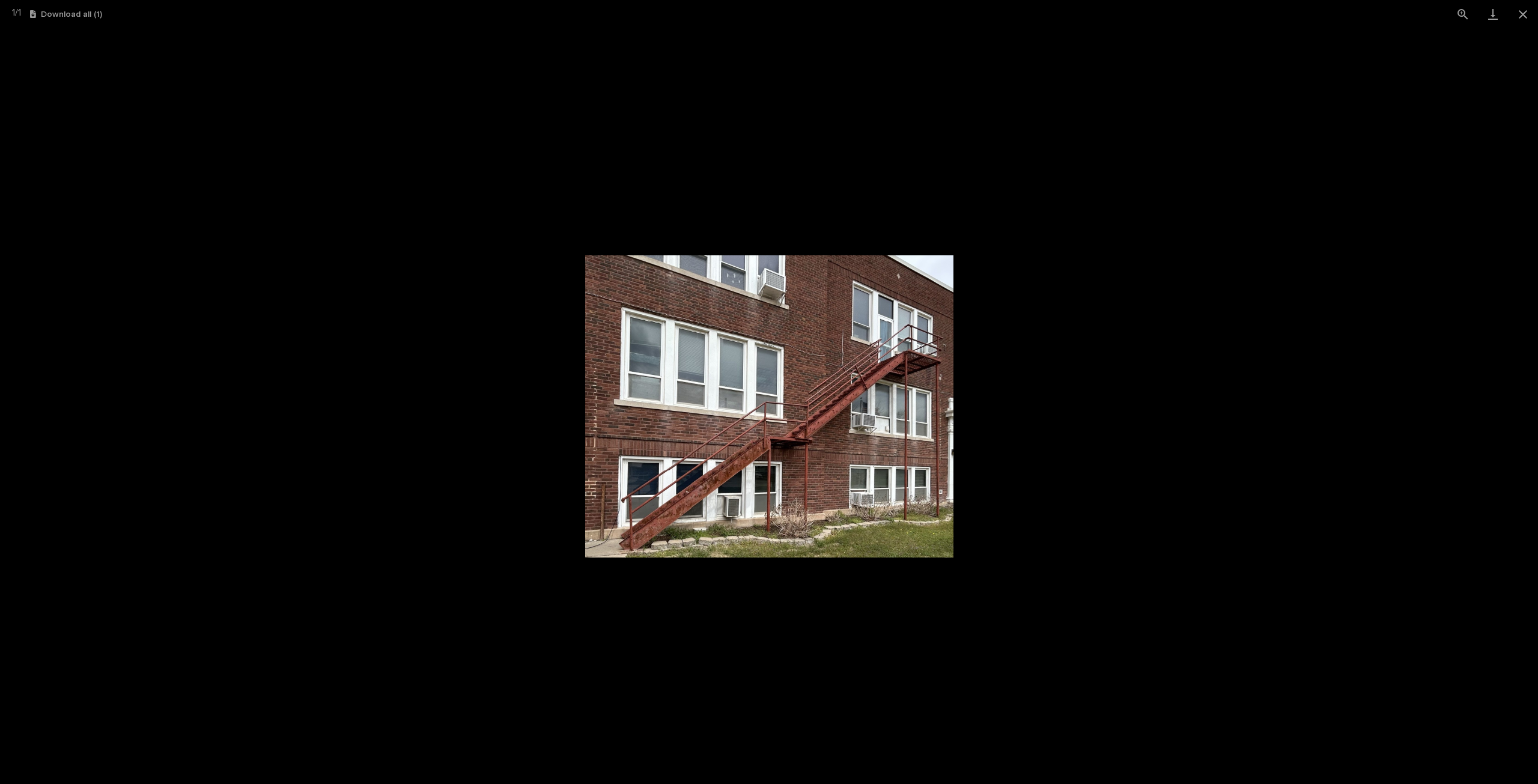 drag, startPoint x: 1463, startPoint y: 17, endPoint x: 1496, endPoint y: 201, distance: 186.9358 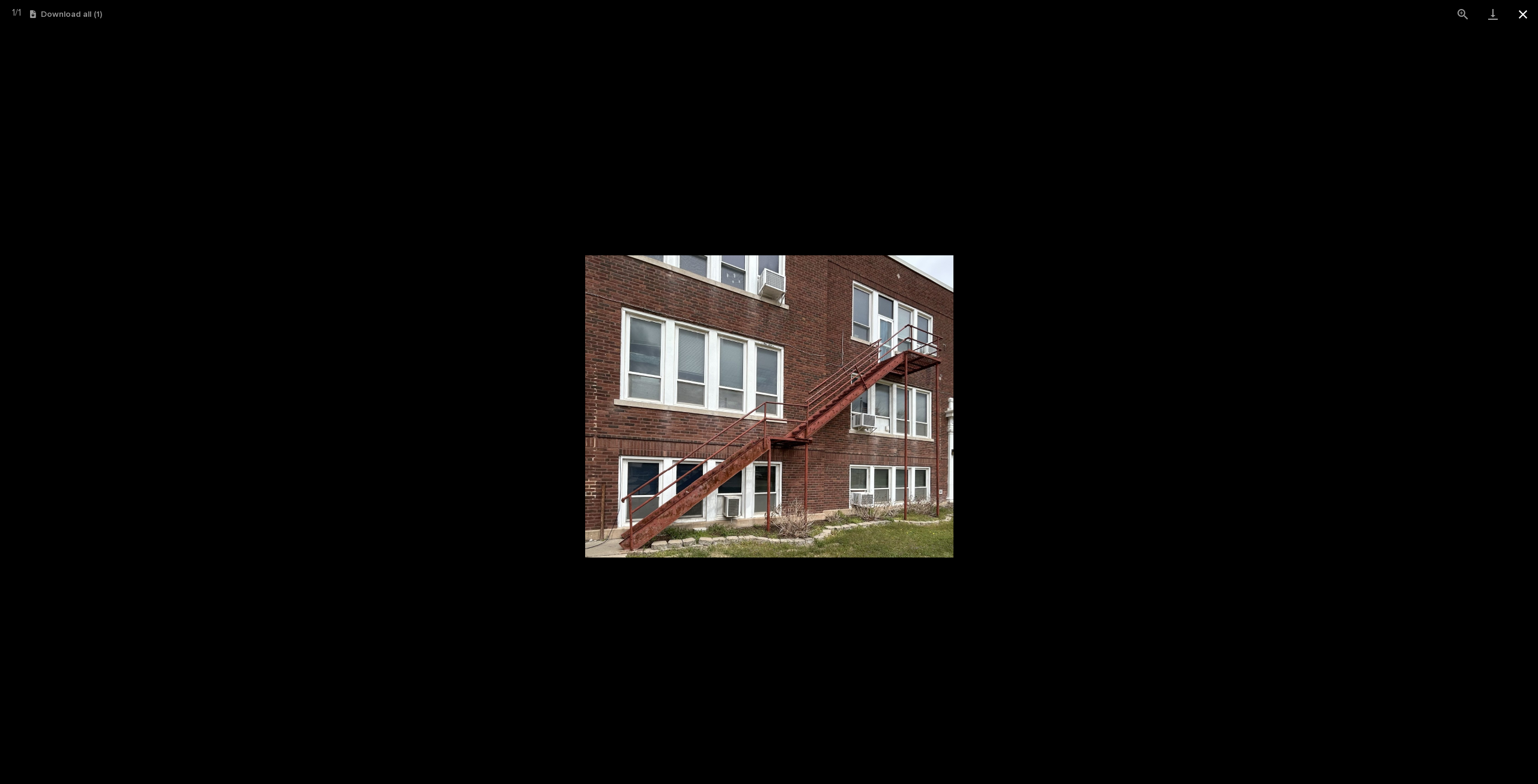 click at bounding box center (1523, 14) 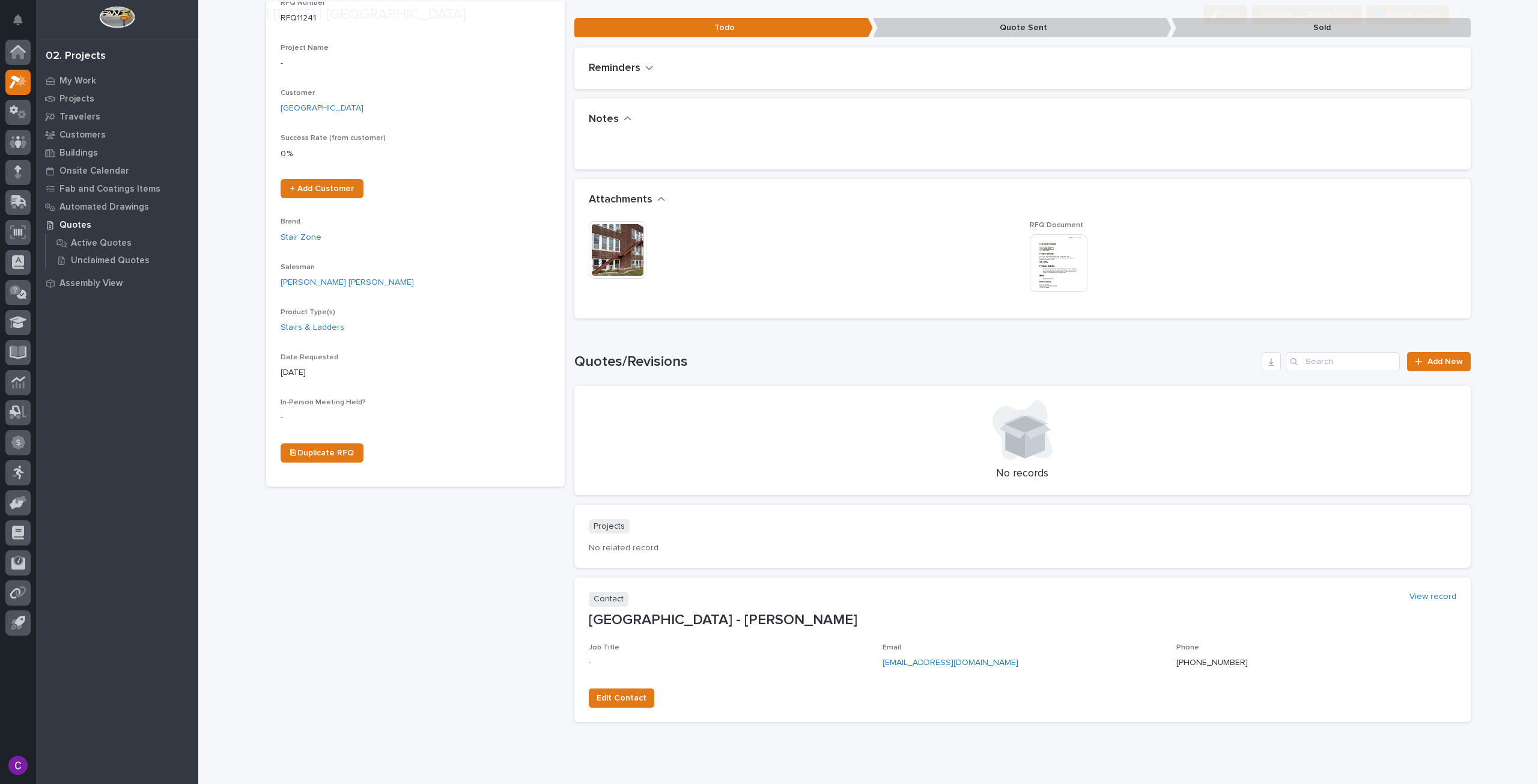 scroll, scrollTop: 191, scrollLeft: 0, axis: vertical 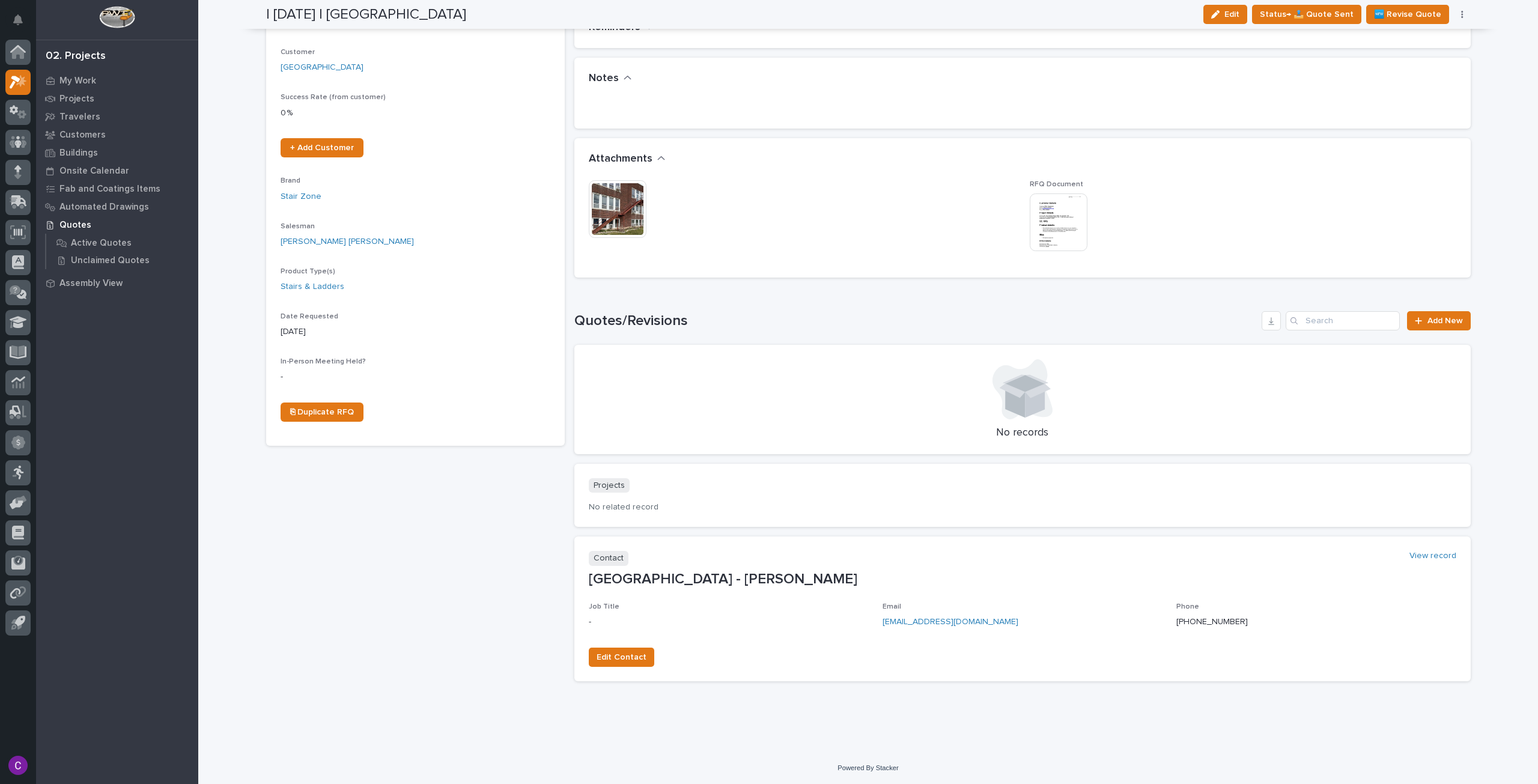 click at bounding box center (1059, 222) 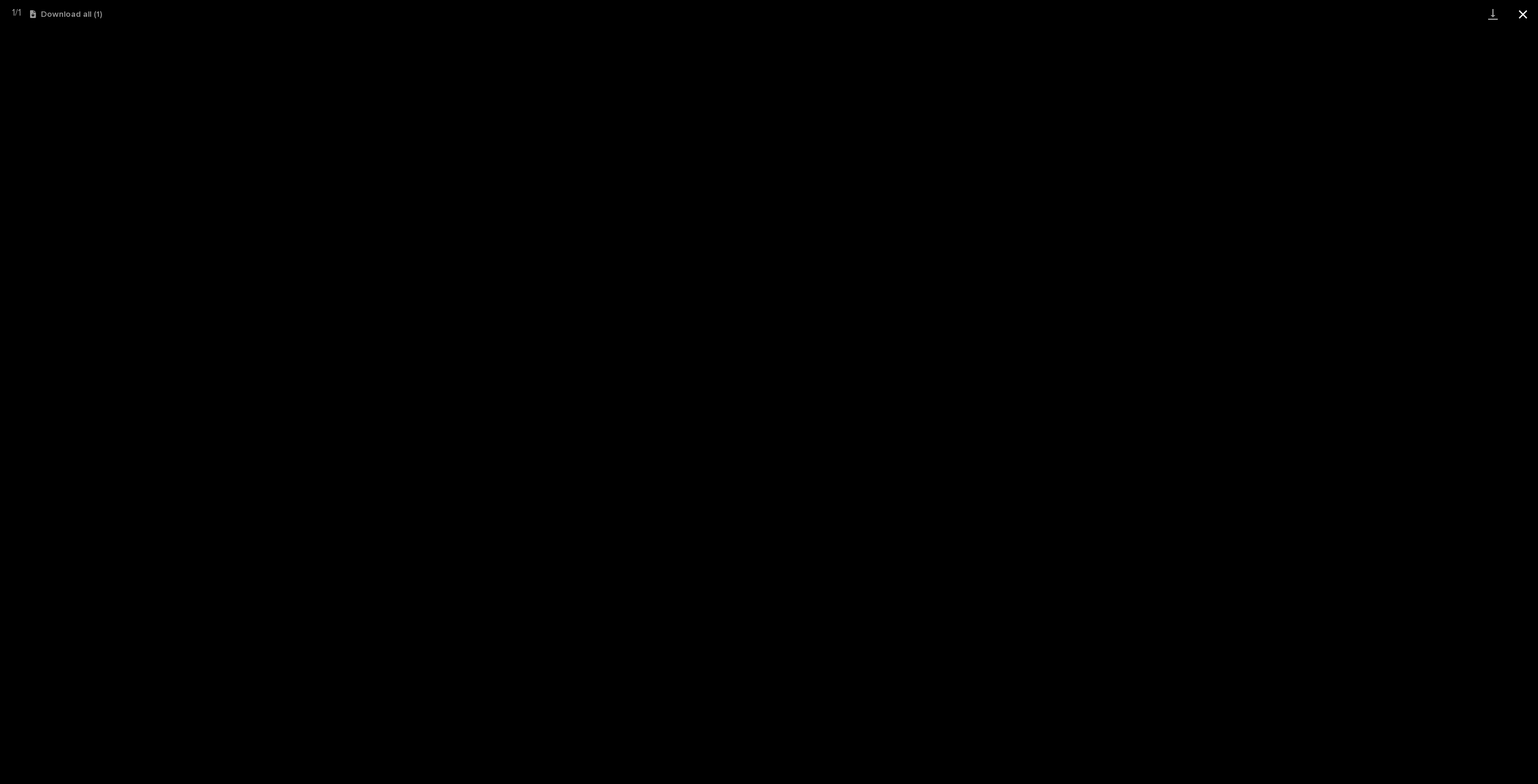 click at bounding box center (1523, 14) 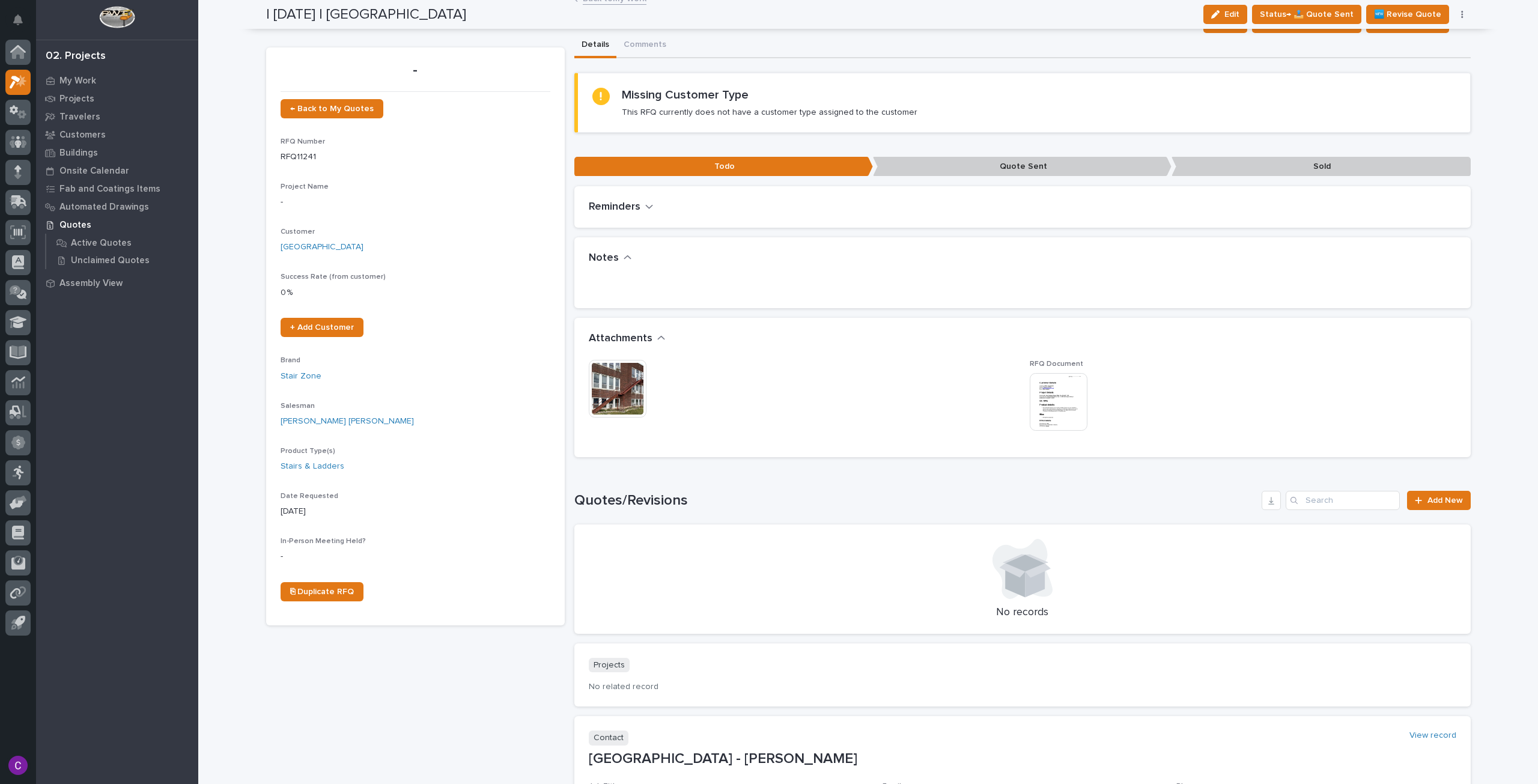 scroll, scrollTop: 0, scrollLeft: 0, axis: both 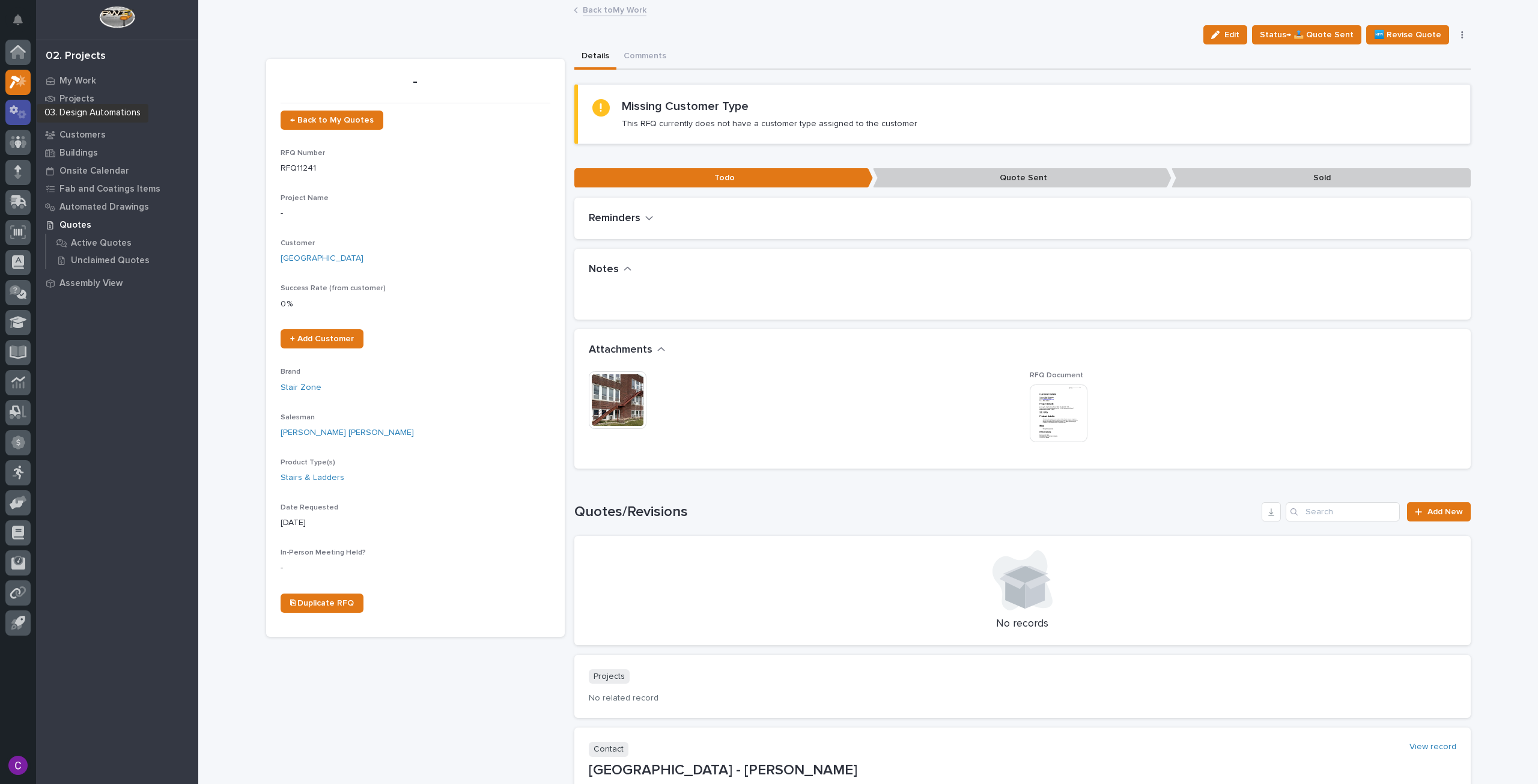 click at bounding box center [18, 112] 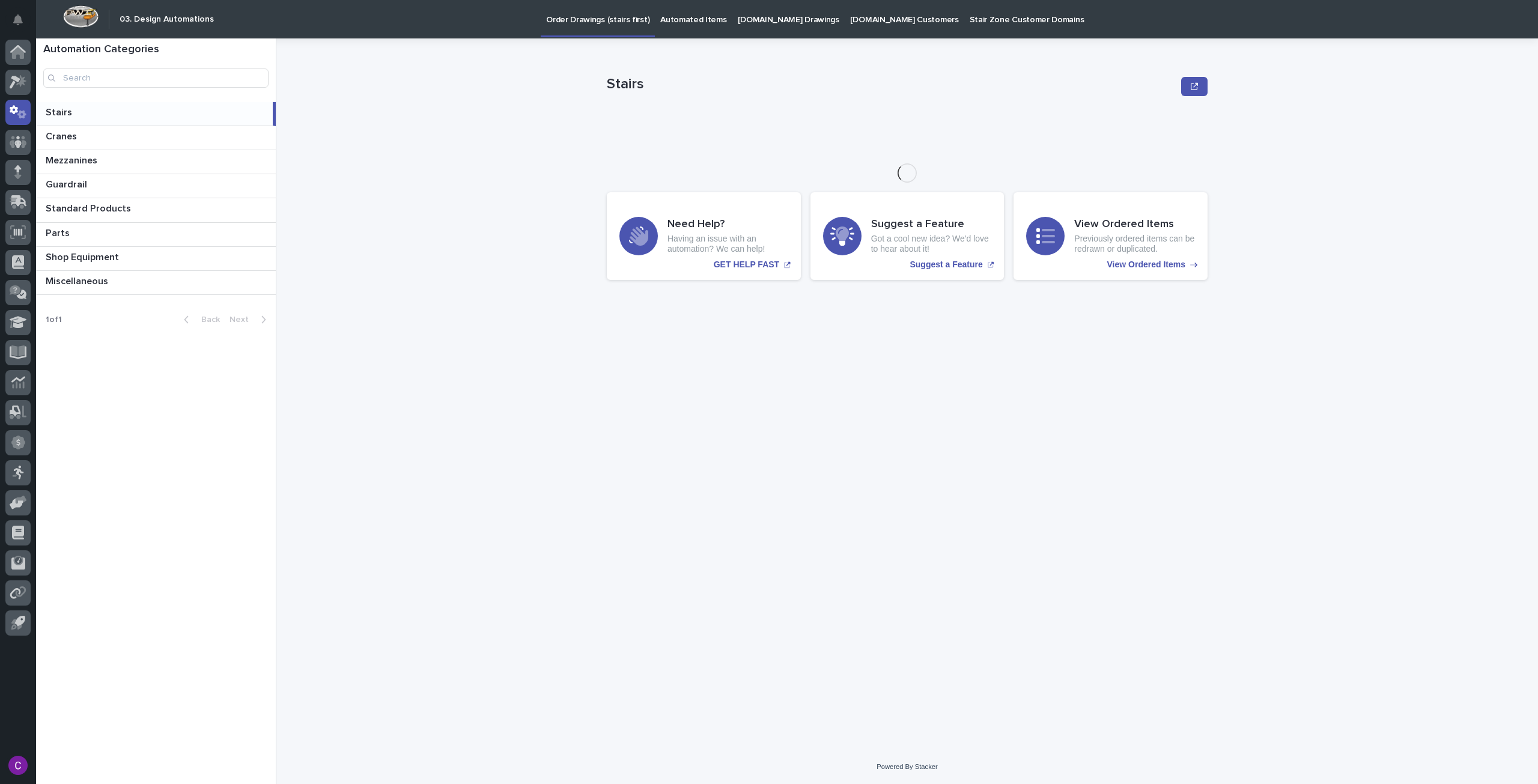 click on "Automated Items" at bounding box center (693, 13) 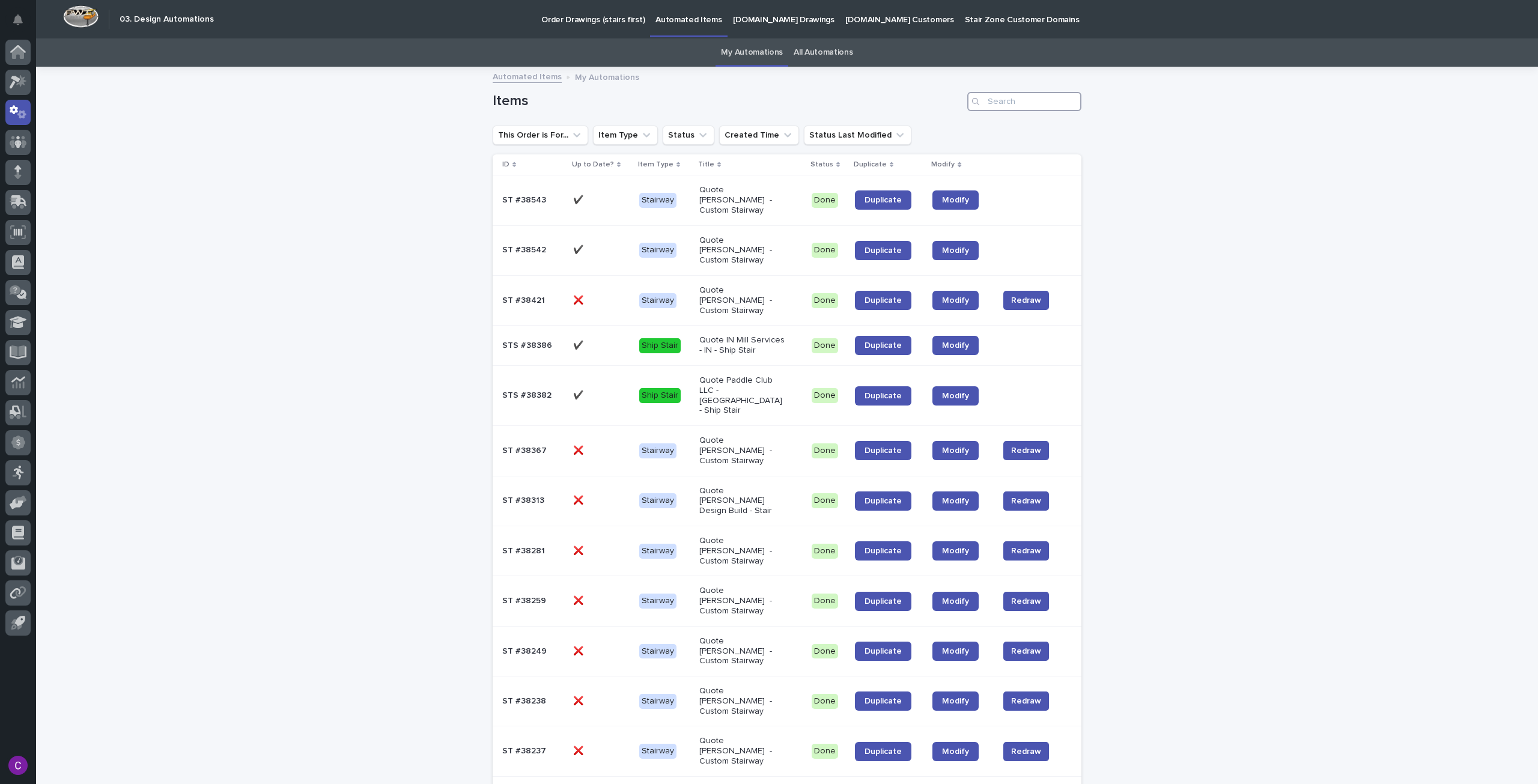 click at bounding box center (1024, 102) 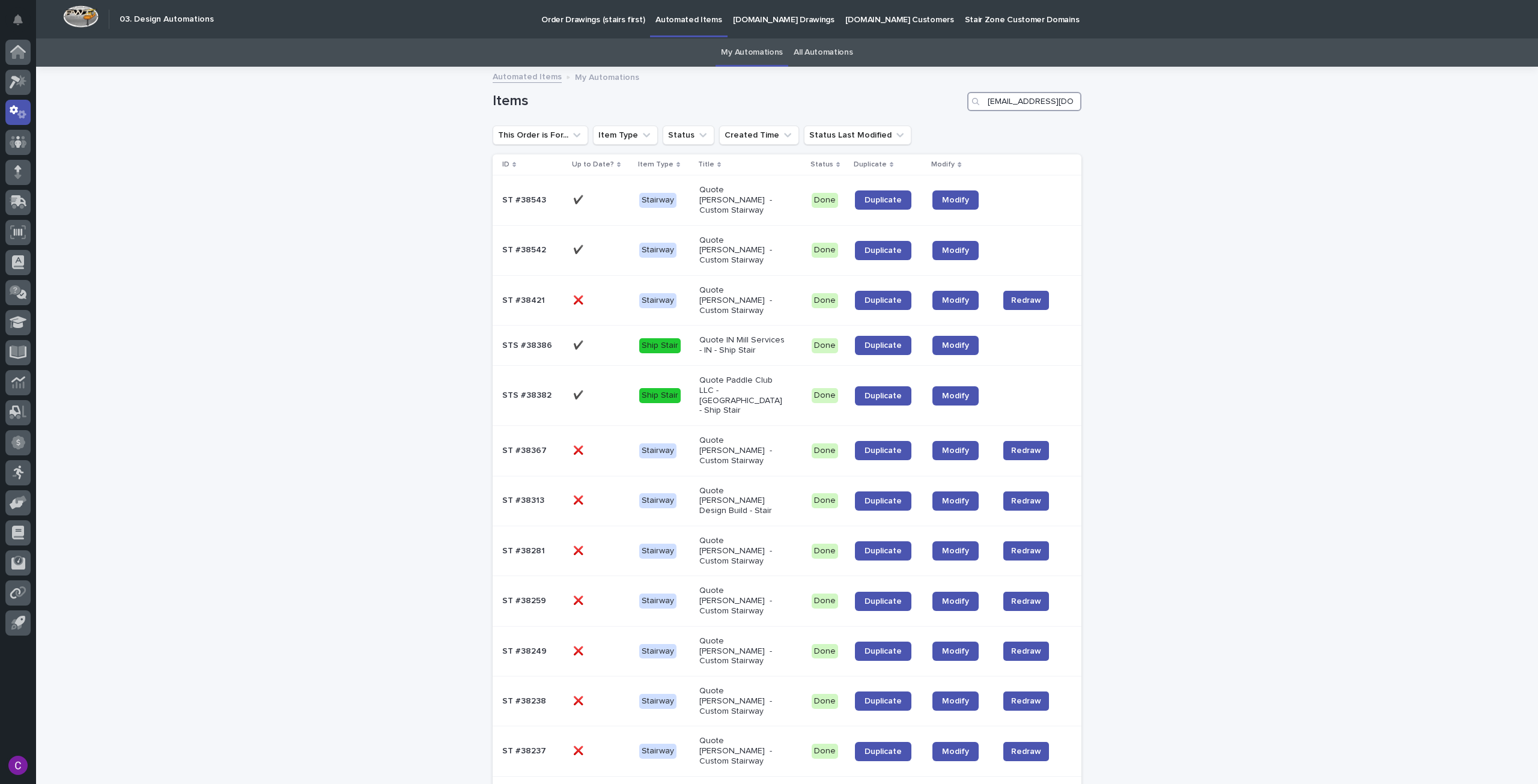 scroll, scrollTop: 0, scrollLeft: 23, axis: horizontal 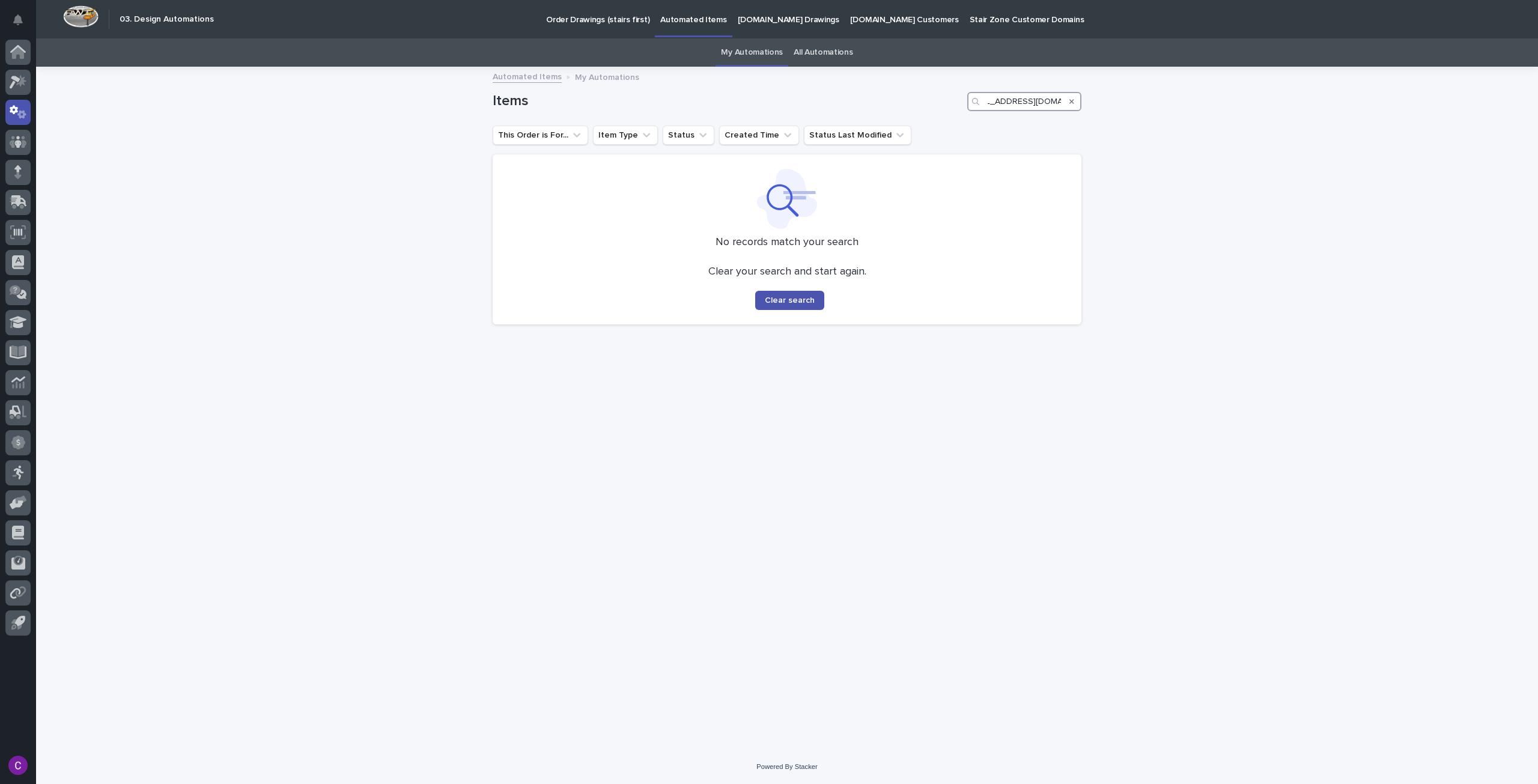 type on "MMorin@evansonline.com" 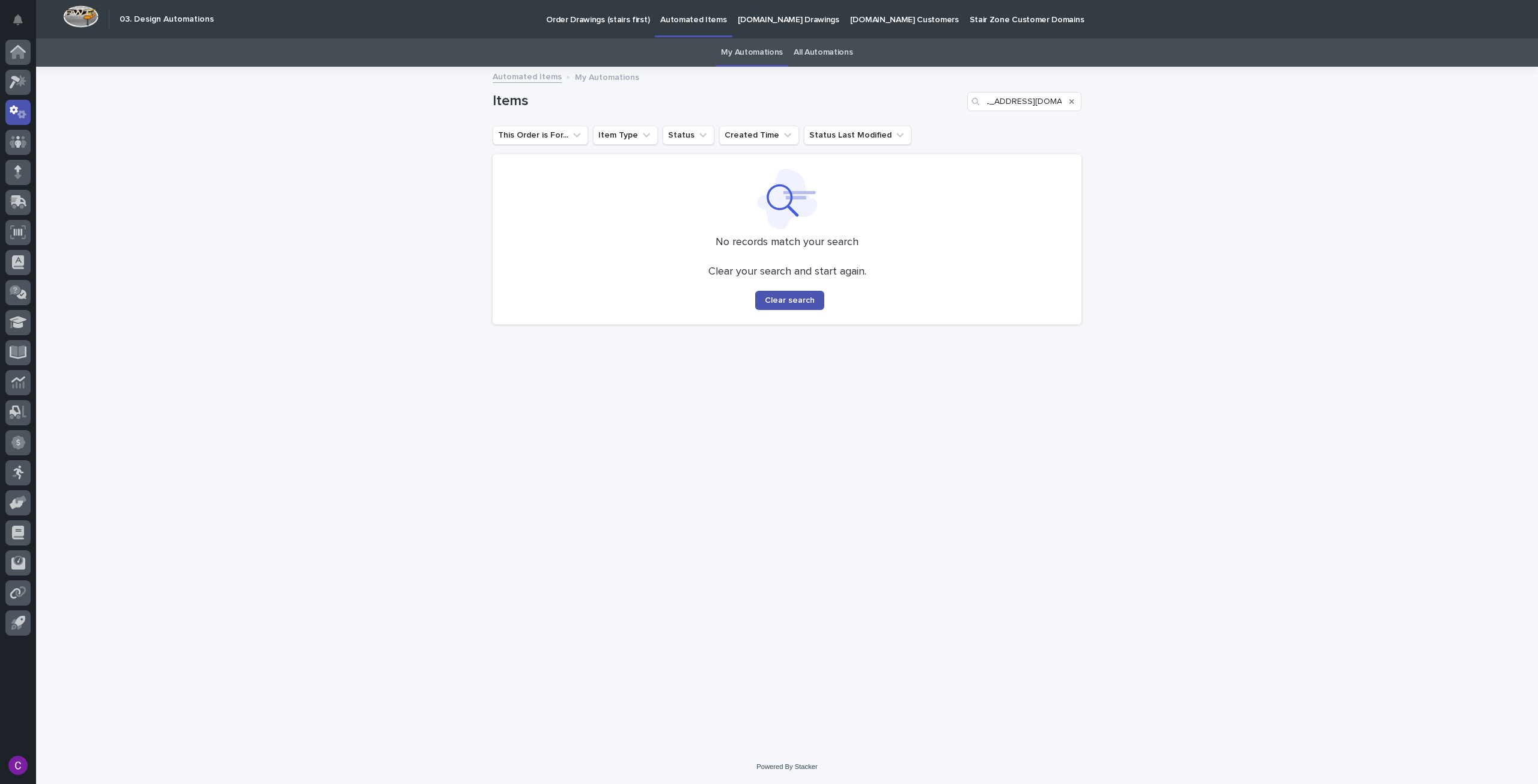 click on "All Automations" at bounding box center (823, 52) 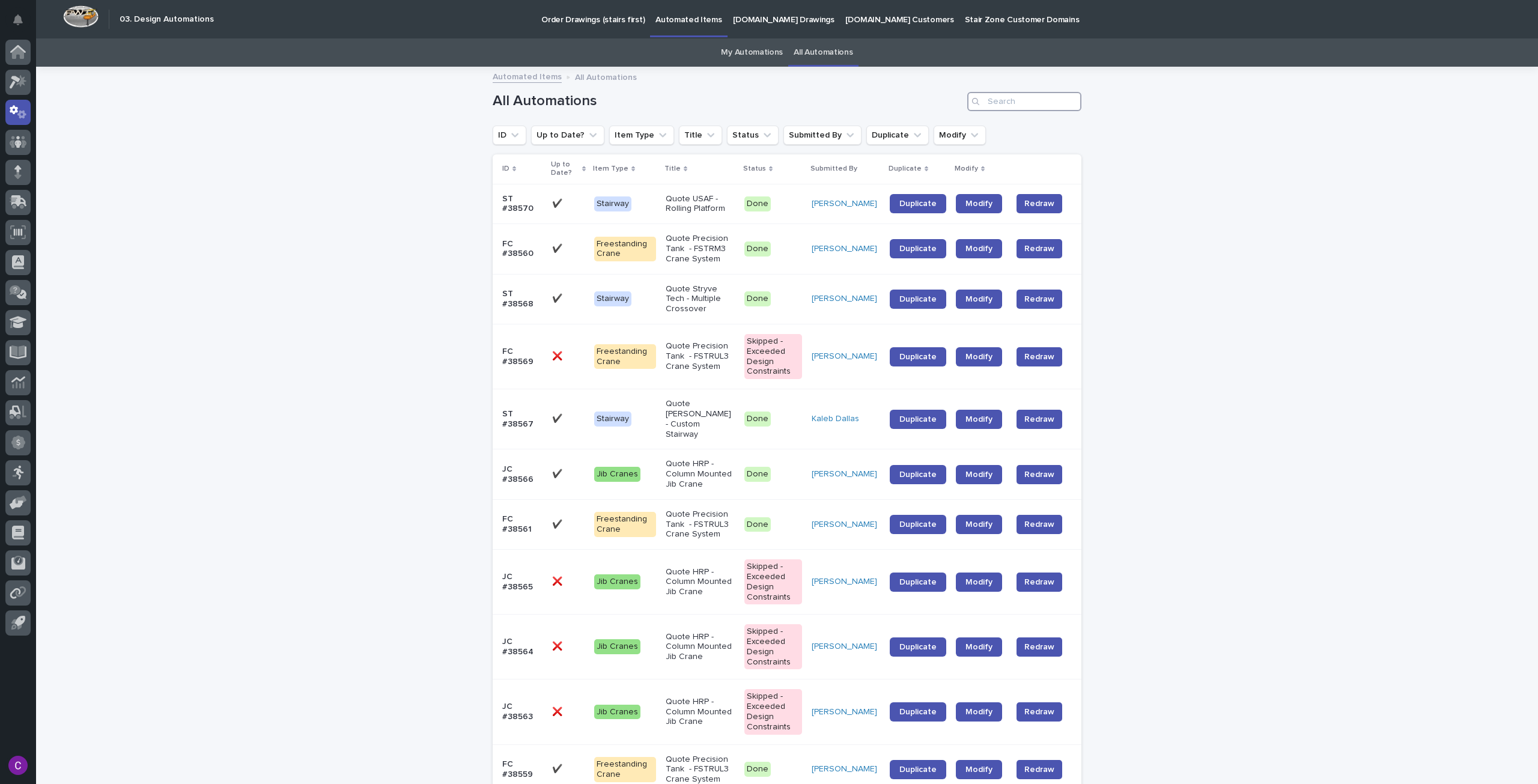click at bounding box center (1024, 102) 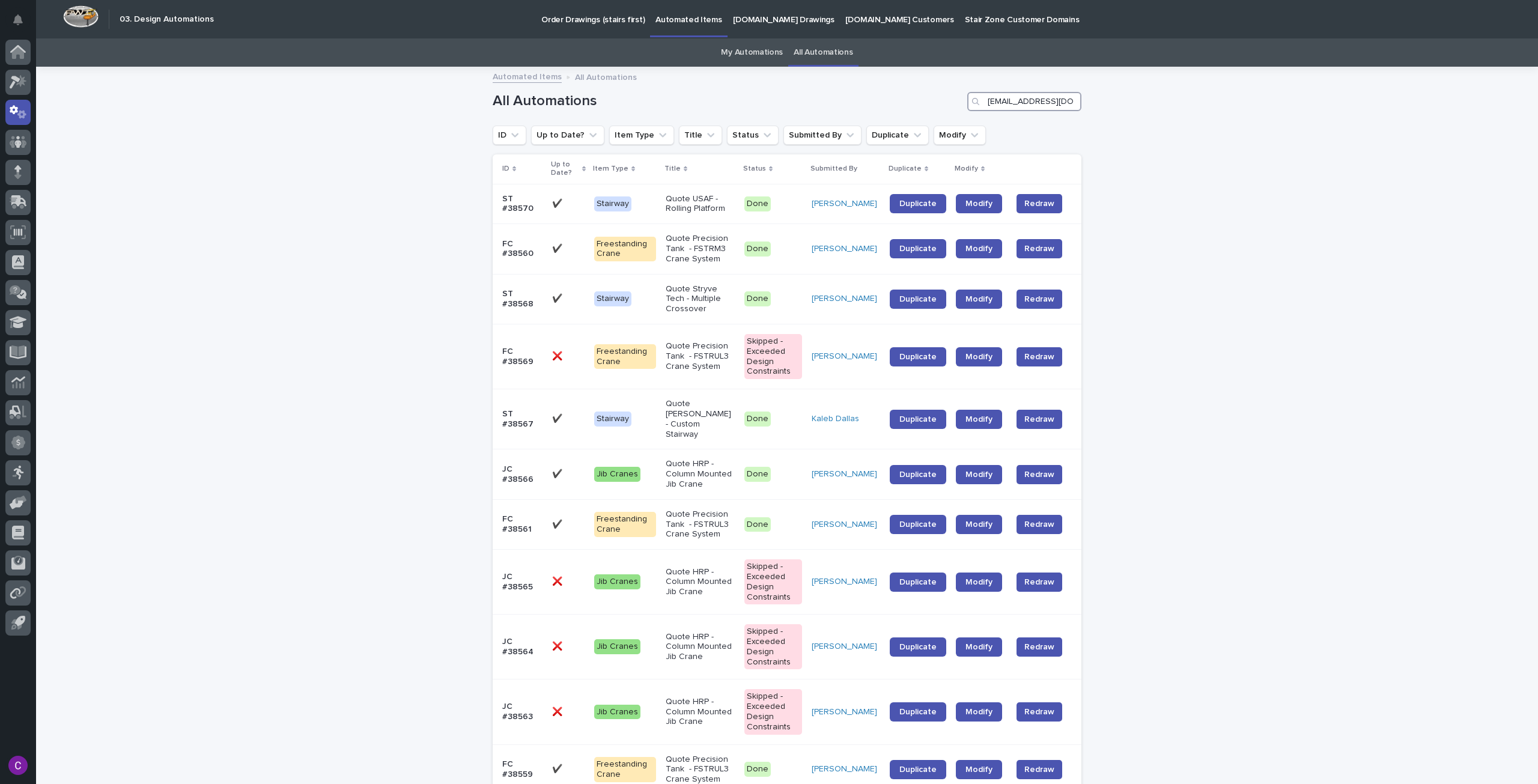 scroll, scrollTop: 0, scrollLeft: 23, axis: horizontal 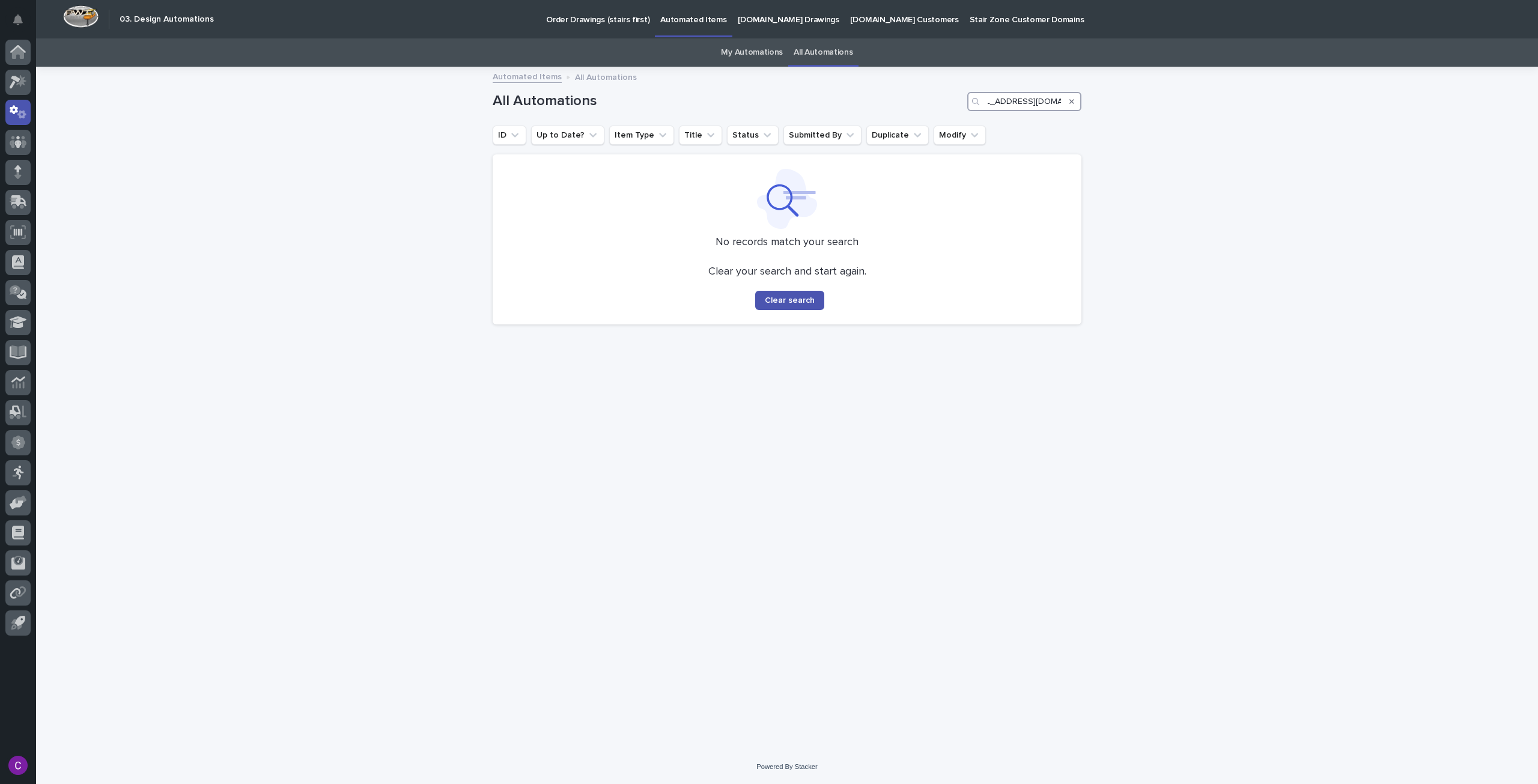 type on "MMorin@evansonline.com" 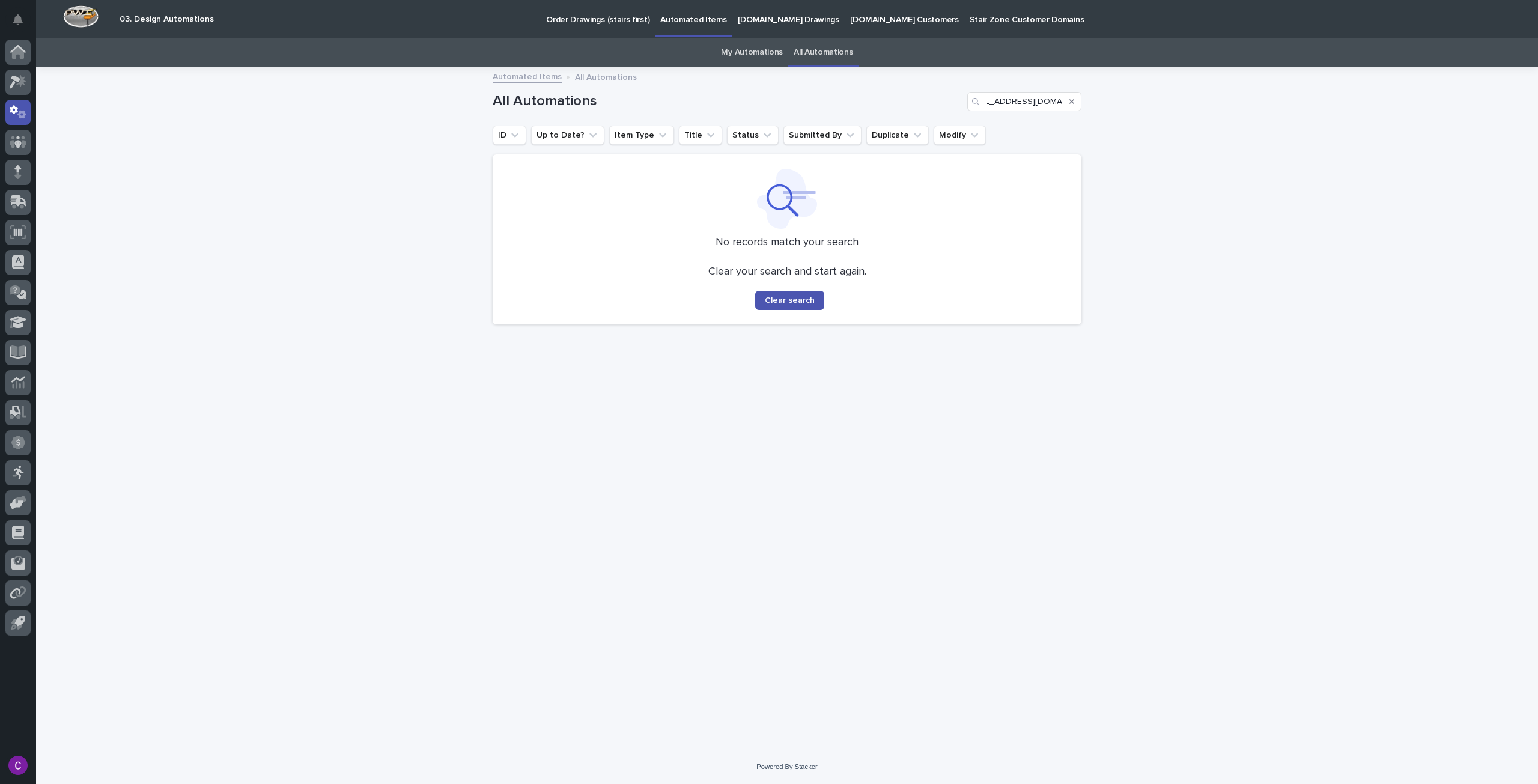 scroll, scrollTop: 0, scrollLeft: 0, axis: both 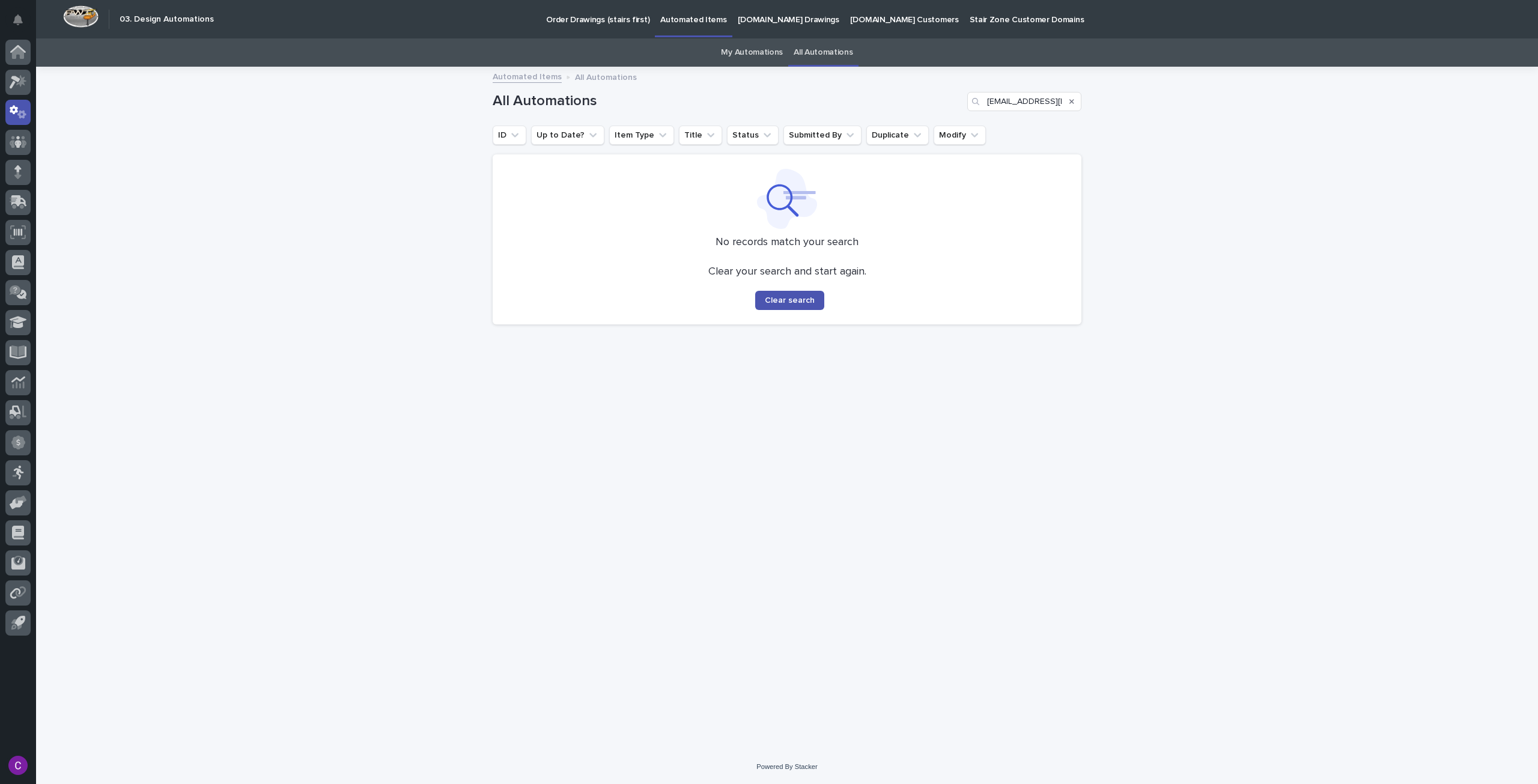 click on "[DOMAIN_NAME] Drawings" at bounding box center (788, 13) 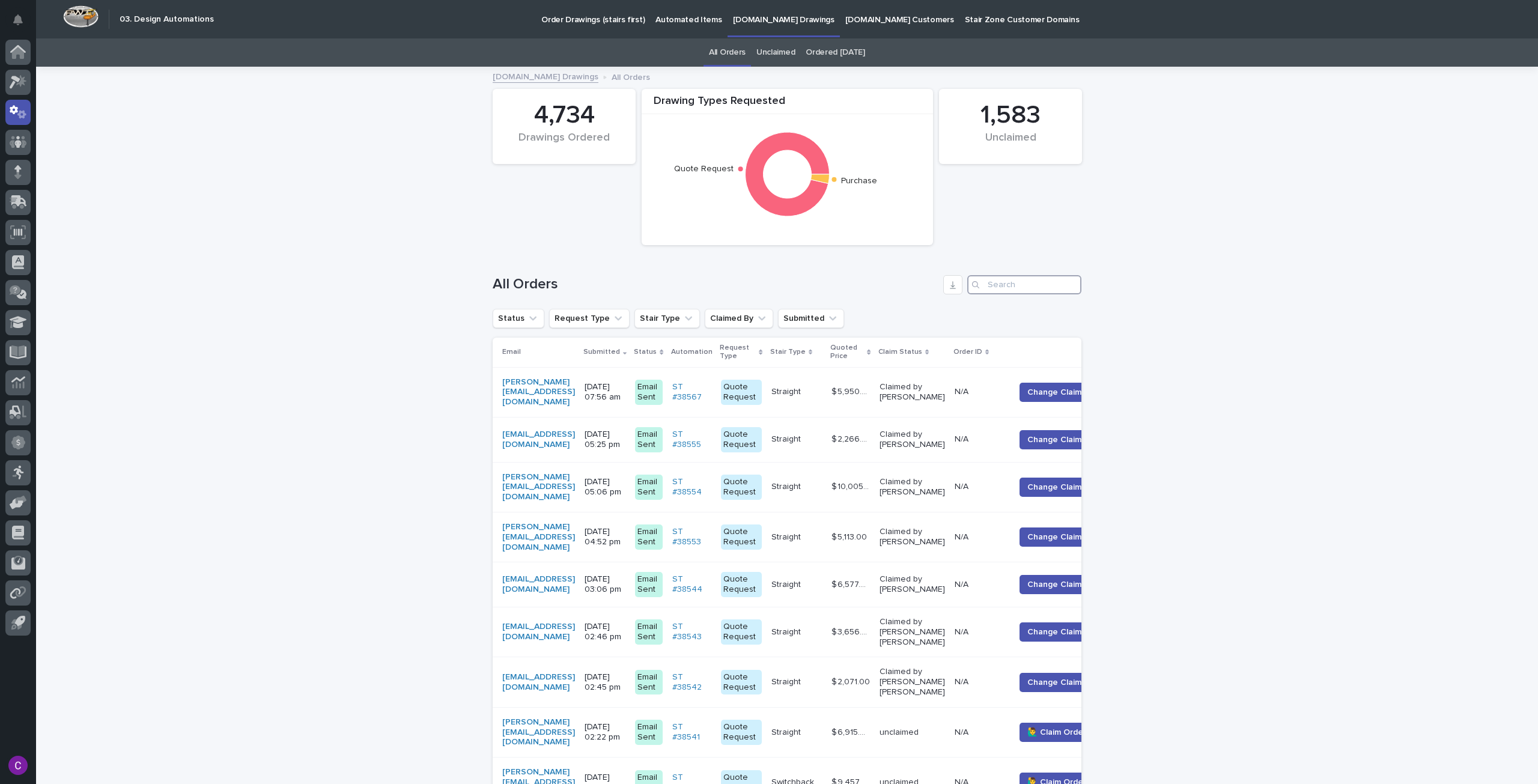 click at bounding box center [1024, 285] 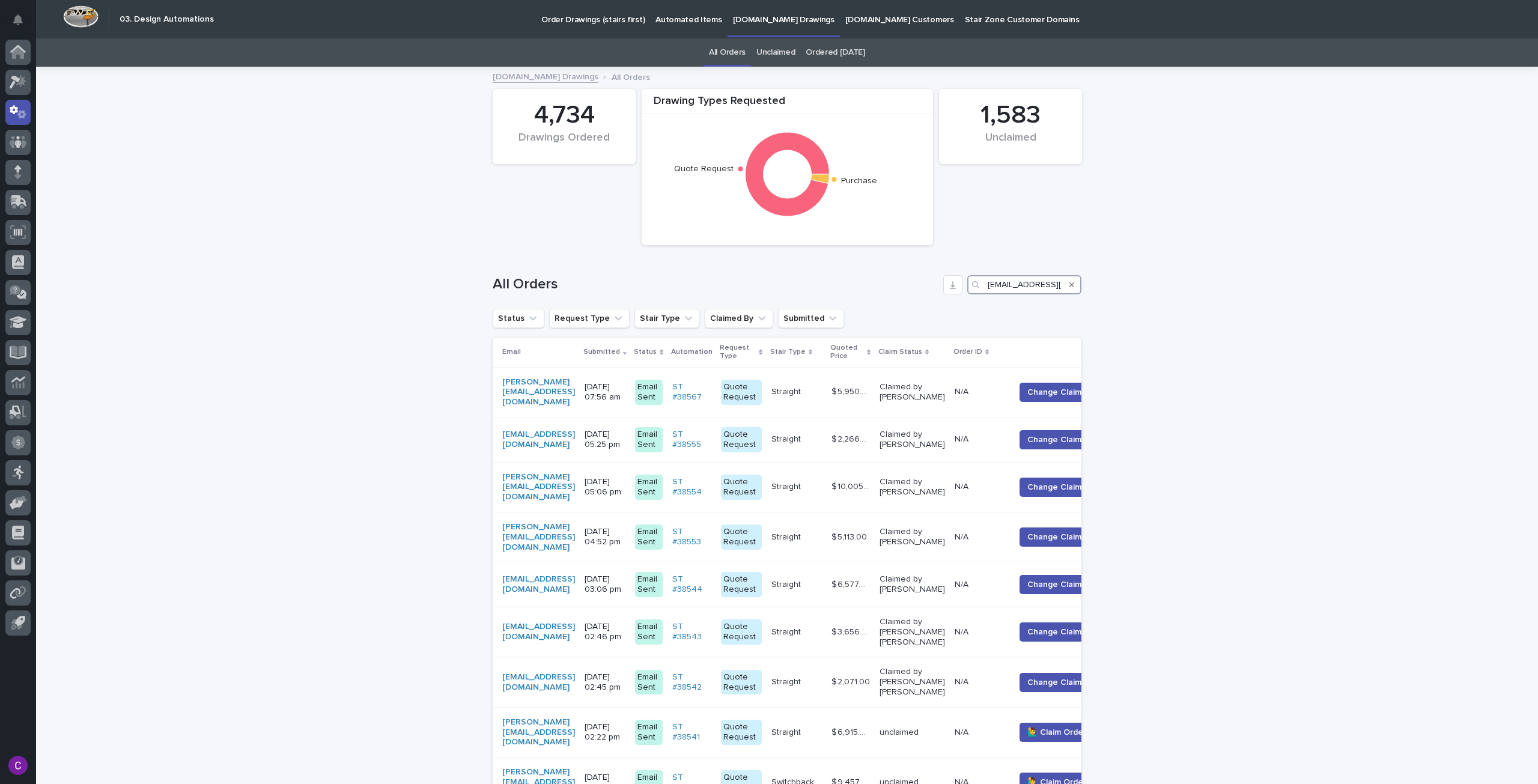 type on "MMorin@evansonline.com" 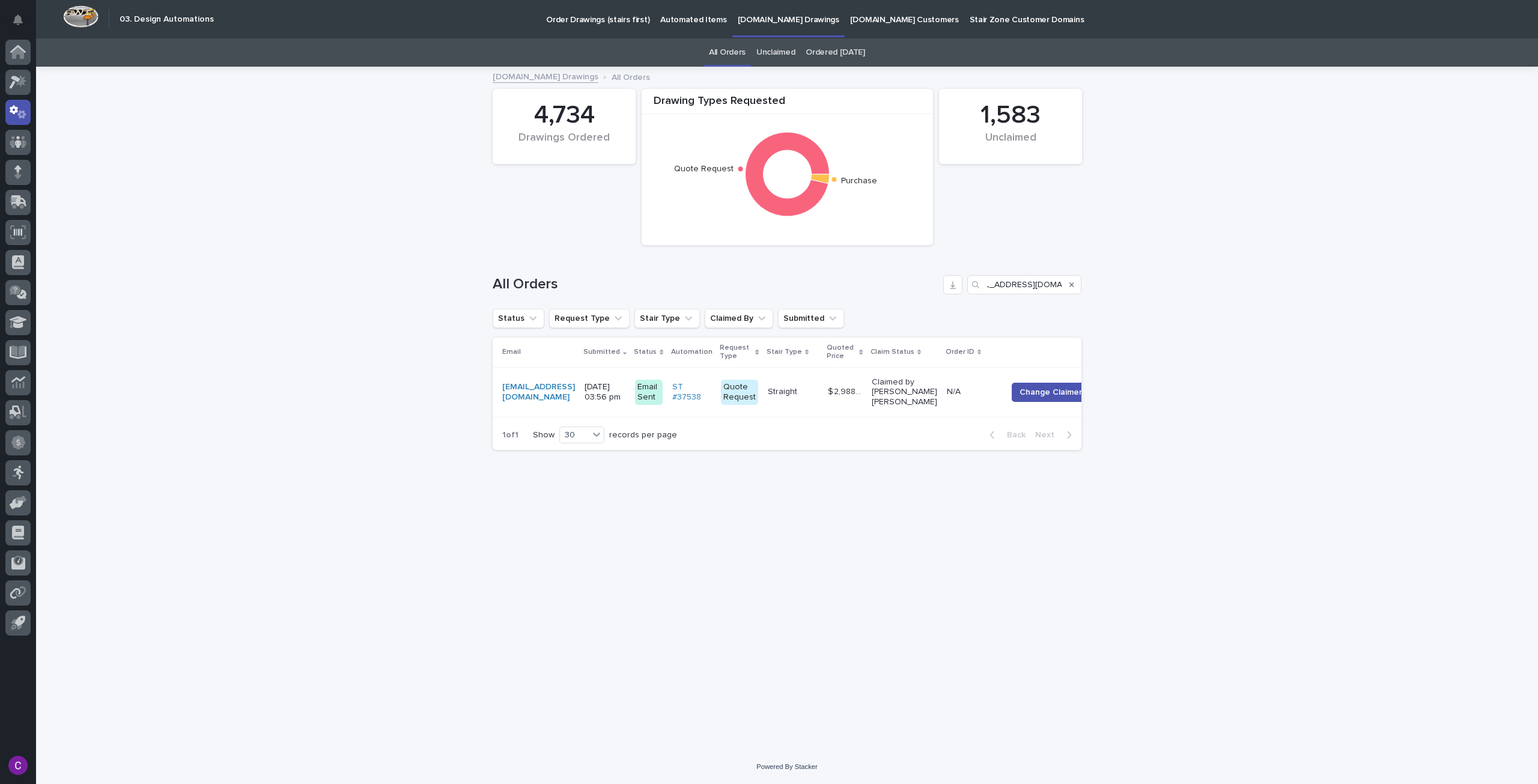 click on "N/A N/A" at bounding box center (972, 392) 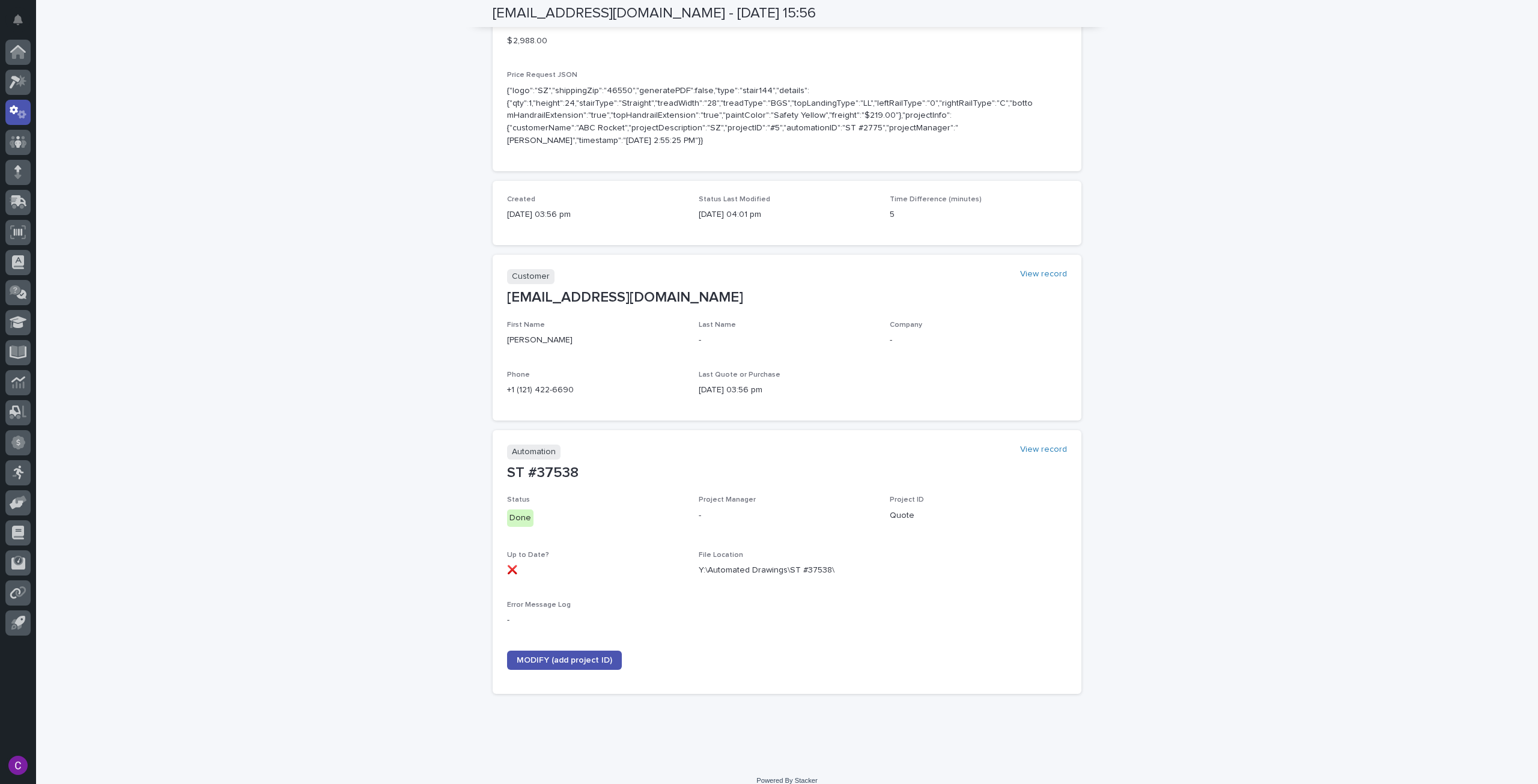 scroll, scrollTop: 437, scrollLeft: 0, axis: vertical 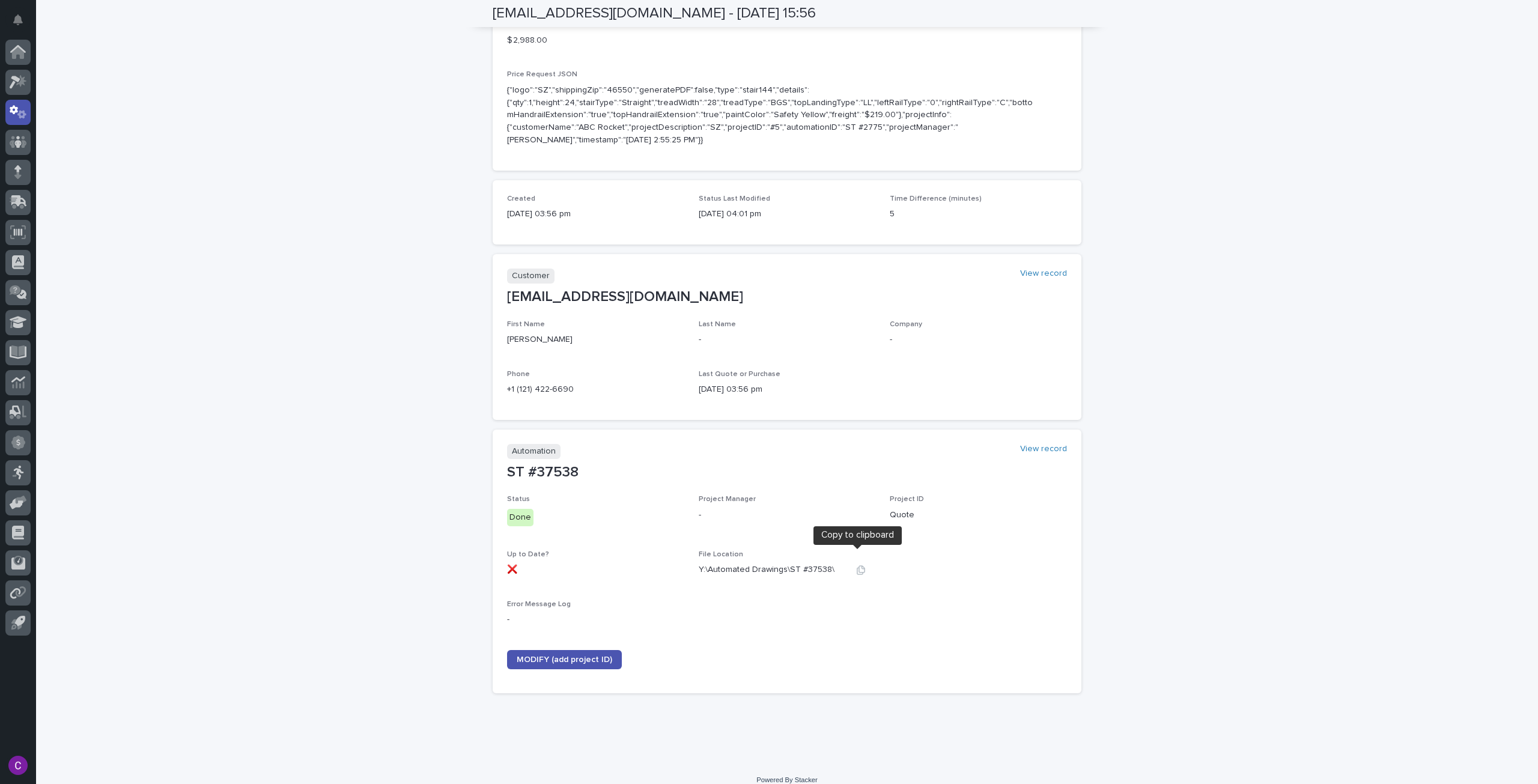 click 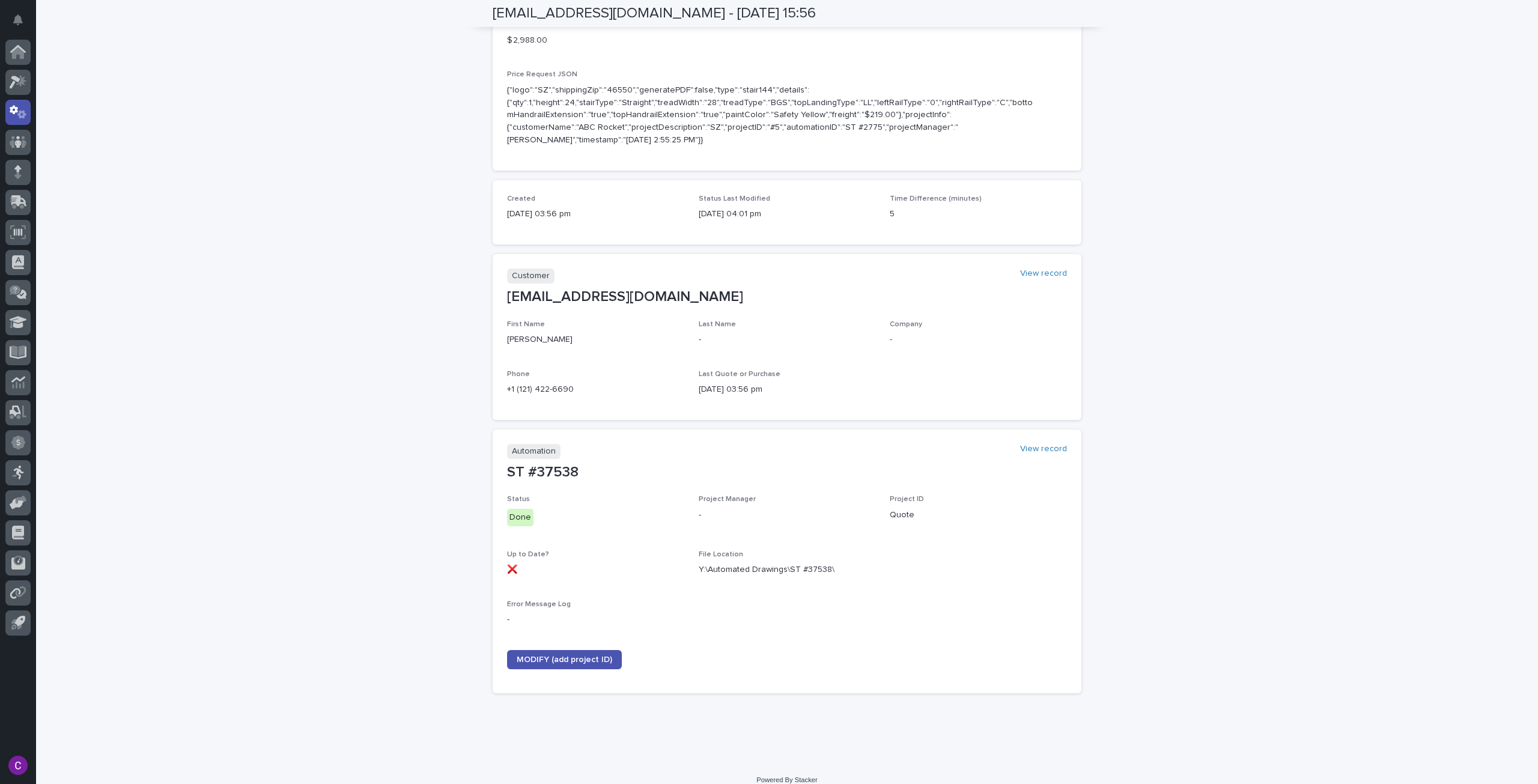 scroll, scrollTop: 0, scrollLeft: 0, axis: both 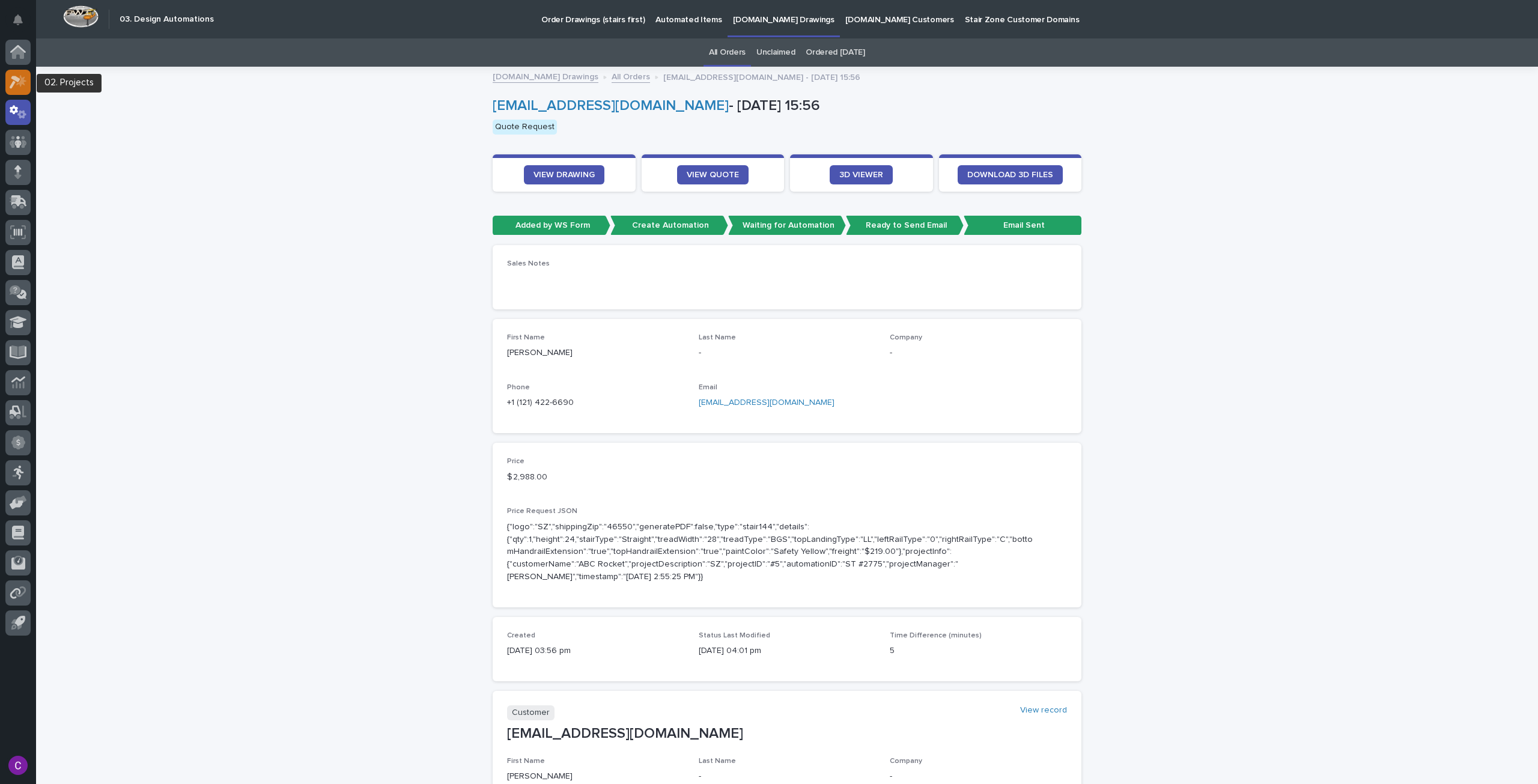 click at bounding box center (18, 82) 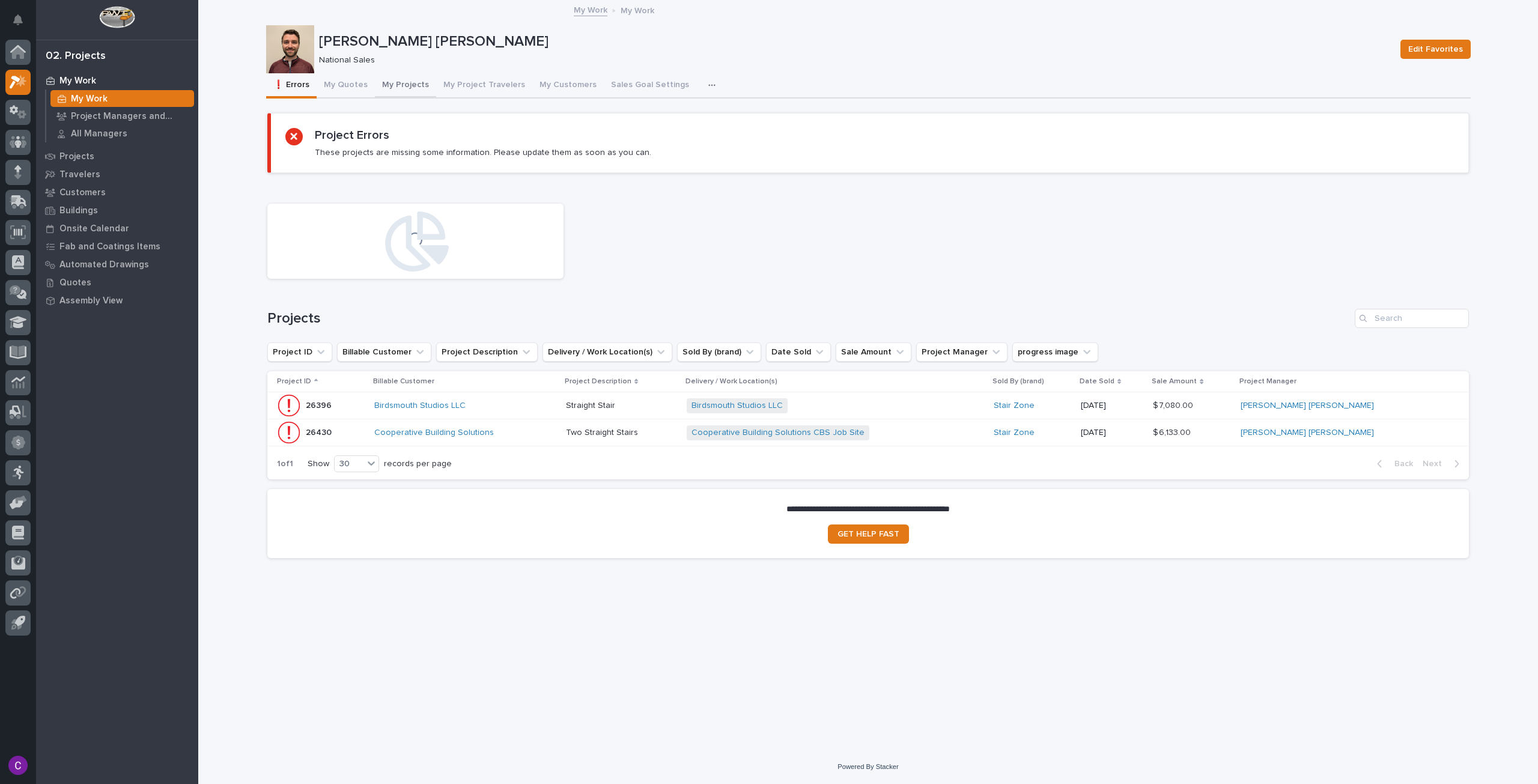 click on "My Projects" at bounding box center (406, 86) 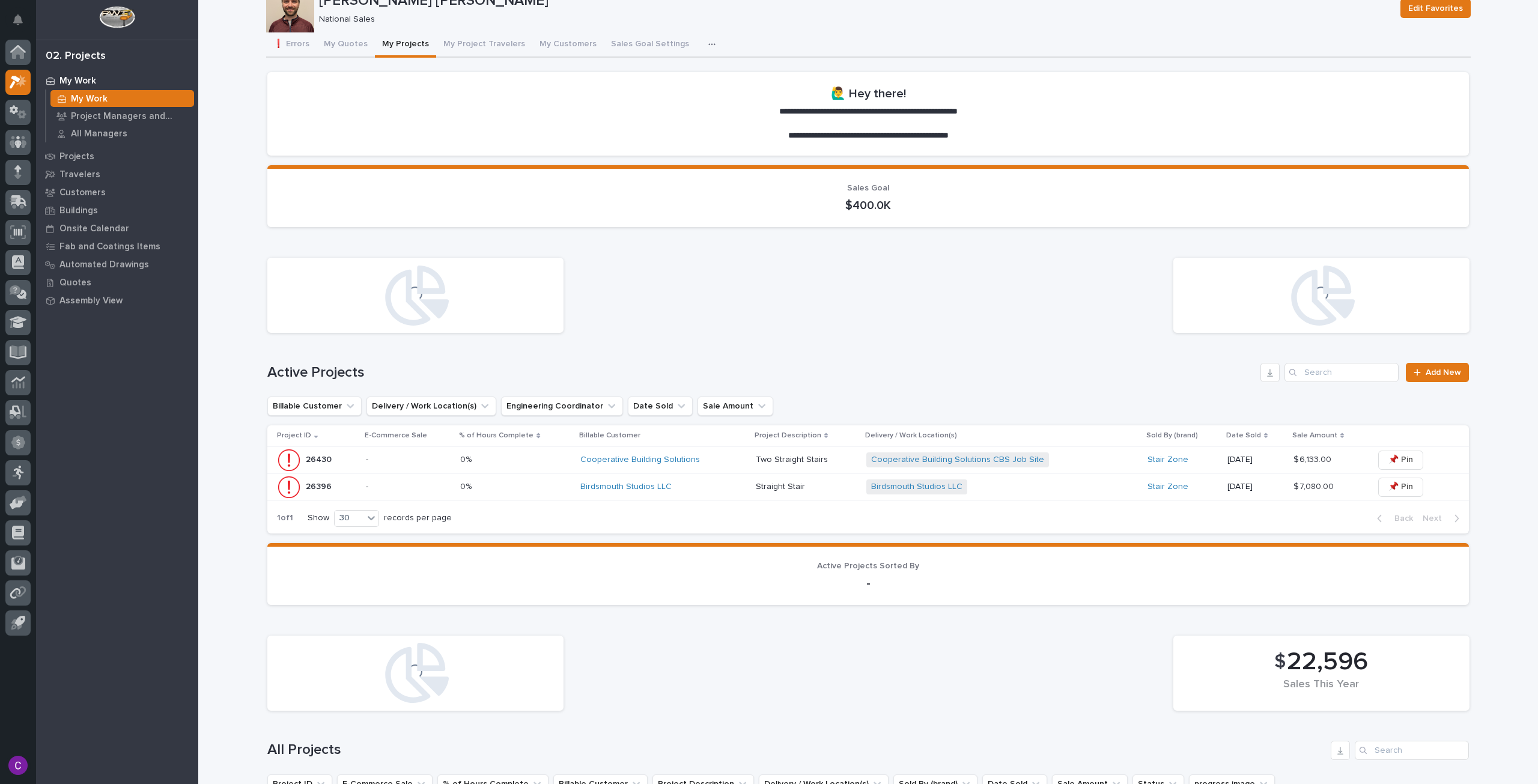 scroll, scrollTop: 60, scrollLeft: 0, axis: vertical 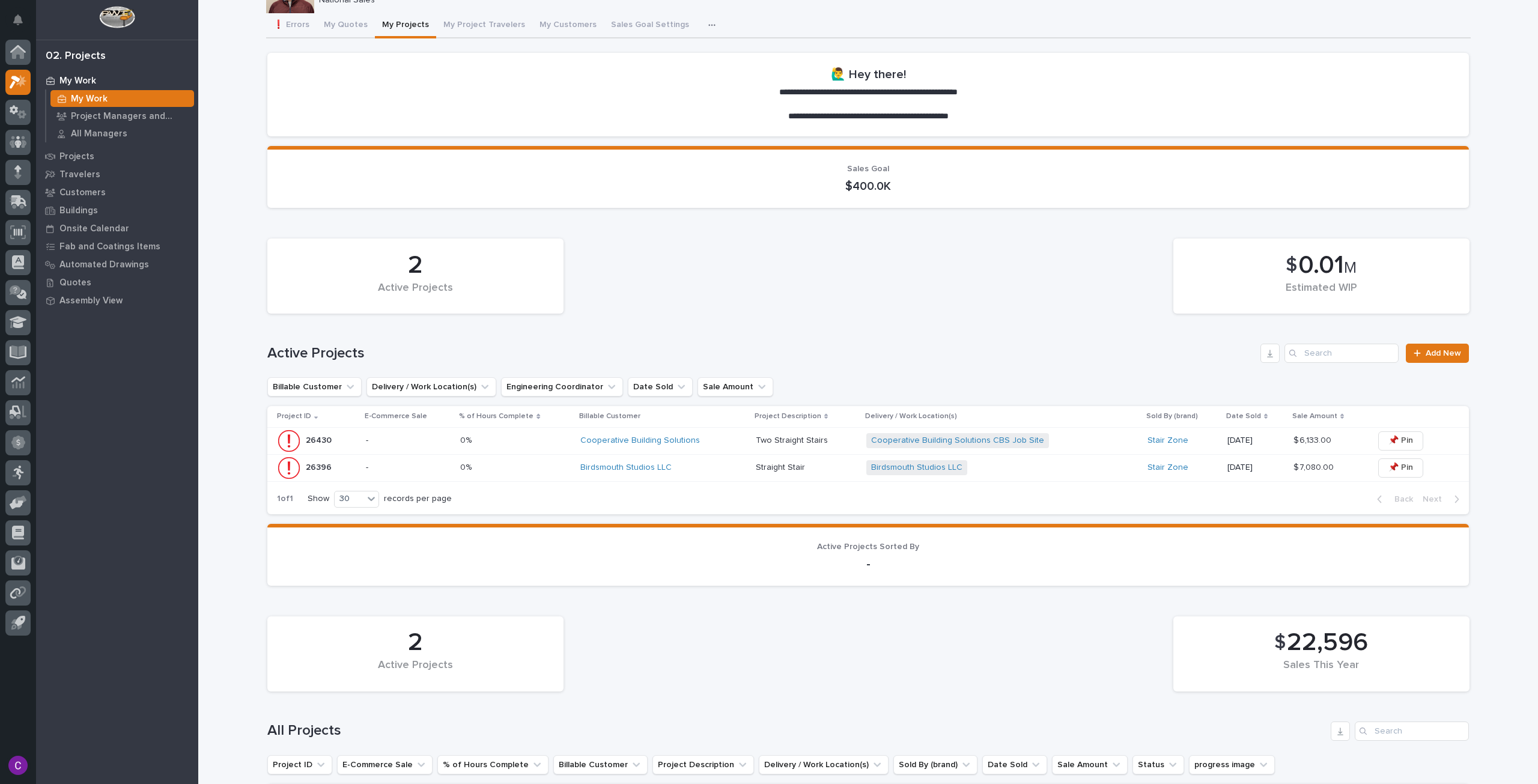 click on "0% 0%" at bounding box center (515, 440) 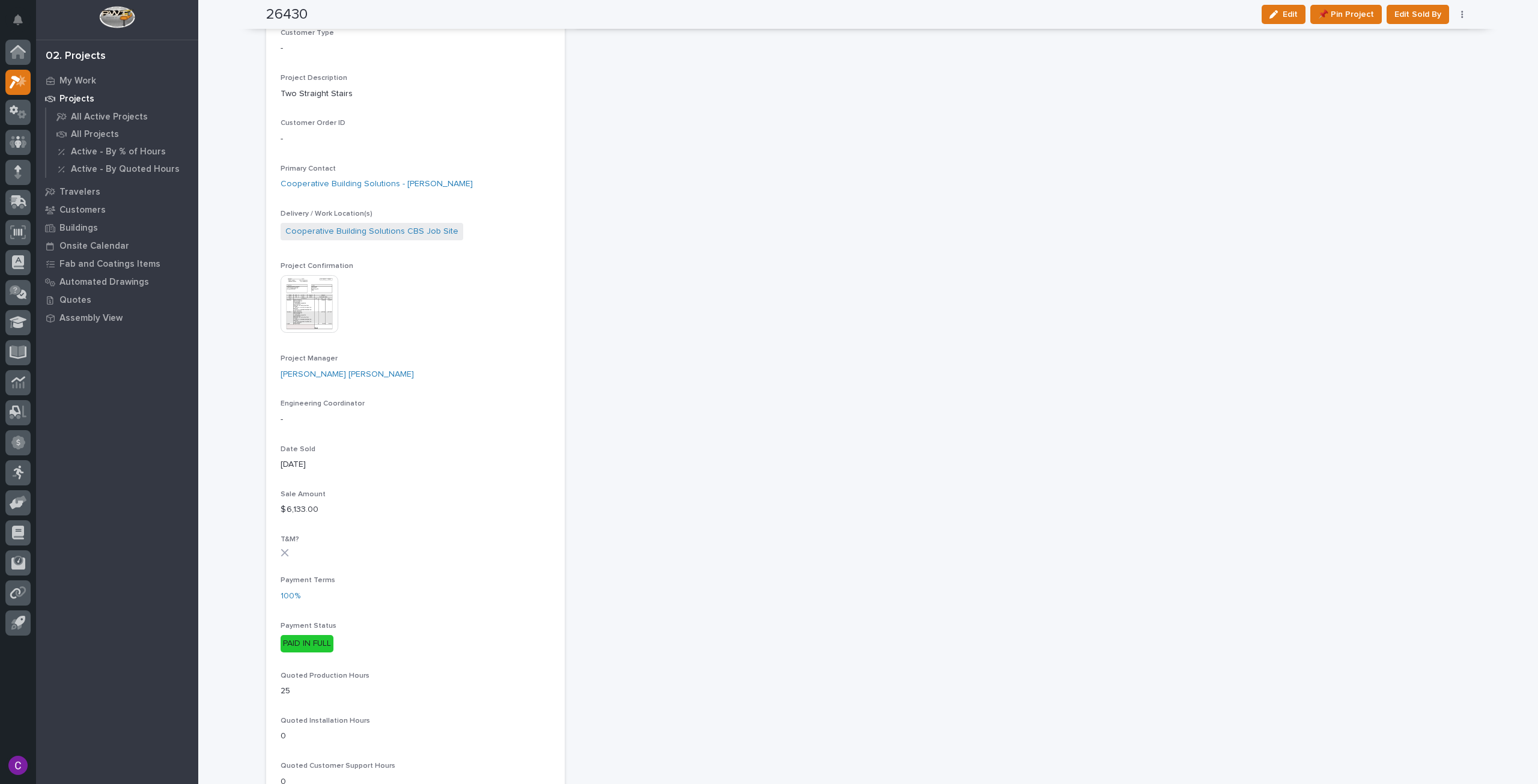 scroll, scrollTop: 0, scrollLeft: 0, axis: both 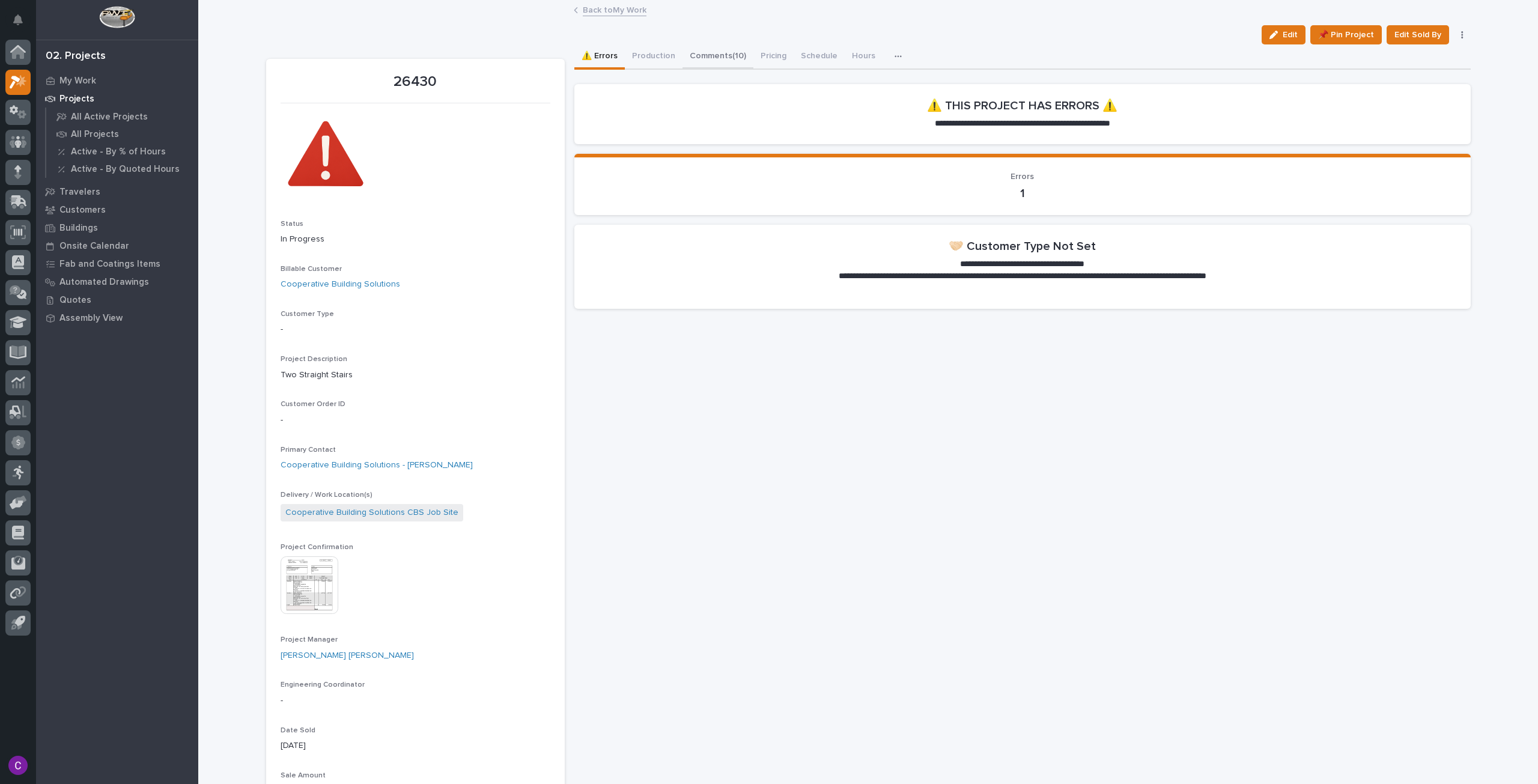 click on "Comments  (10)" at bounding box center [718, 57] 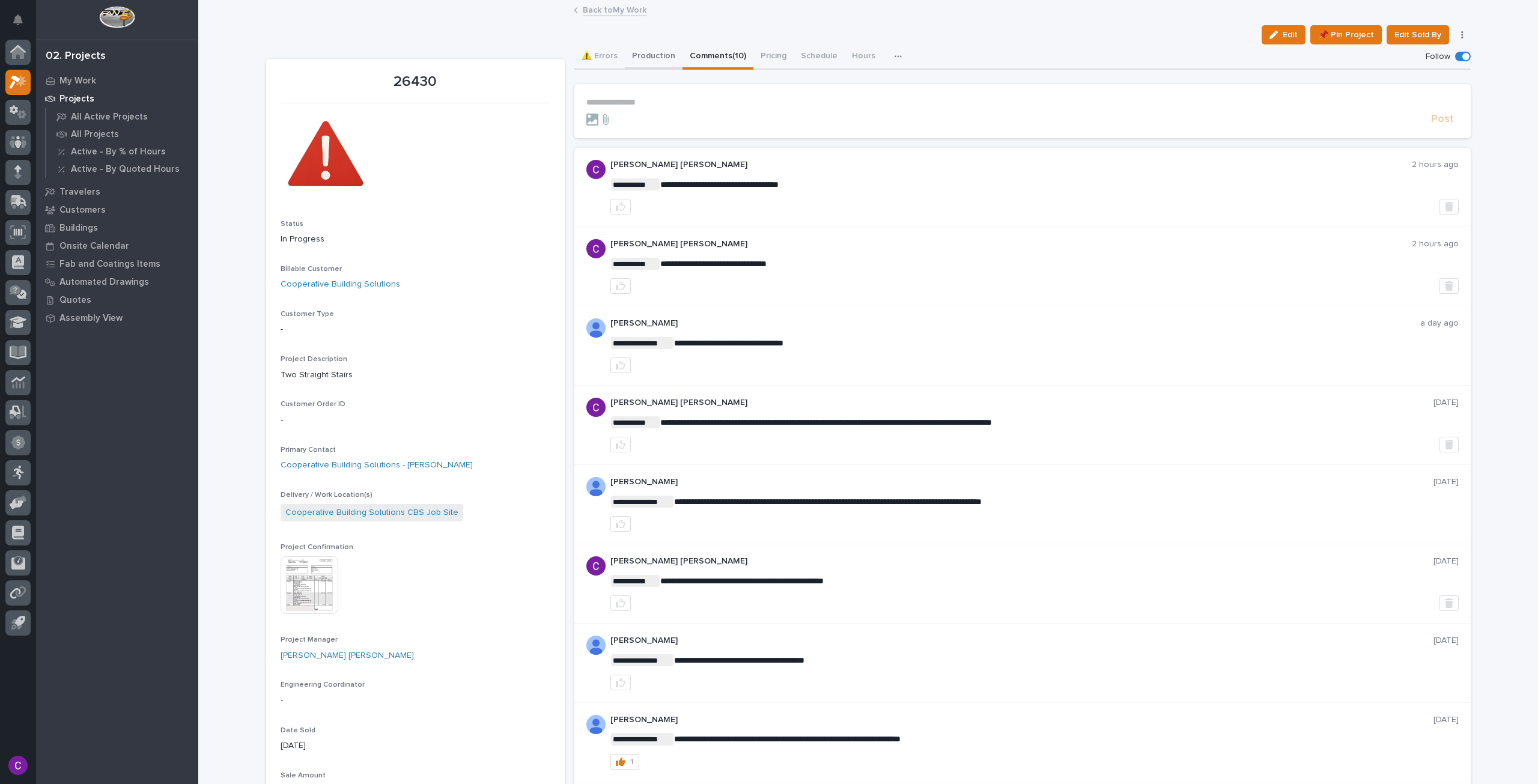 click on "Production" at bounding box center (654, 57) 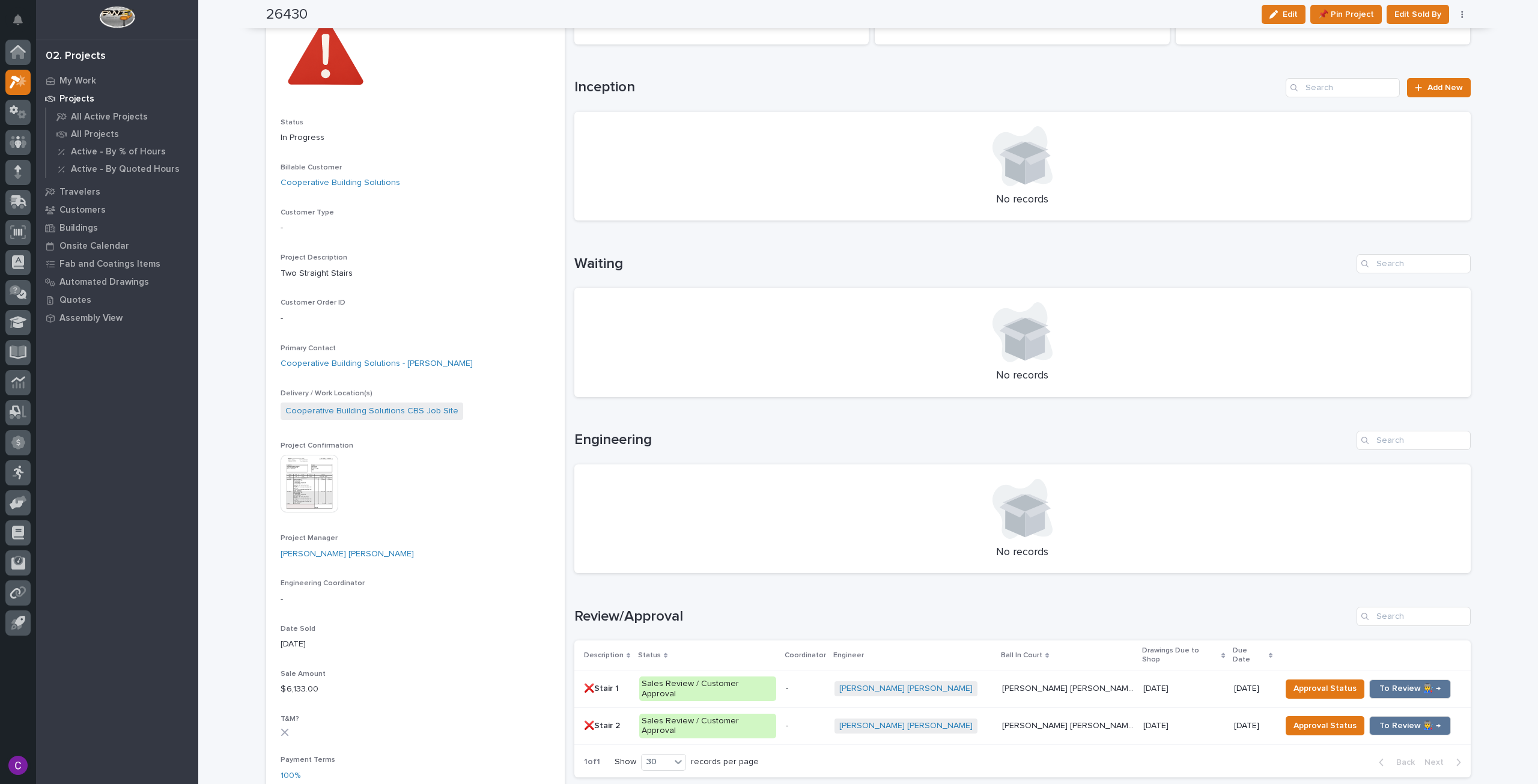 scroll, scrollTop: 120, scrollLeft: 0, axis: vertical 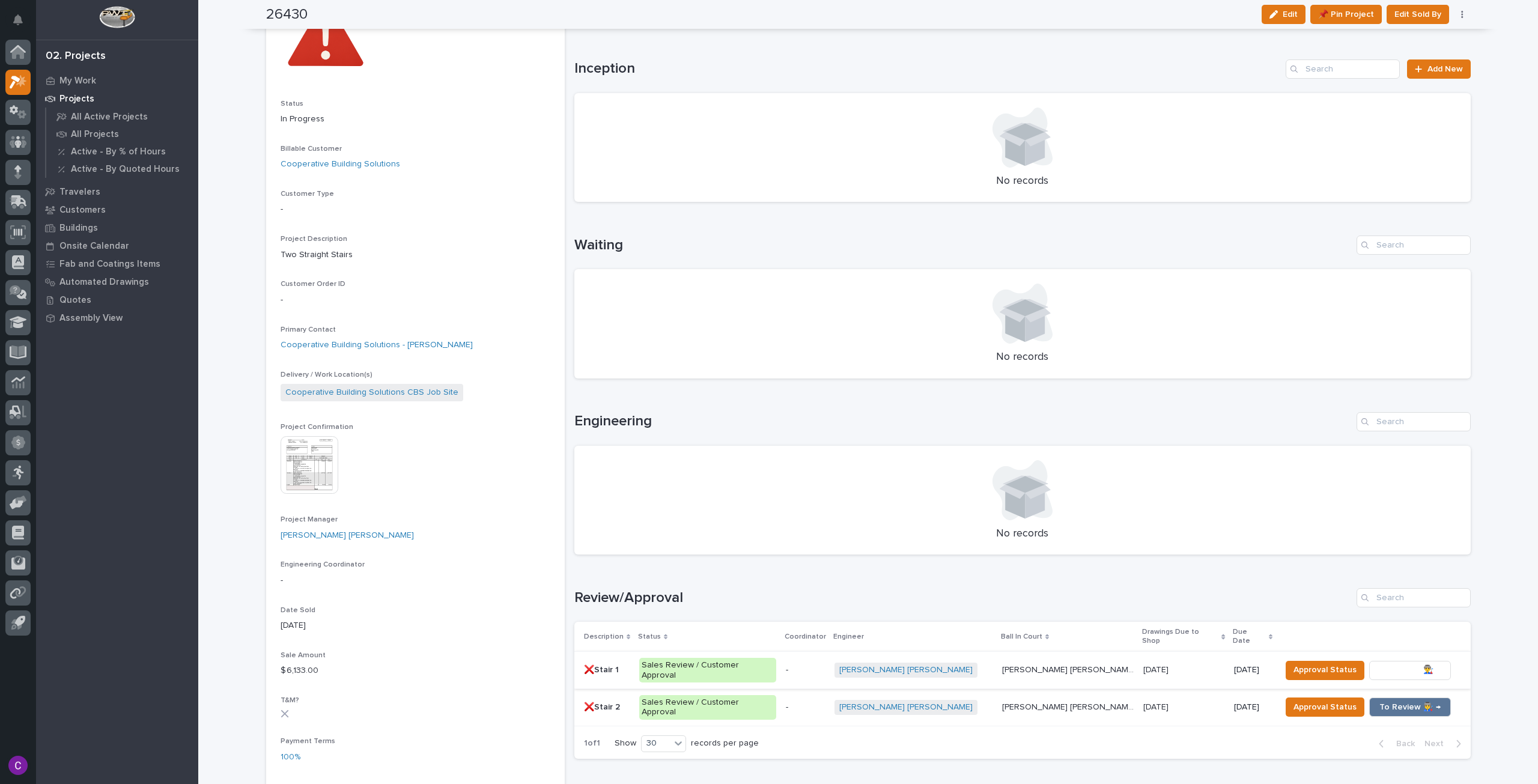 click on "To Review 👨‍🏭 →" at bounding box center [1410, 670] 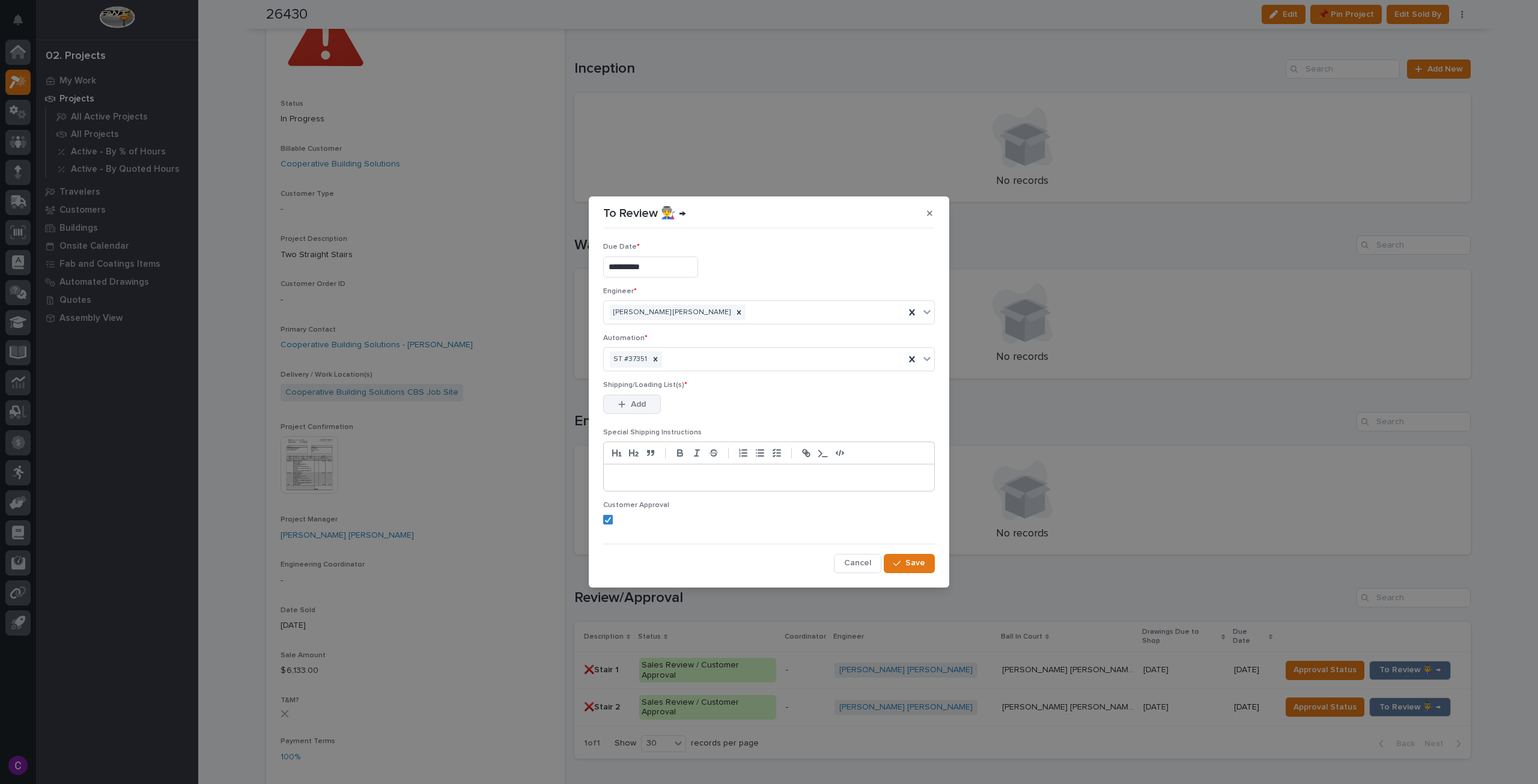 click on "Add" at bounding box center [632, 404] 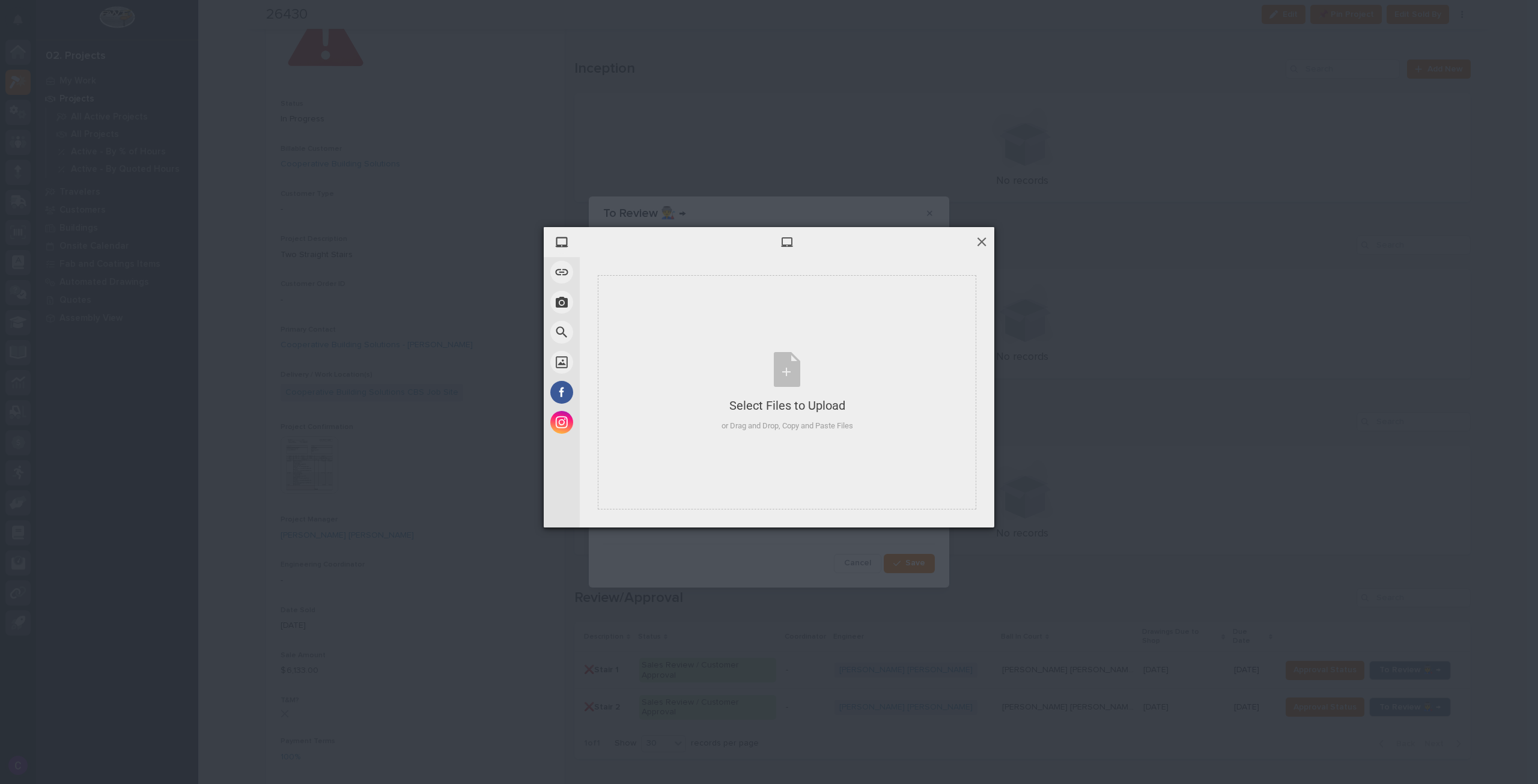 click at bounding box center [982, 242] 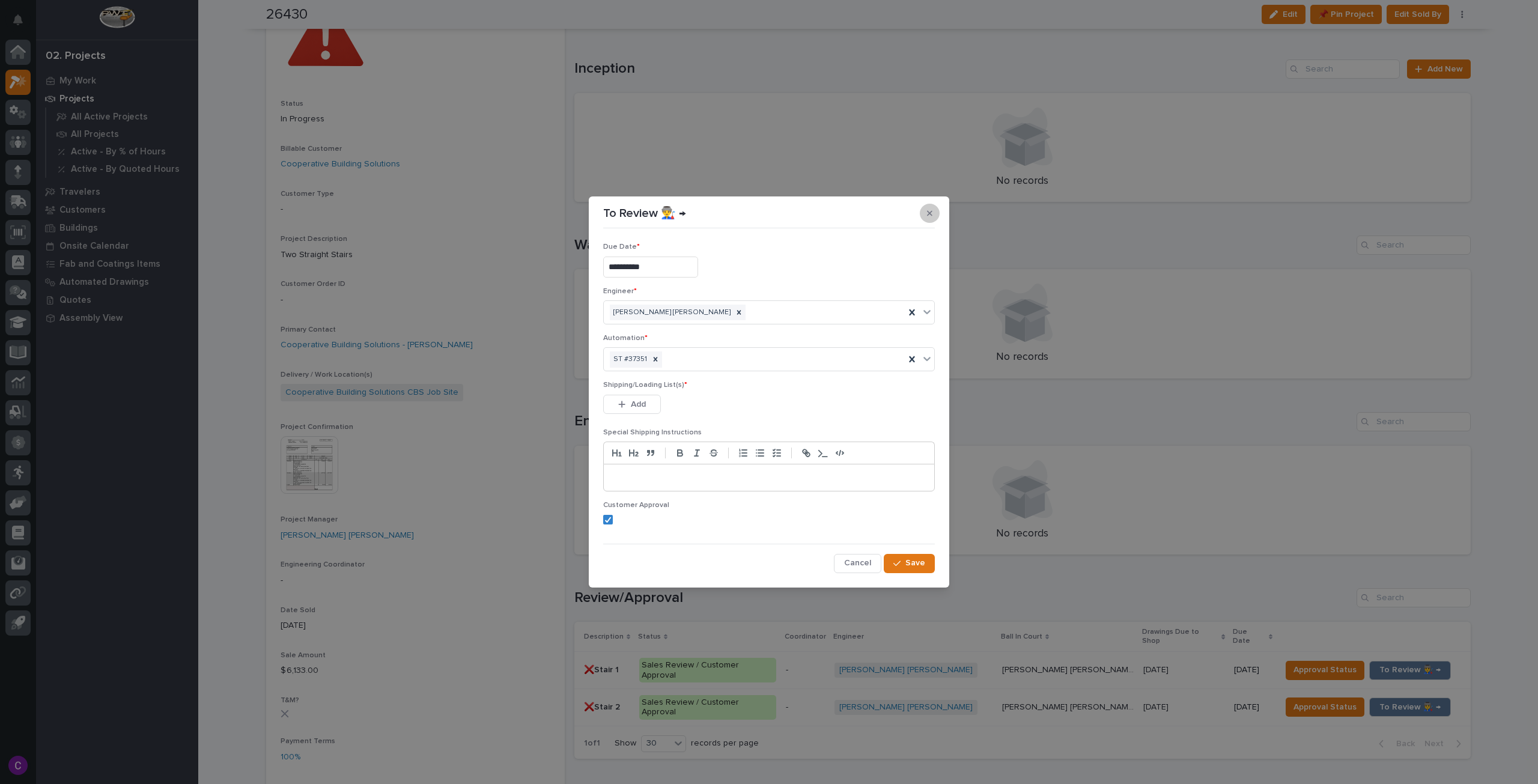 click at bounding box center (929, 213) 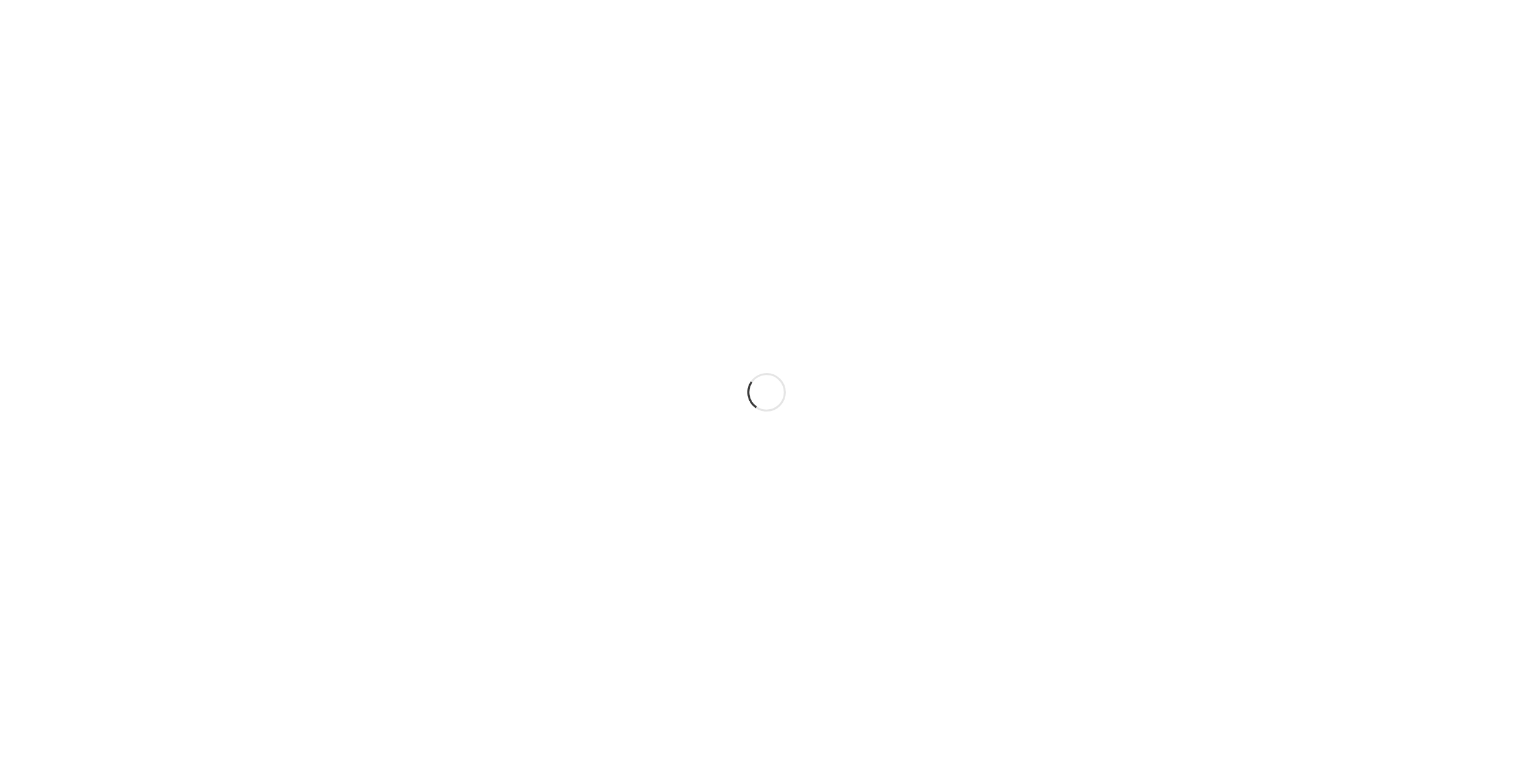 scroll, scrollTop: 0, scrollLeft: 0, axis: both 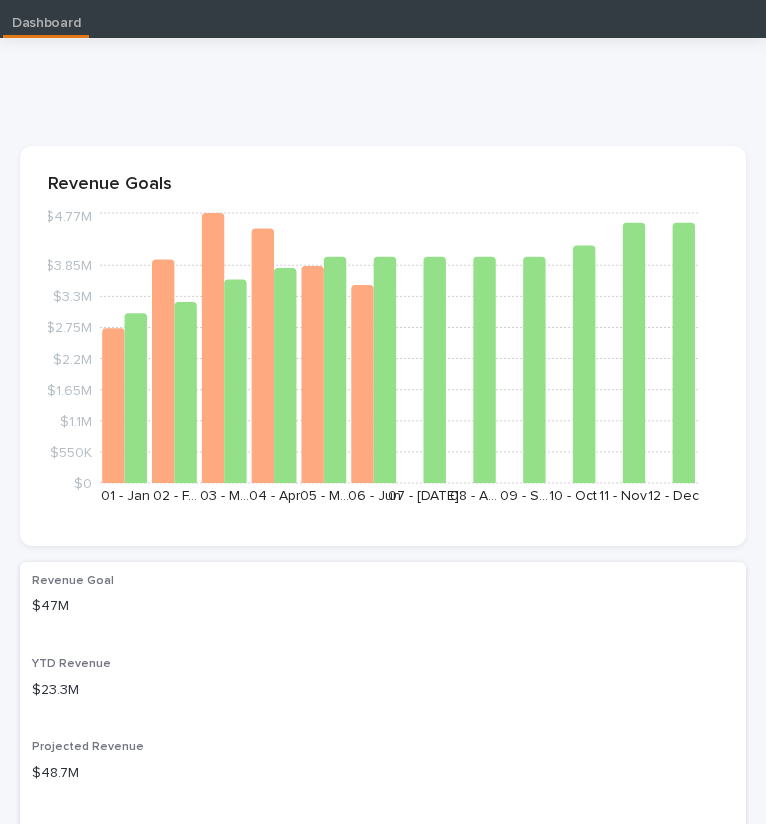 click at bounding box center [379, 92] 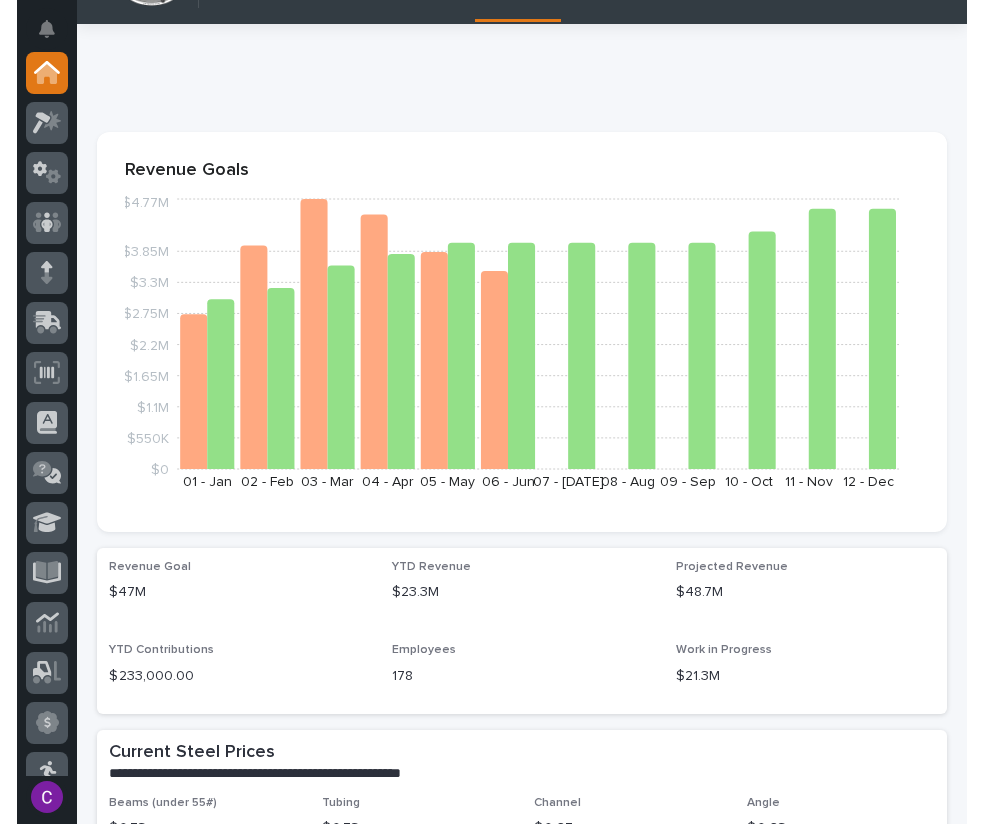 scroll, scrollTop: 0, scrollLeft: 0, axis: both 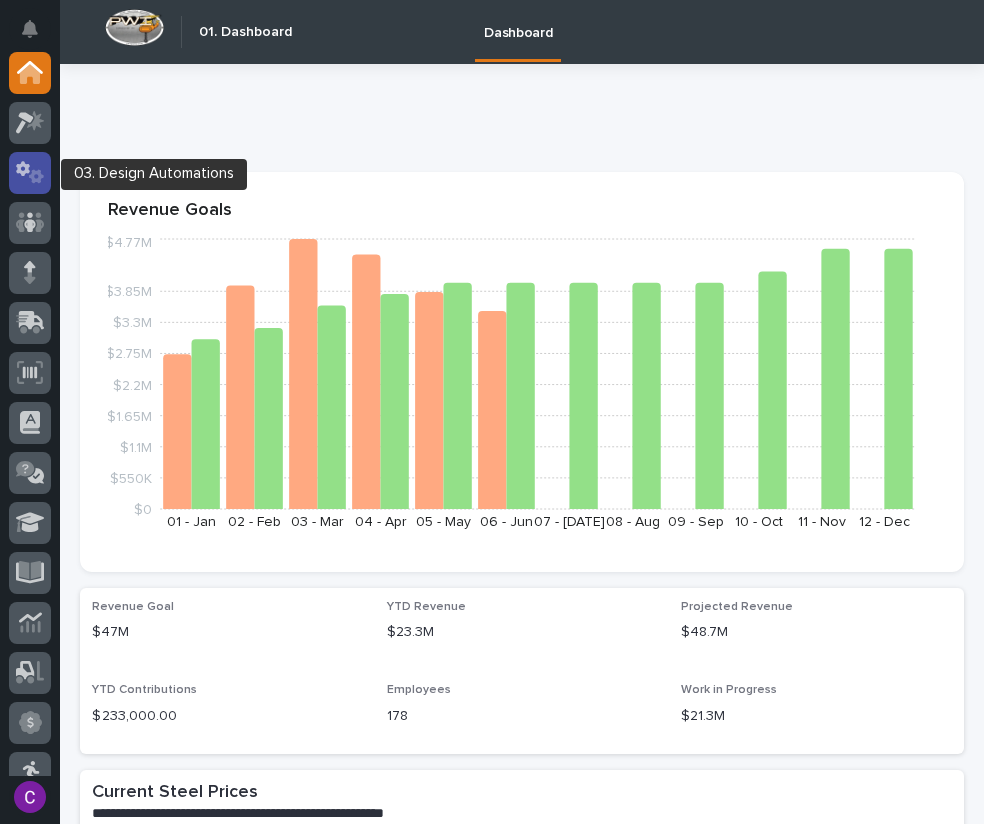 click 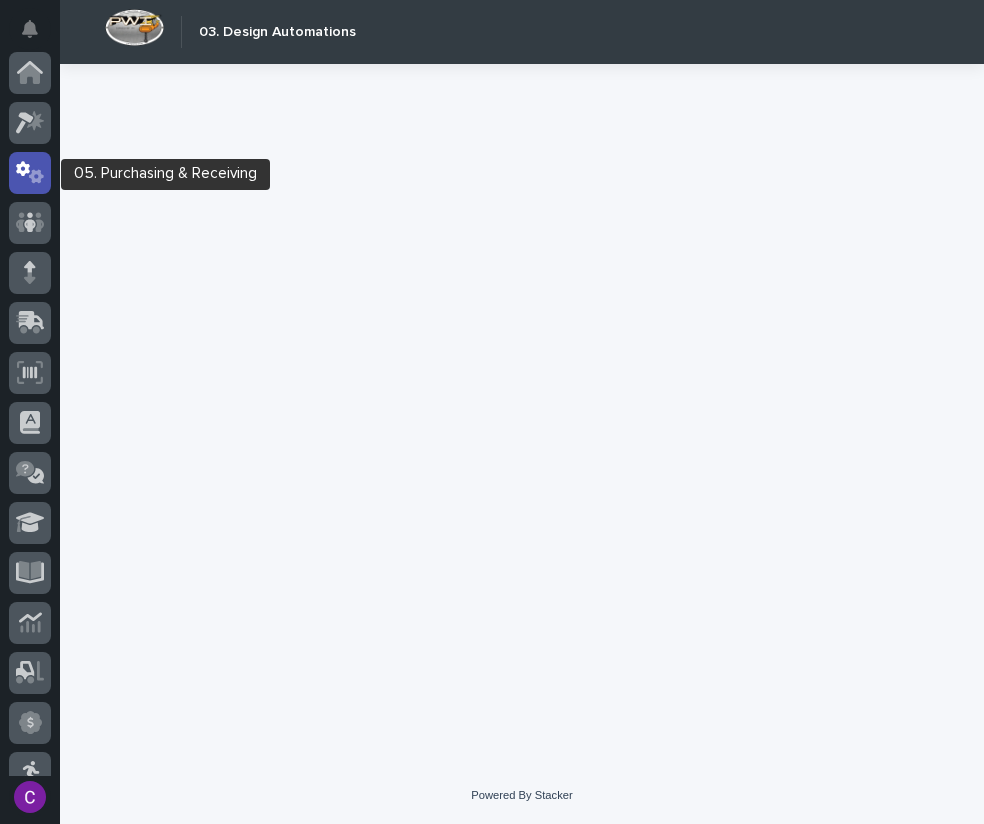 scroll, scrollTop: 0, scrollLeft: 0, axis: both 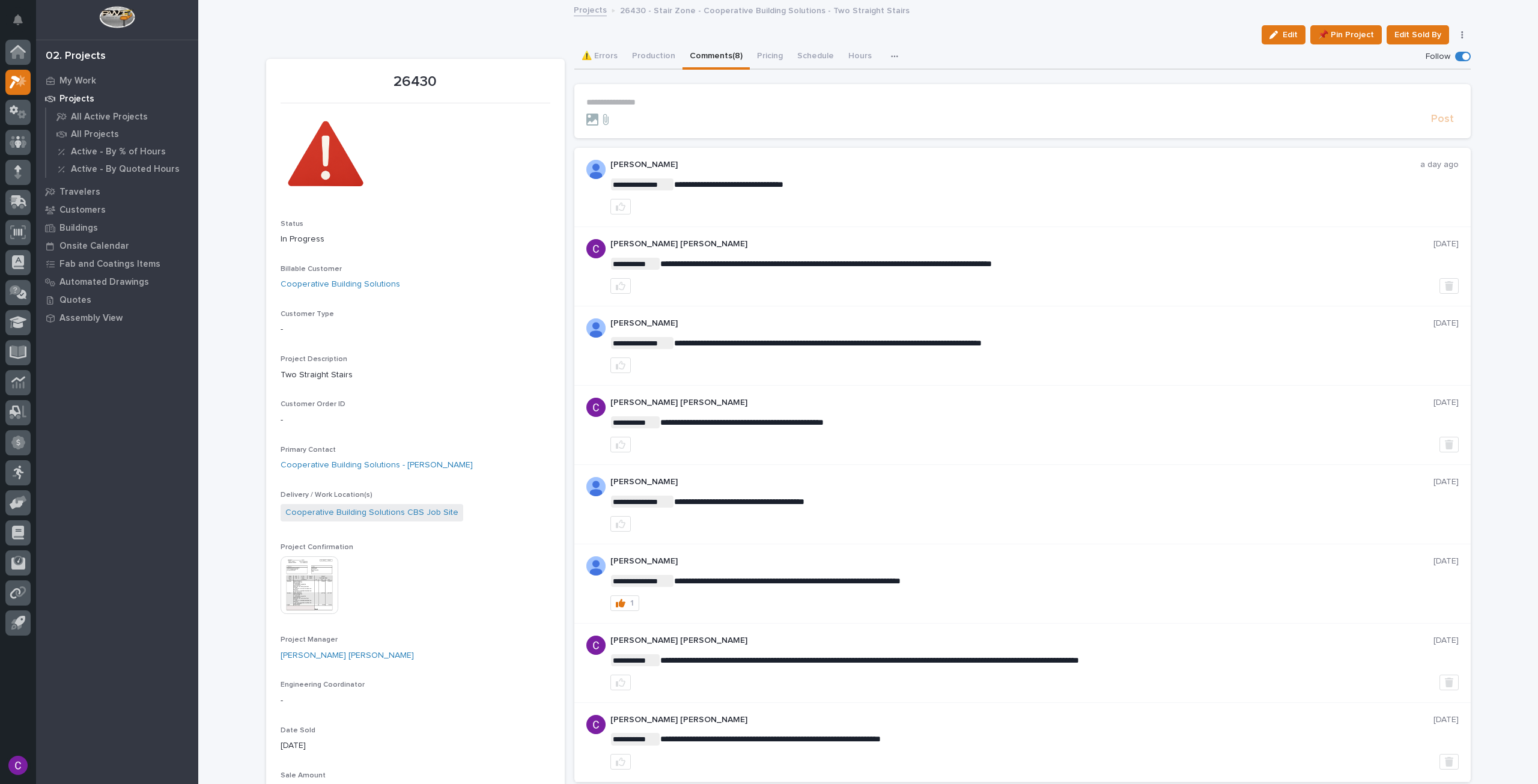 click on "**********" at bounding box center (1023, 111) 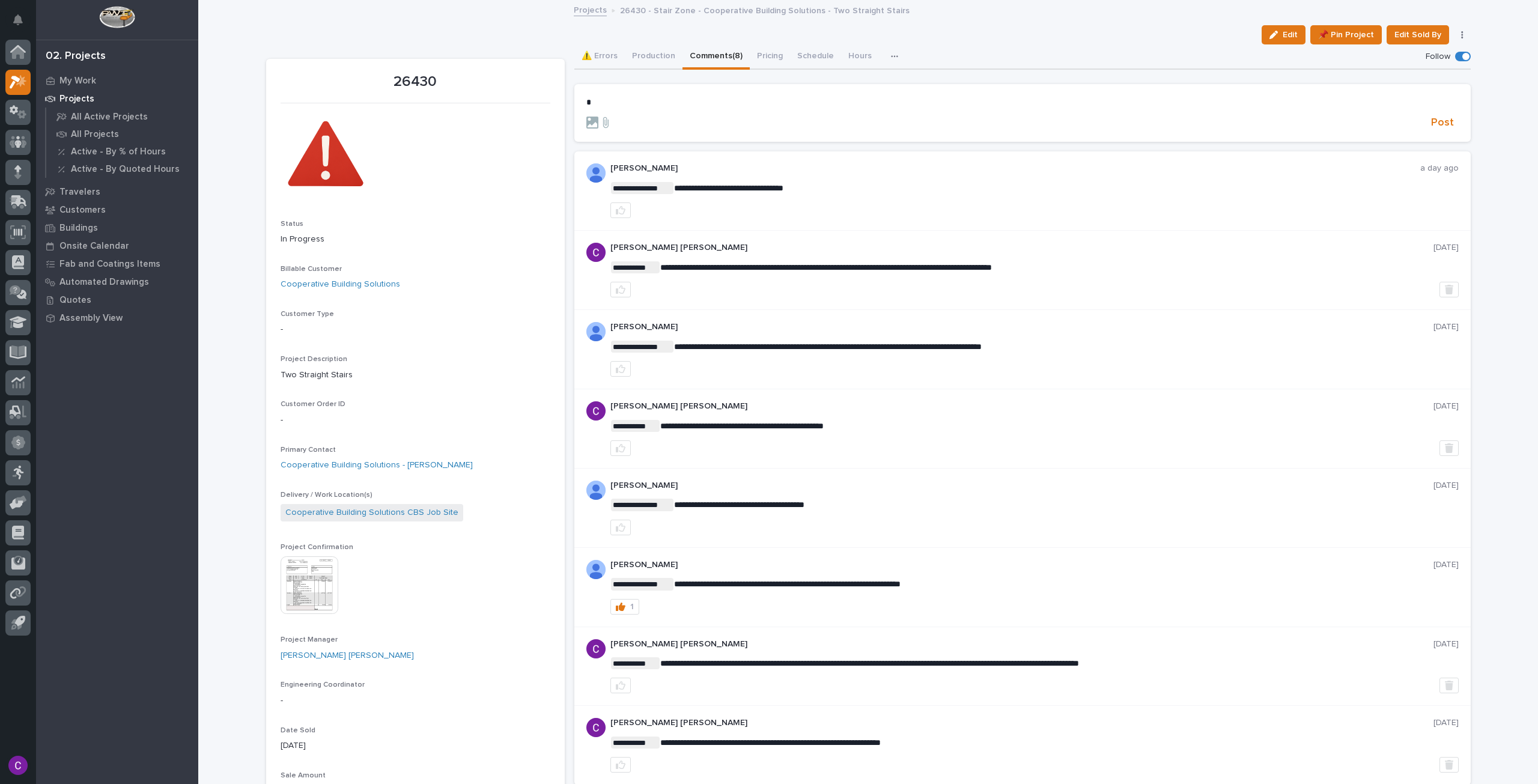 type 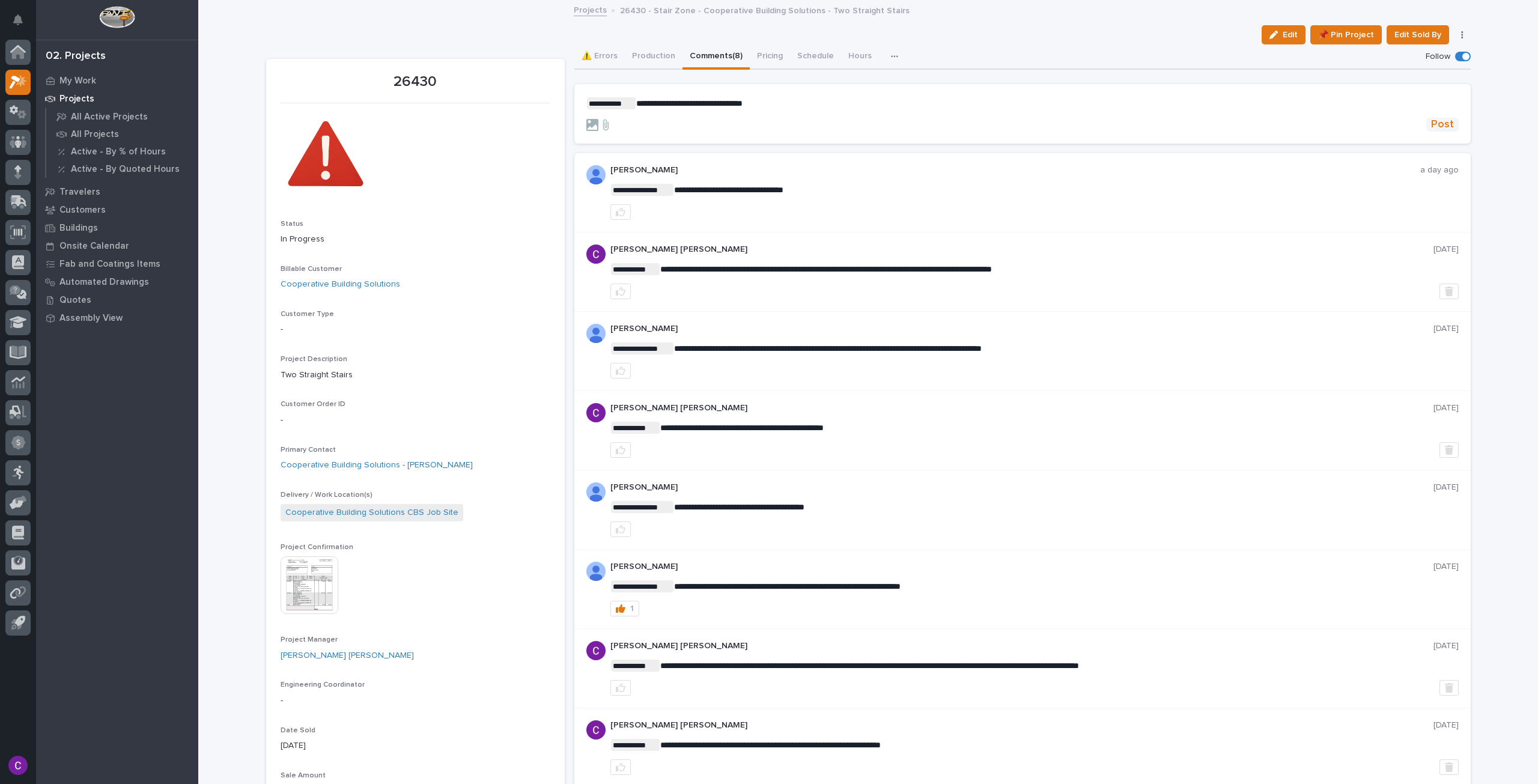 click on "Post" at bounding box center (1442, 124) 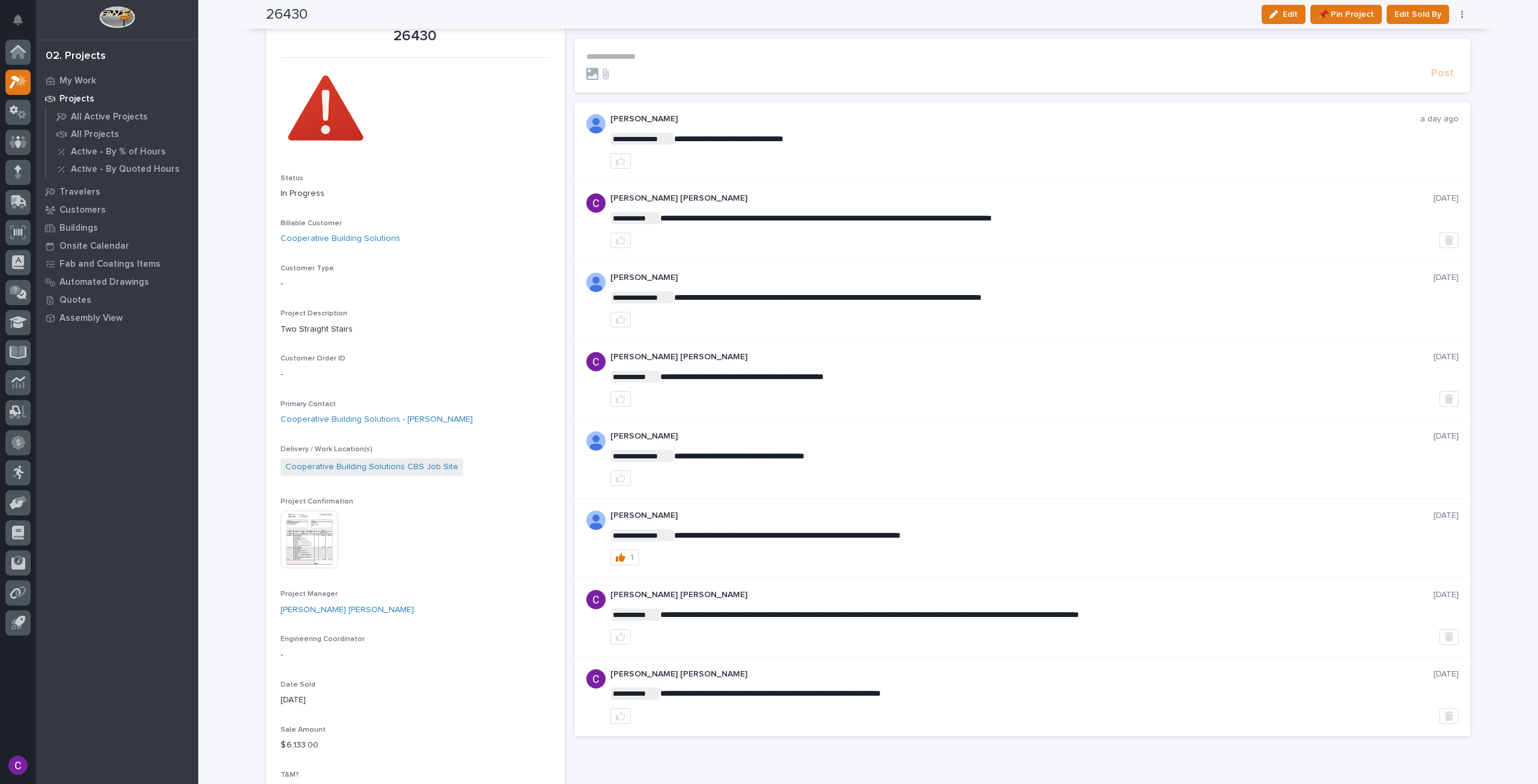 scroll, scrollTop: 0, scrollLeft: 0, axis: both 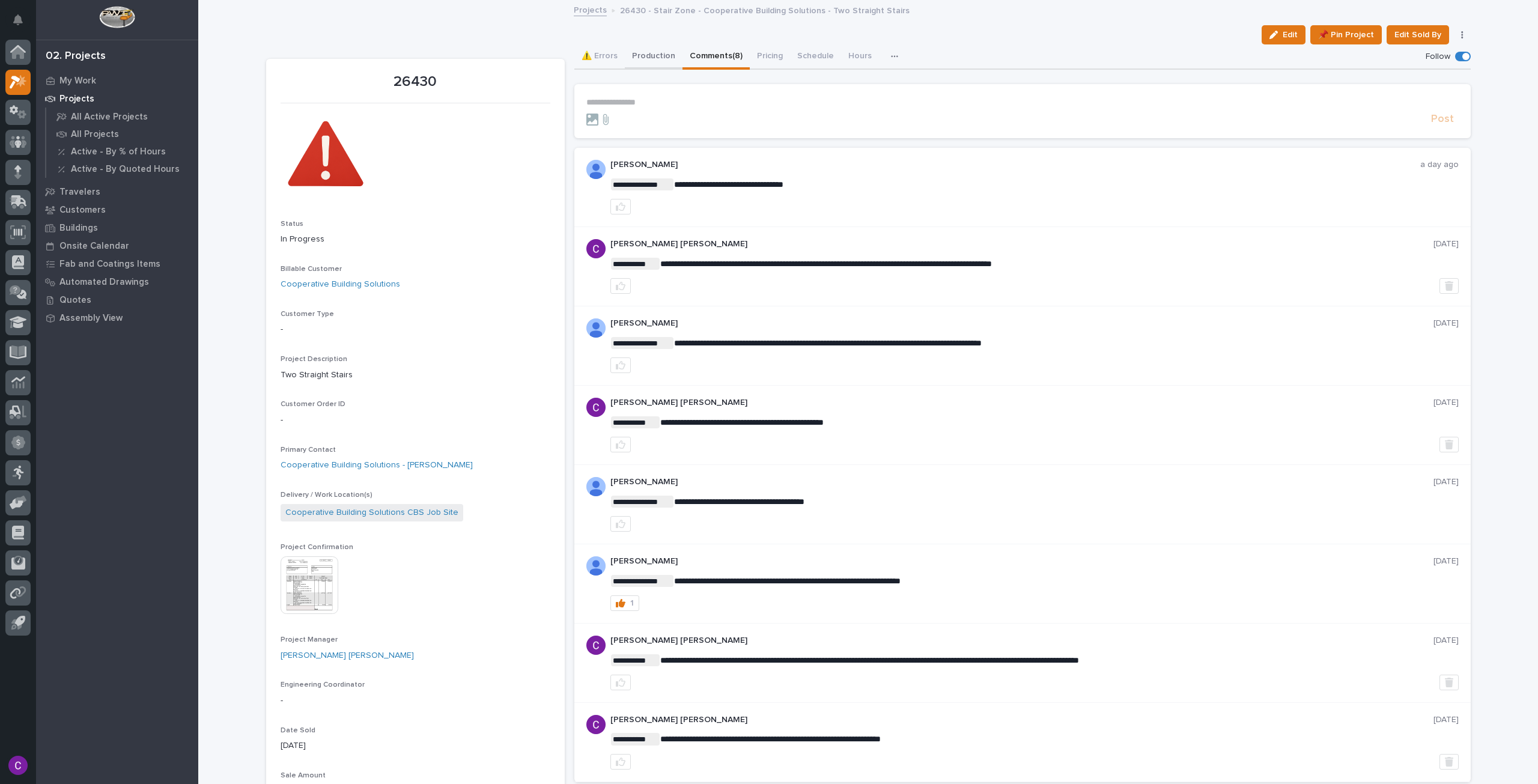 click on "Production" at bounding box center [654, 57] 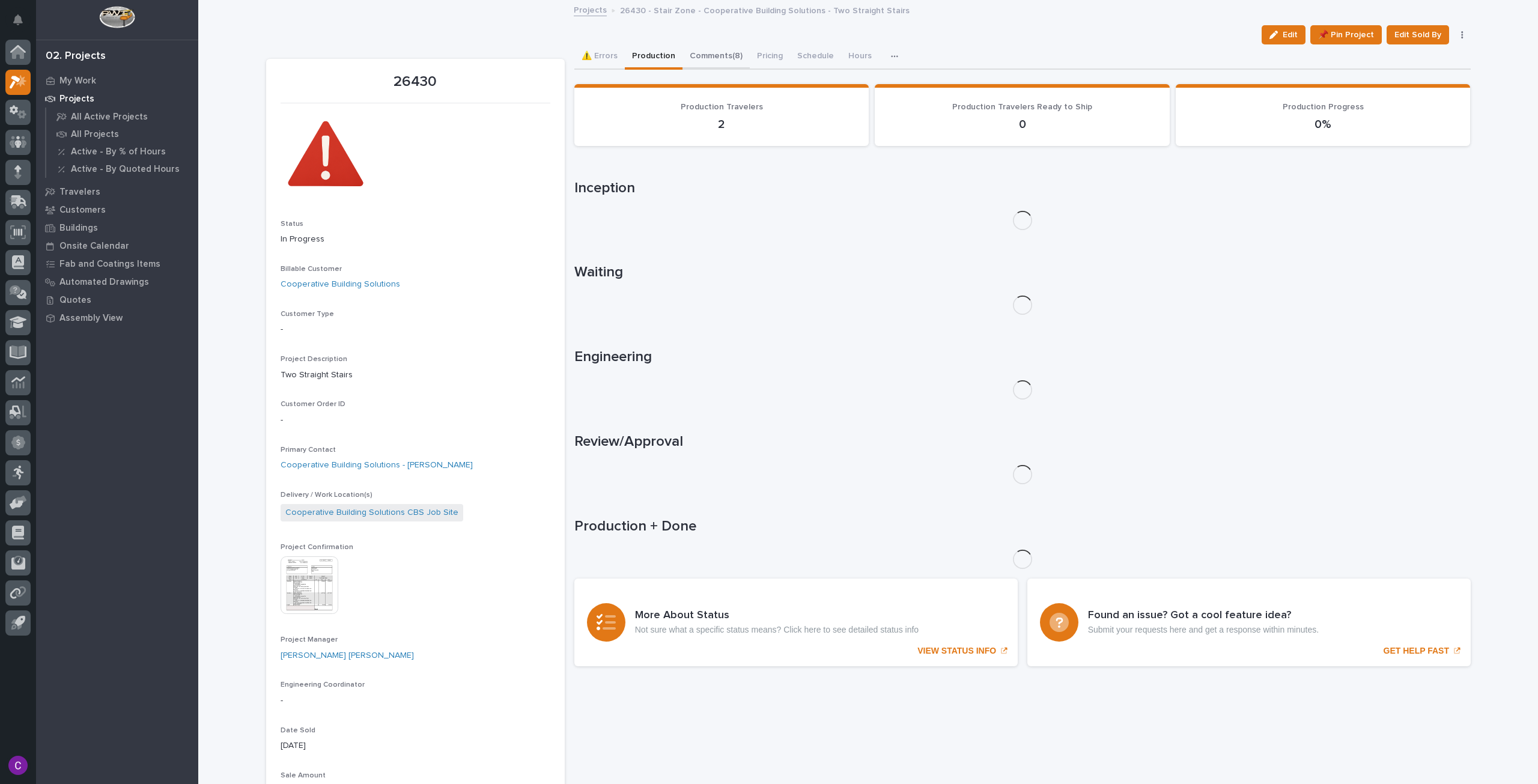 click on "Comments  (8)" at bounding box center [716, 57] 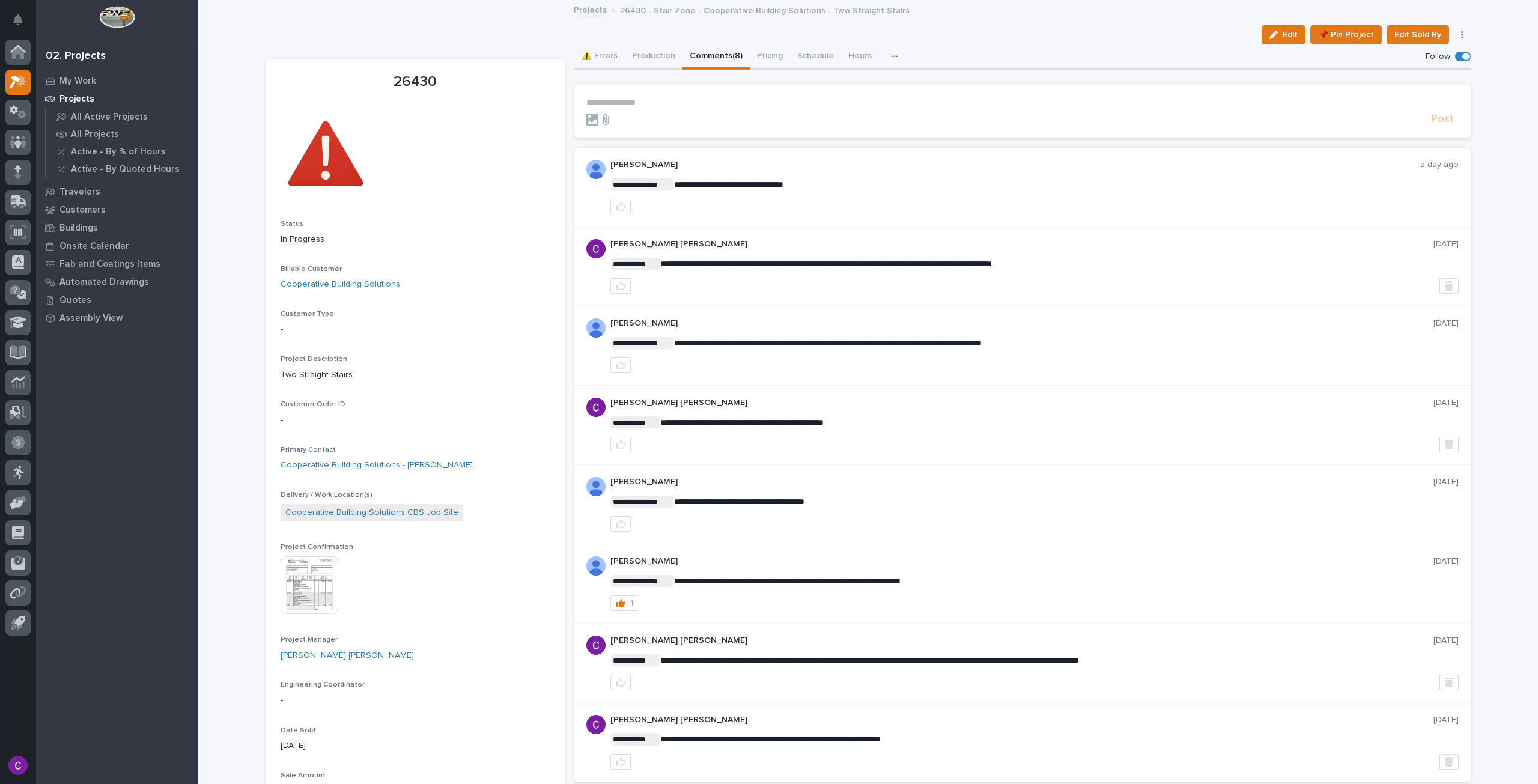 click on "**********" at bounding box center (1023, 102) 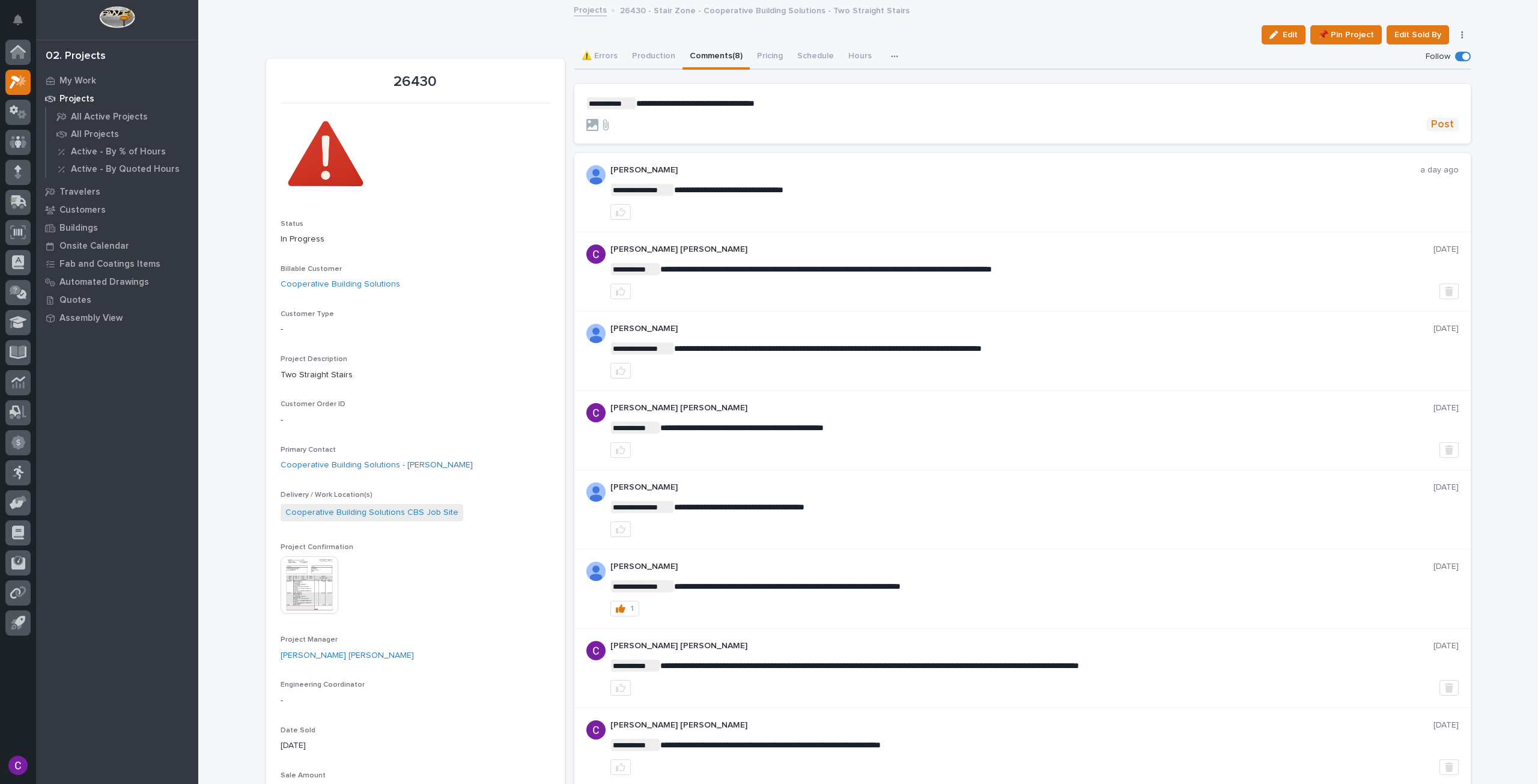 click on "Post" at bounding box center (1442, 124) 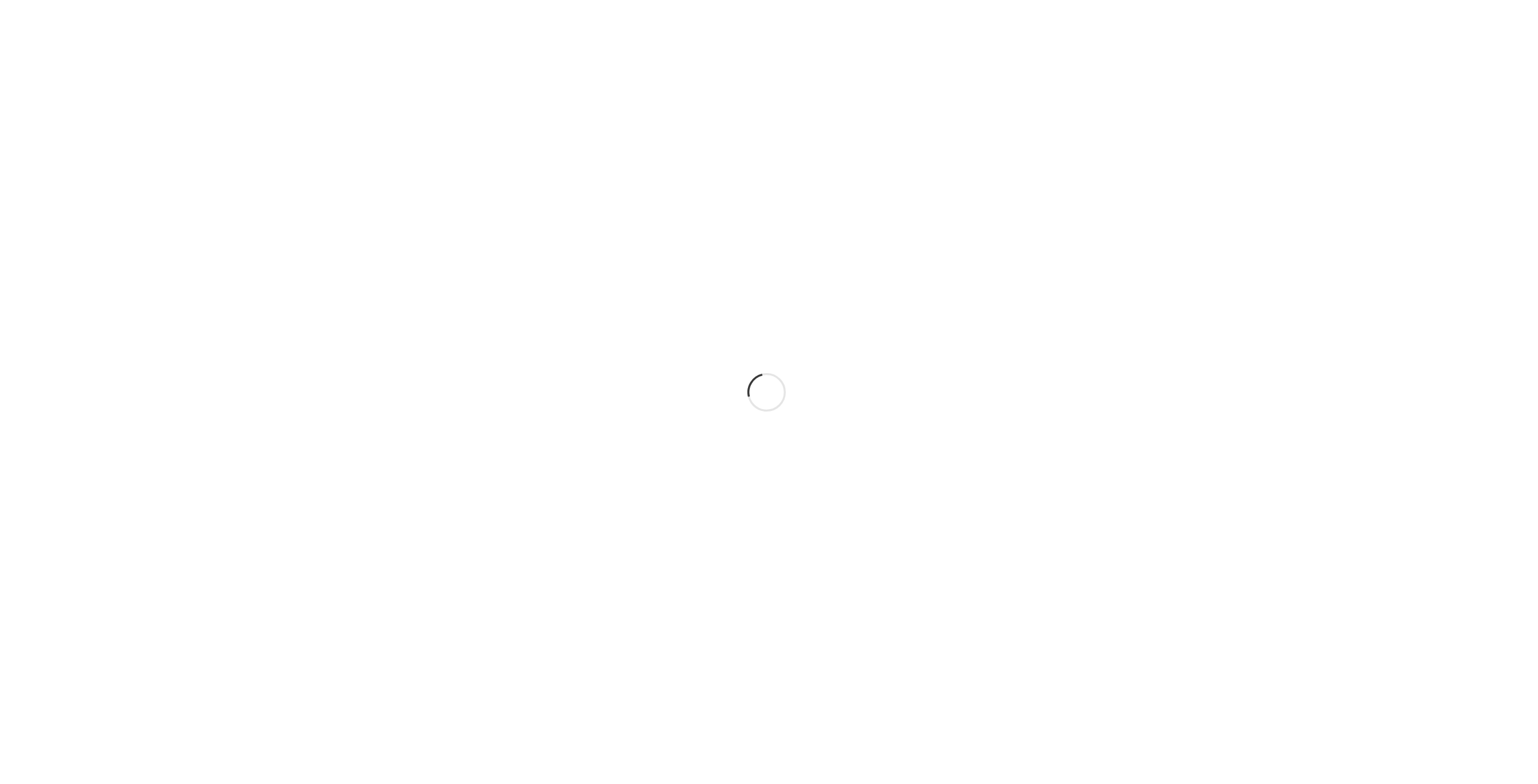 scroll, scrollTop: 0, scrollLeft: 0, axis: both 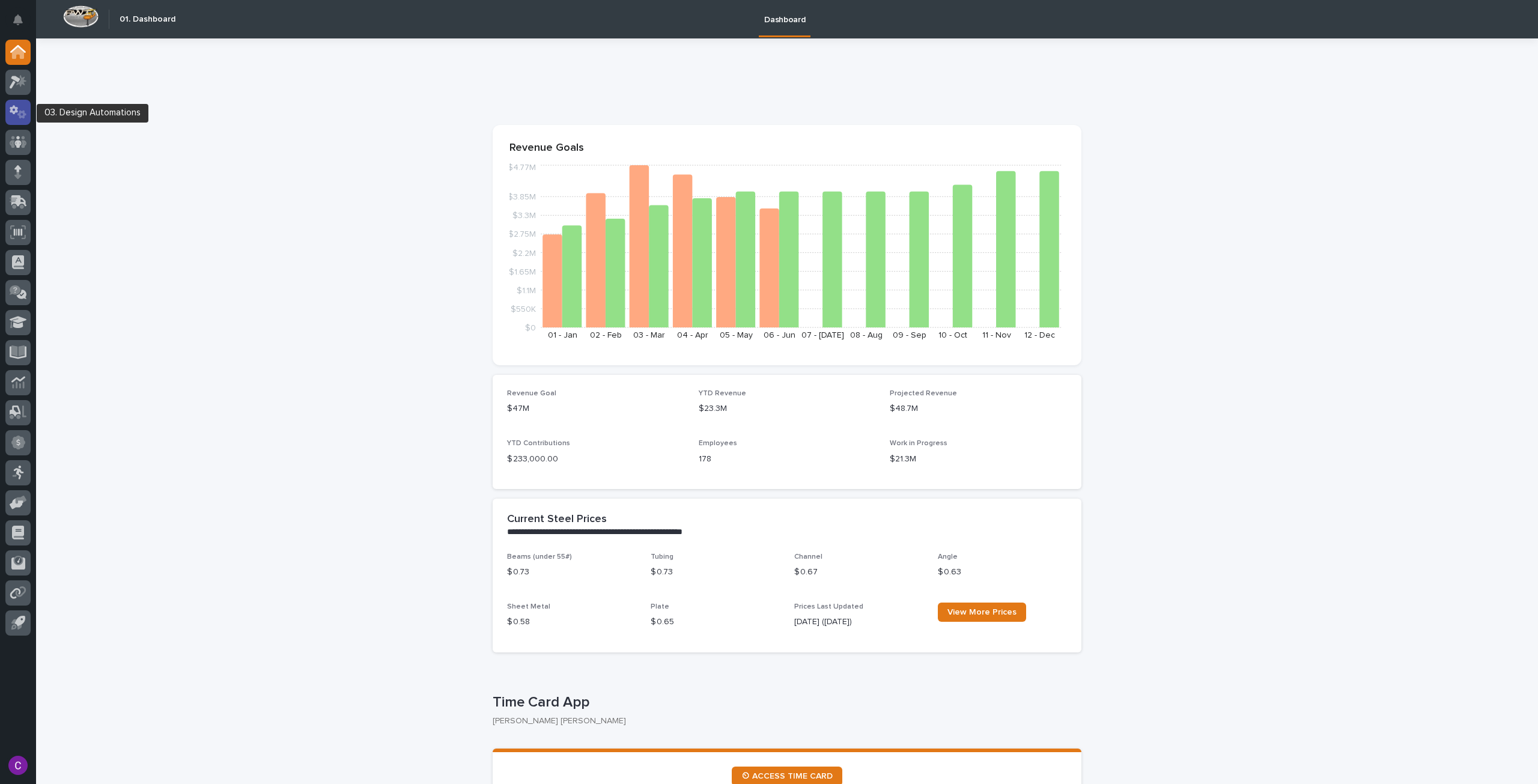 click at bounding box center (18, 112) 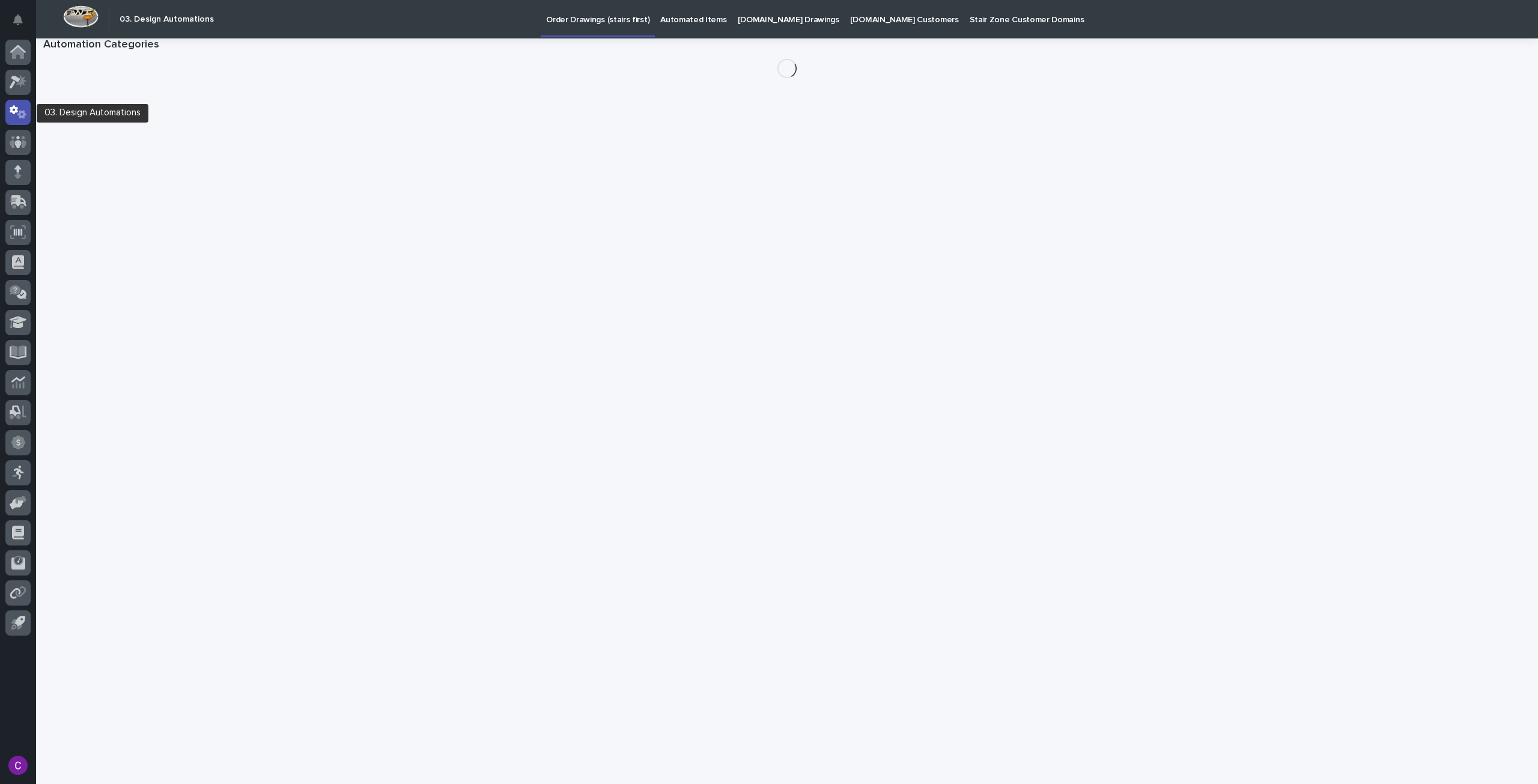 scroll, scrollTop: 0, scrollLeft: 0, axis: both 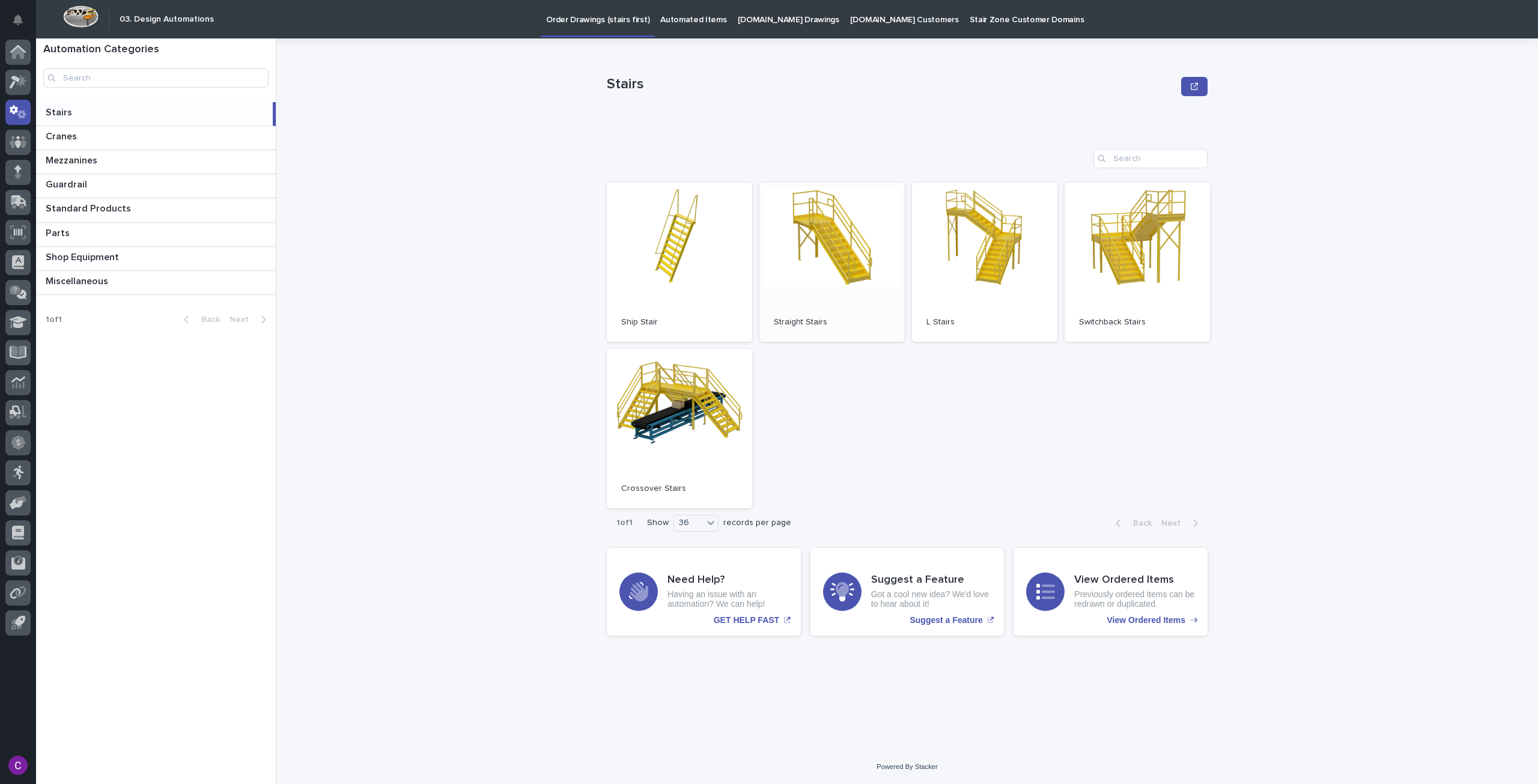 click on "Open" at bounding box center (832, 262) 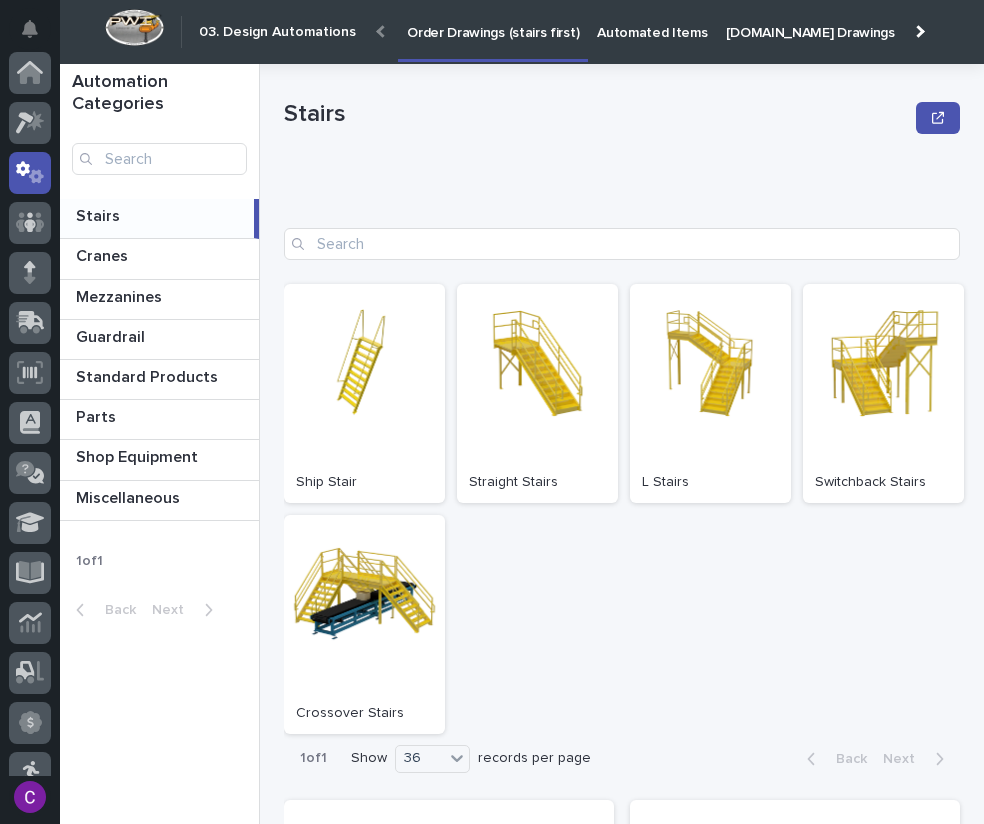 scroll, scrollTop: 0, scrollLeft: 0, axis: both 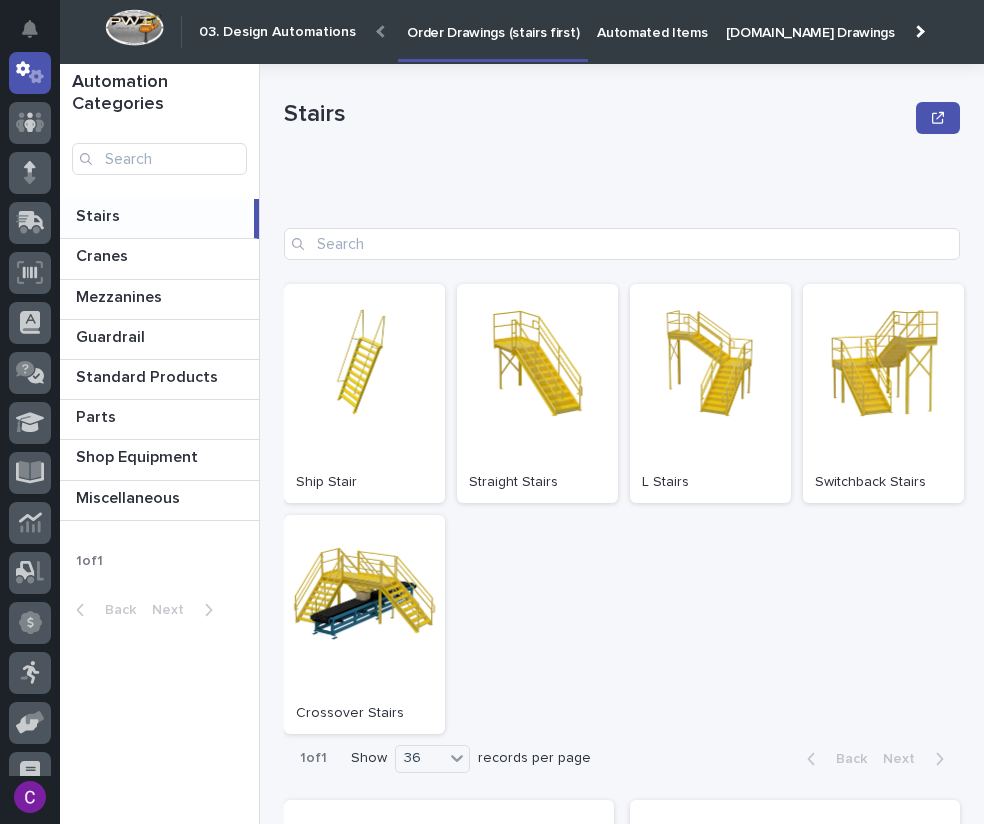 click on "[DOMAIN_NAME] Drawings" at bounding box center [810, 21] 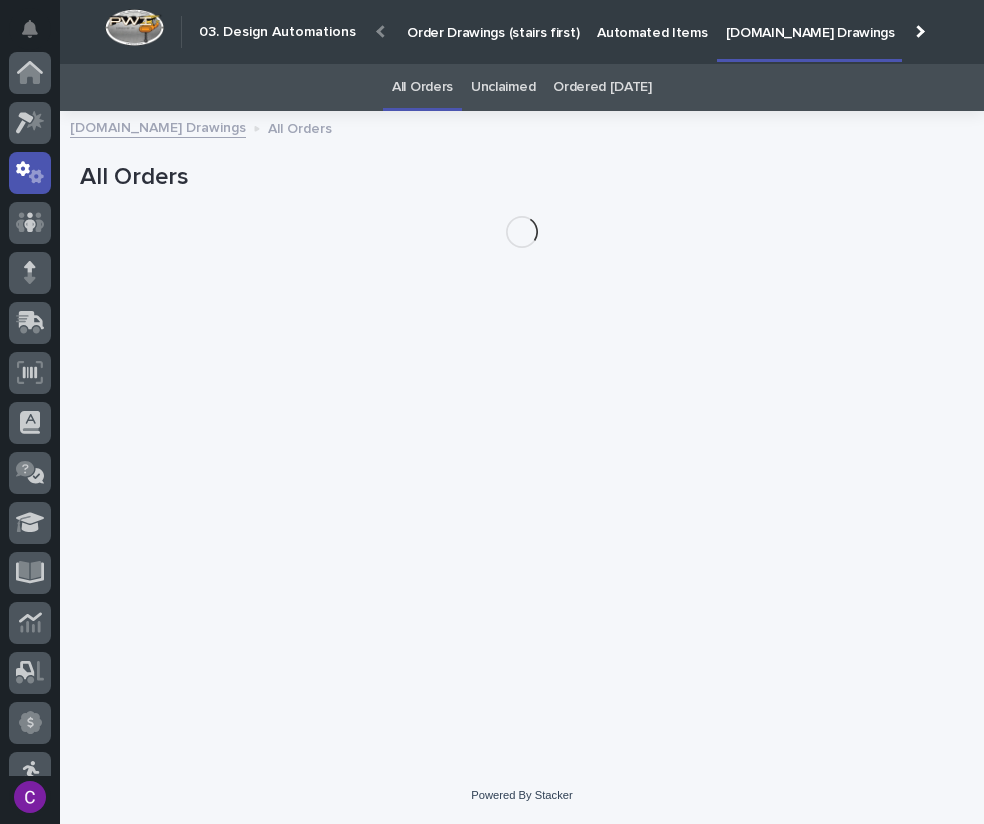 scroll, scrollTop: 100, scrollLeft: 0, axis: vertical 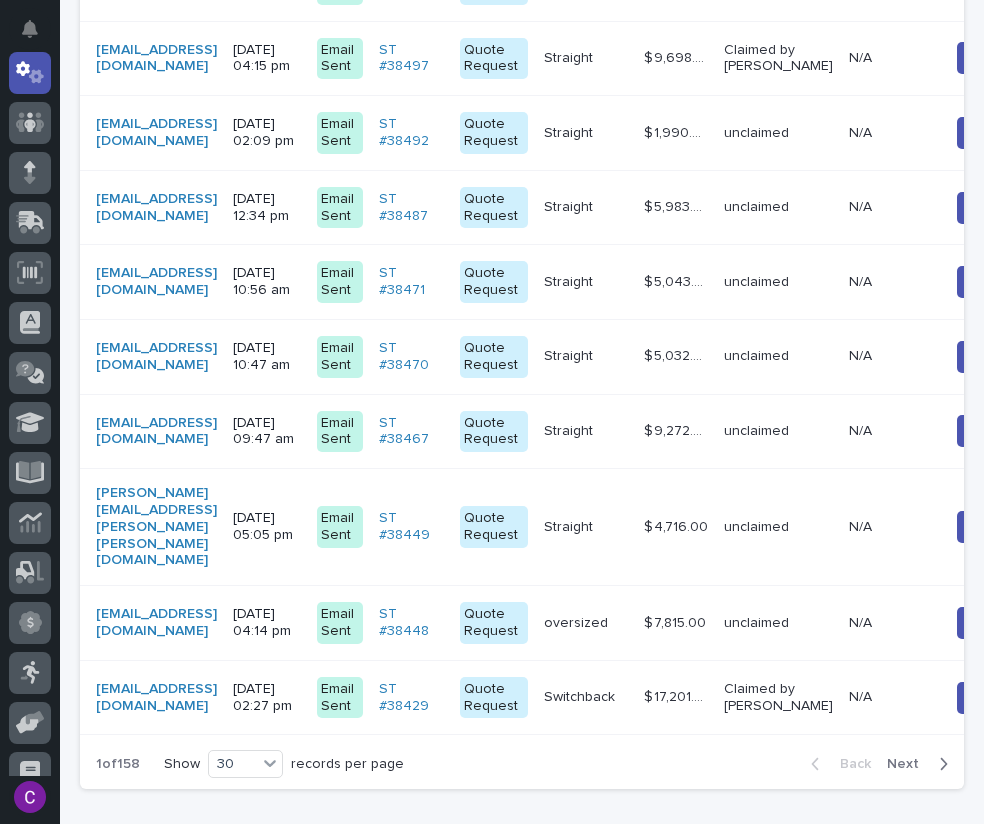 click on "Next" at bounding box center [909, 764] 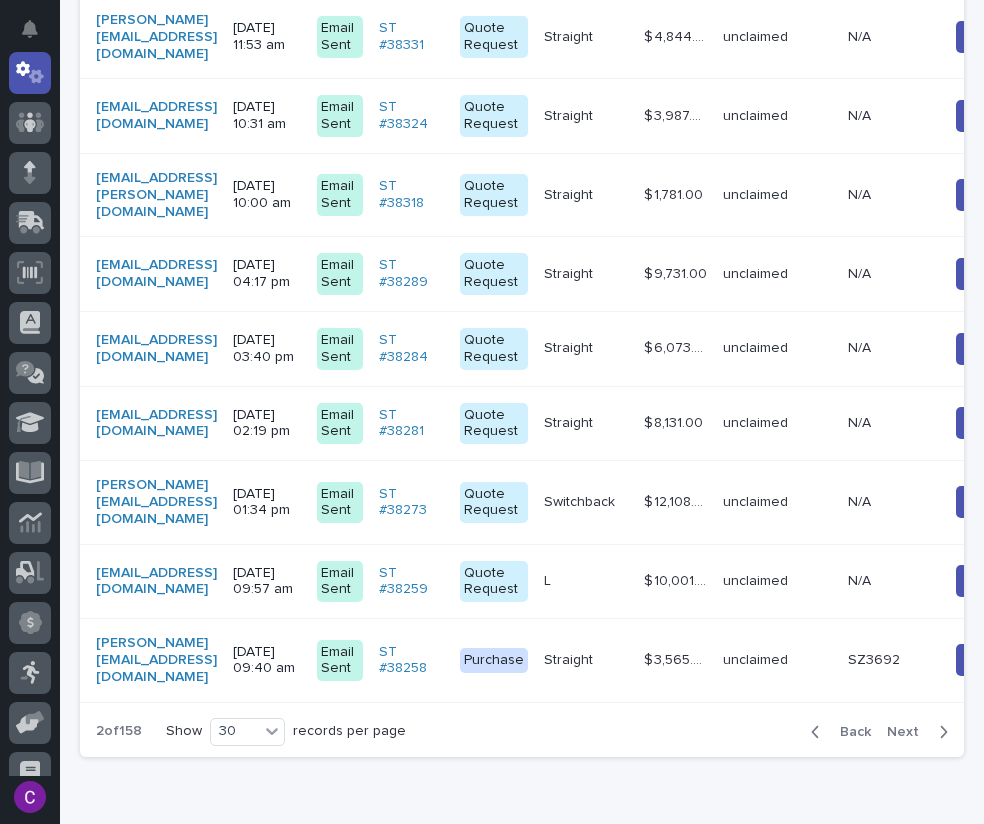 click on "Next" at bounding box center [909, 732] 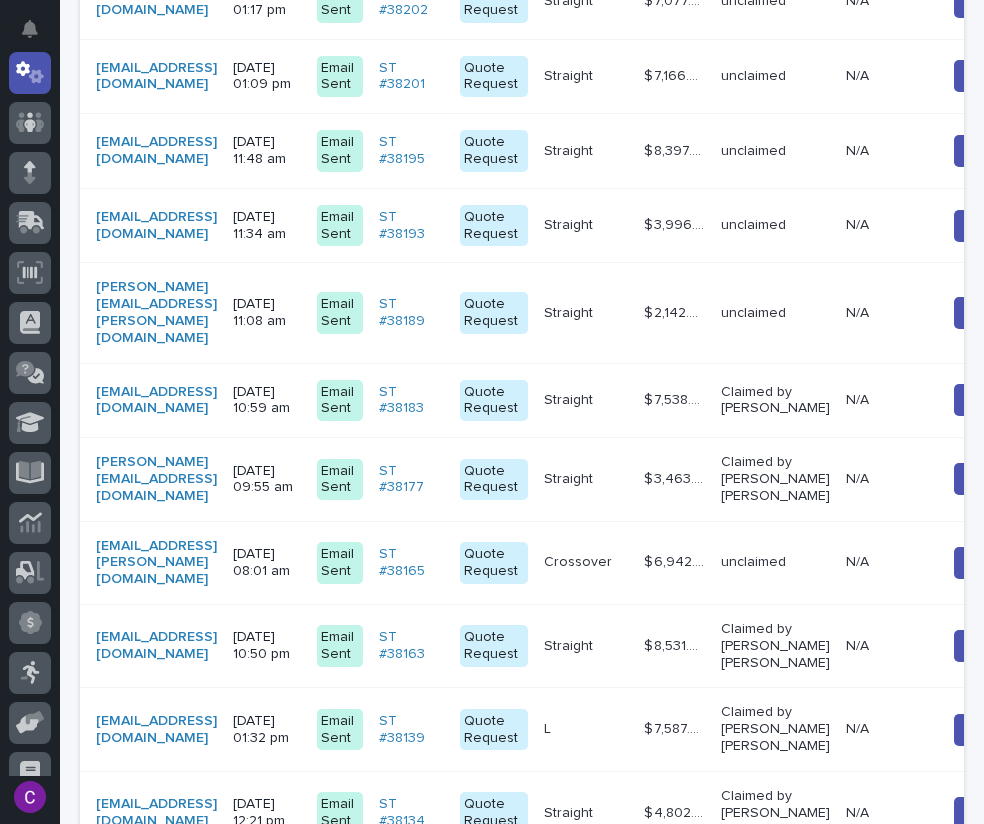 scroll, scrollTop: 1328, scrollLeft: 0, axis: vertical 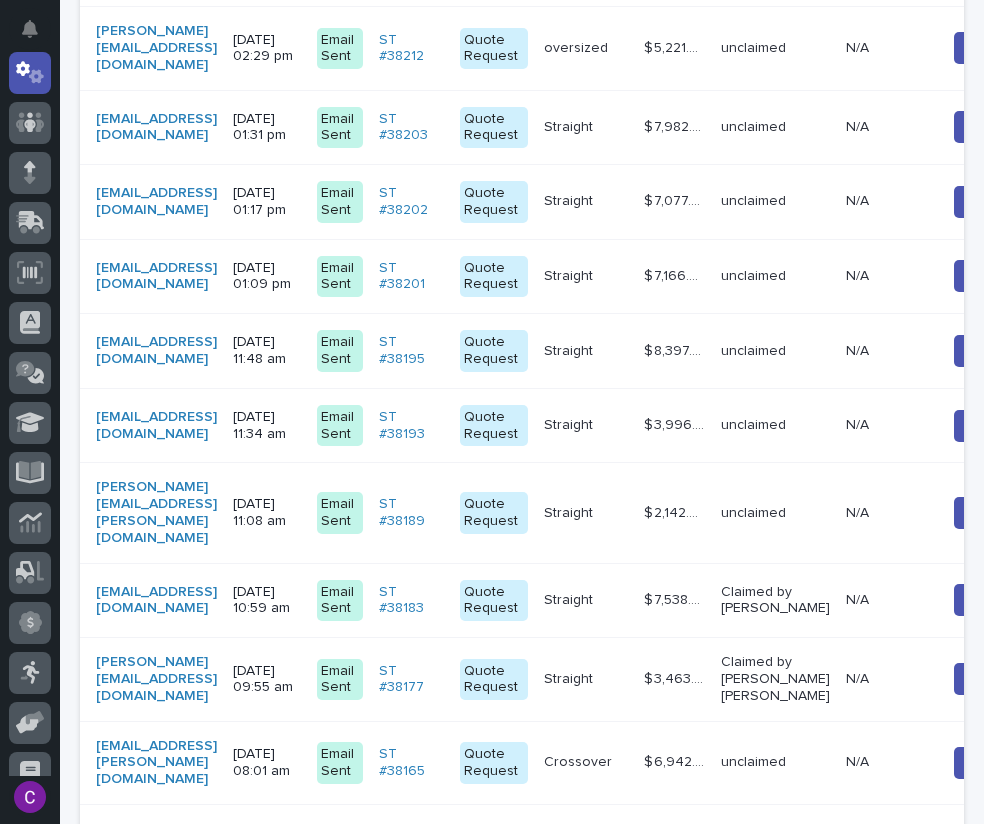 click on "unclaimed" at bounding box center [775, 762] 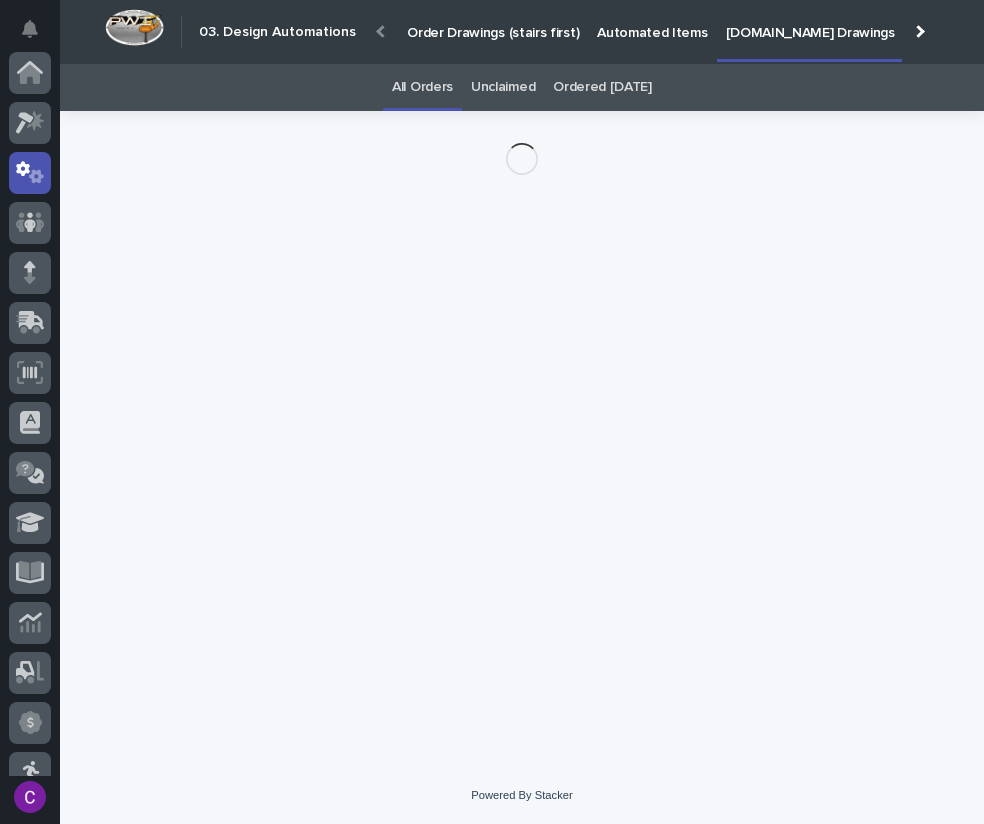 scroll, scrollTop: 0, scrollLeft: 0, axis: both 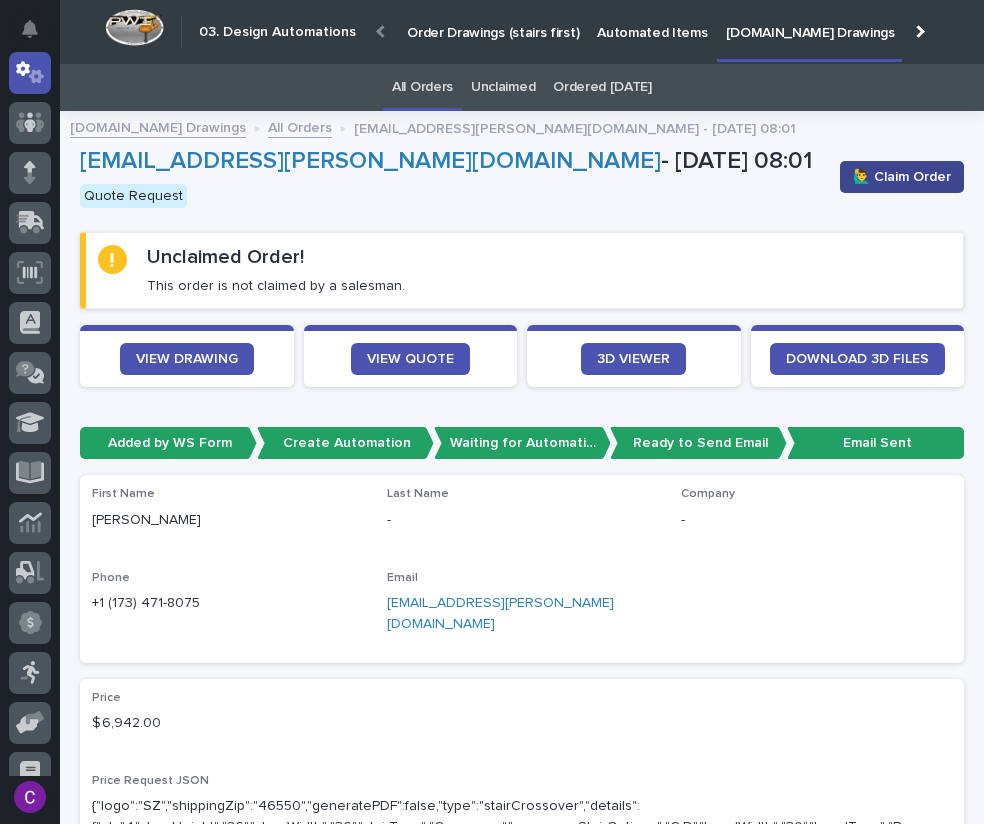 click on "🙋‍♂️ Claim Order" at bounding box center [902, 177] 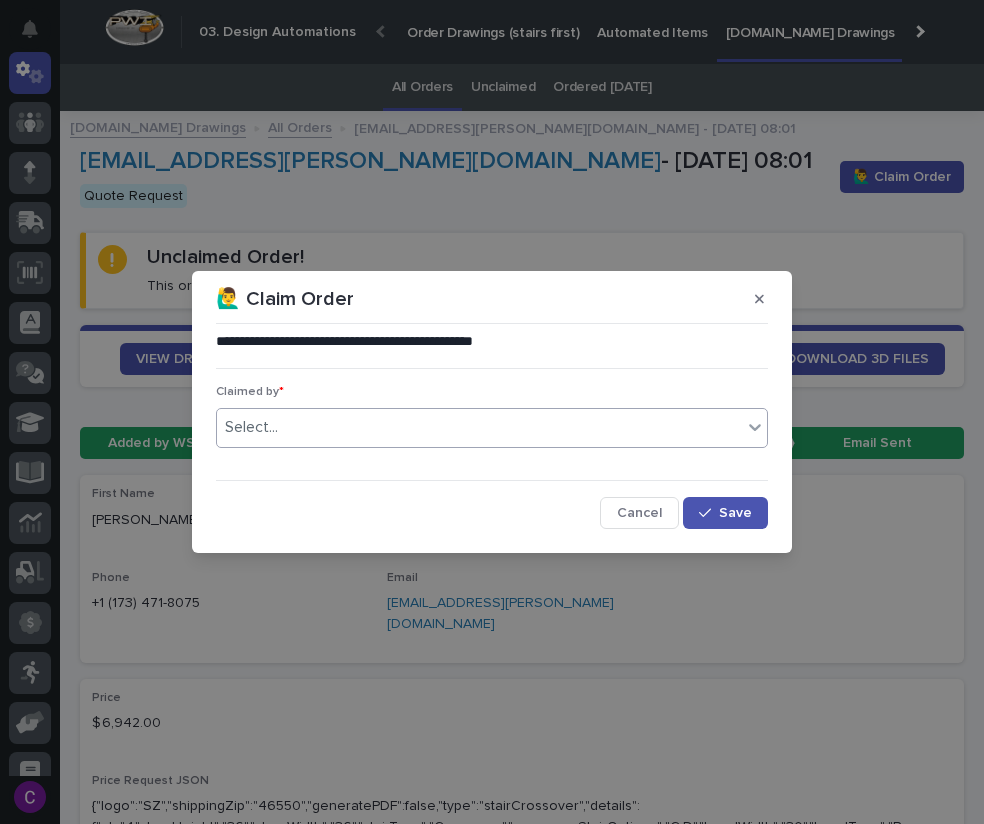 click on "Select..." at bounding box center (479, 427) 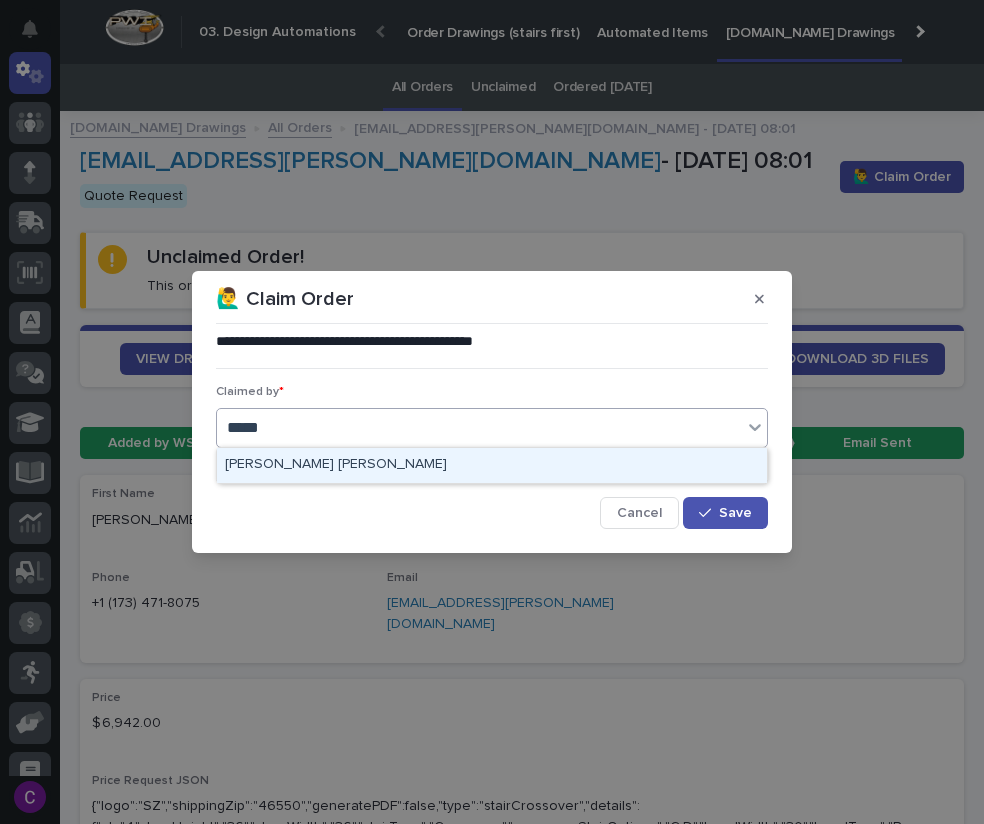 type on "******" 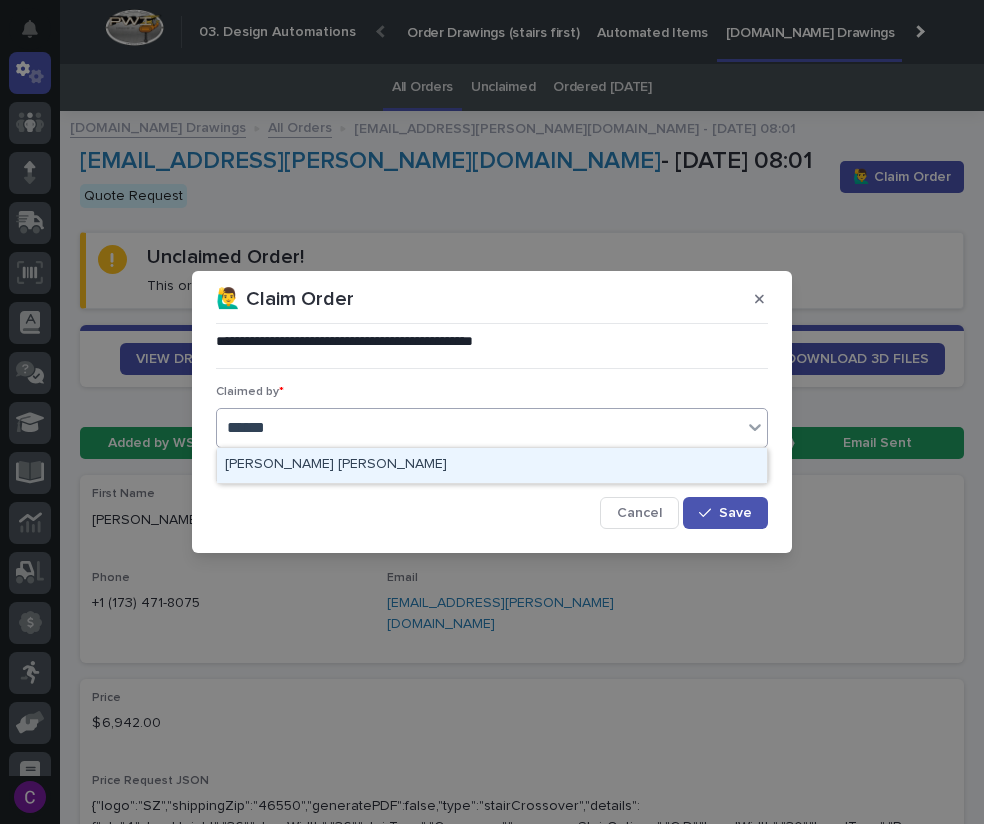 click on "[PERSON_NAME] [PERSON_NAME]" at bounding box center [492, 465] 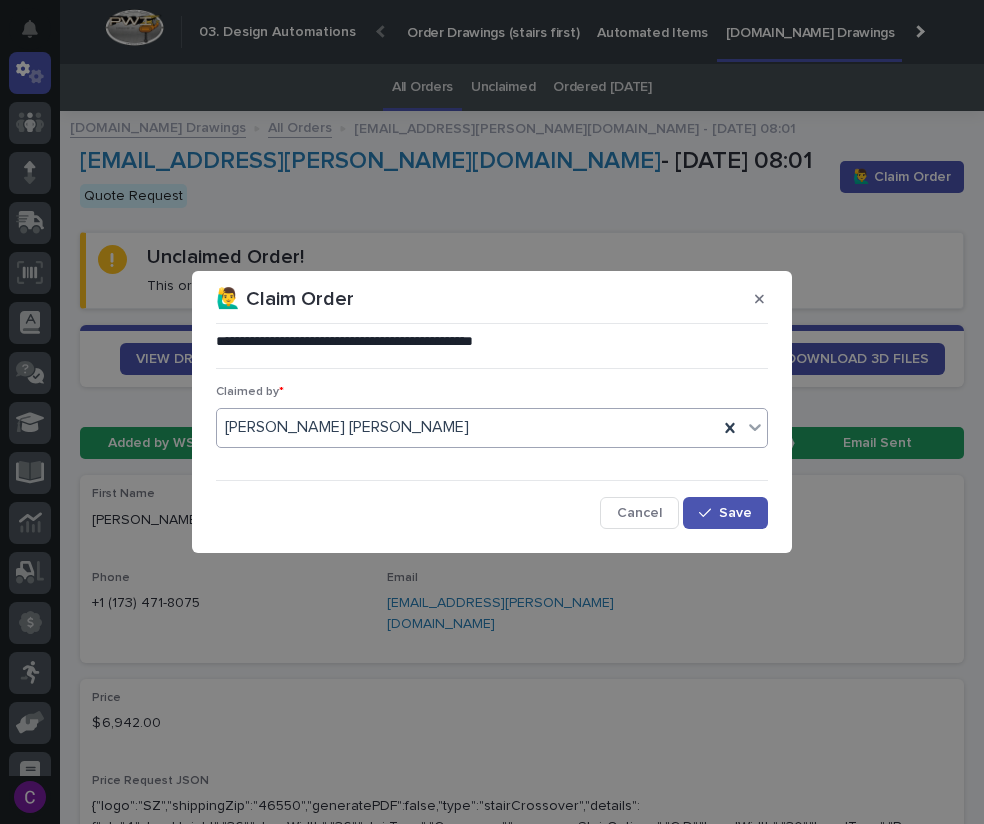 click on "**********" at bounding box center [492, 411] 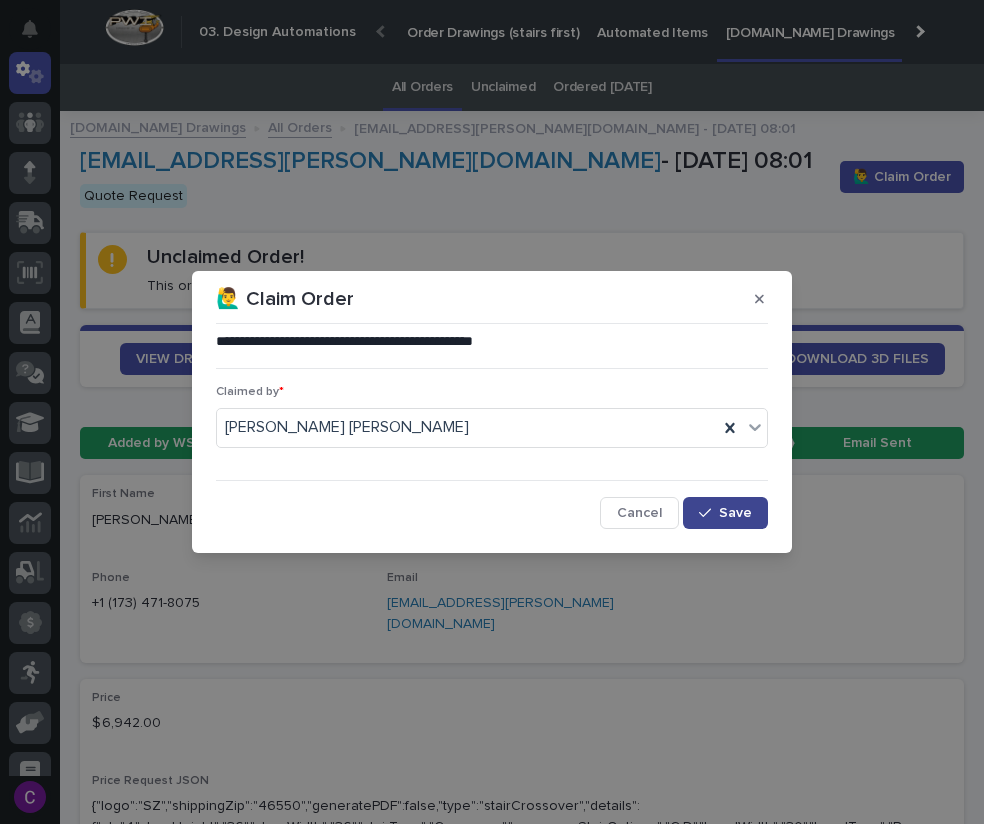click on "Save" at bounding box center (725, 513) 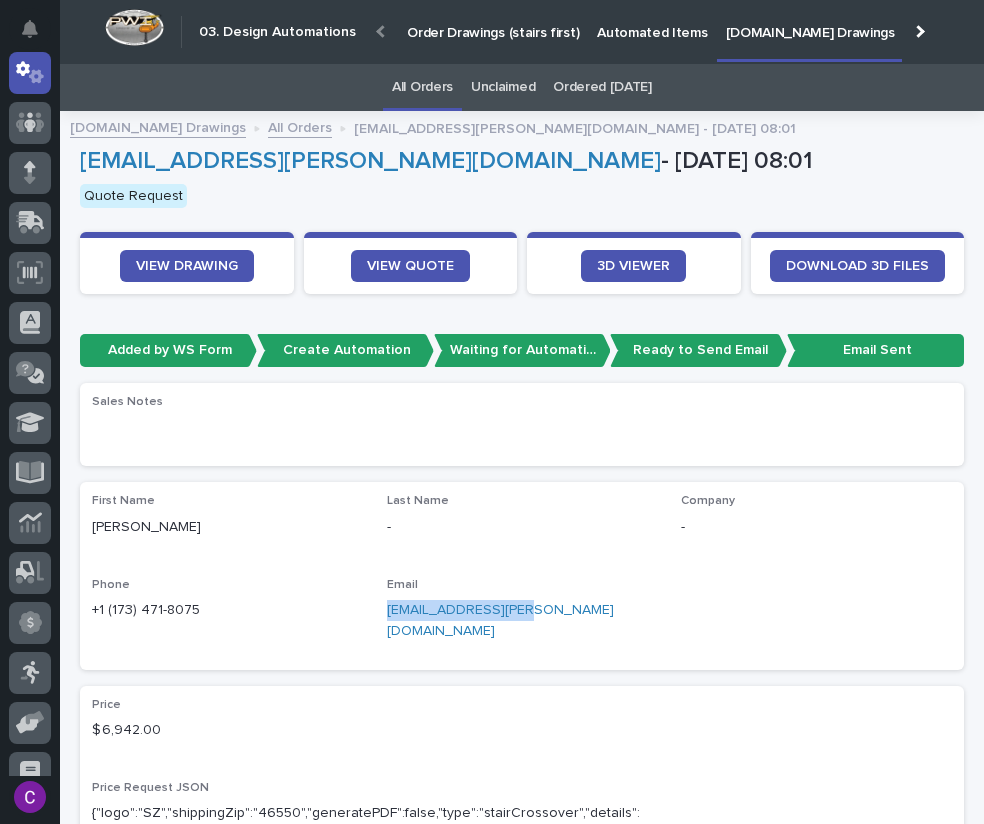drag, startPoint x: 512, startPoint y: 609, endPoint x: 380, endPoint y: 611, distance: 132.01515 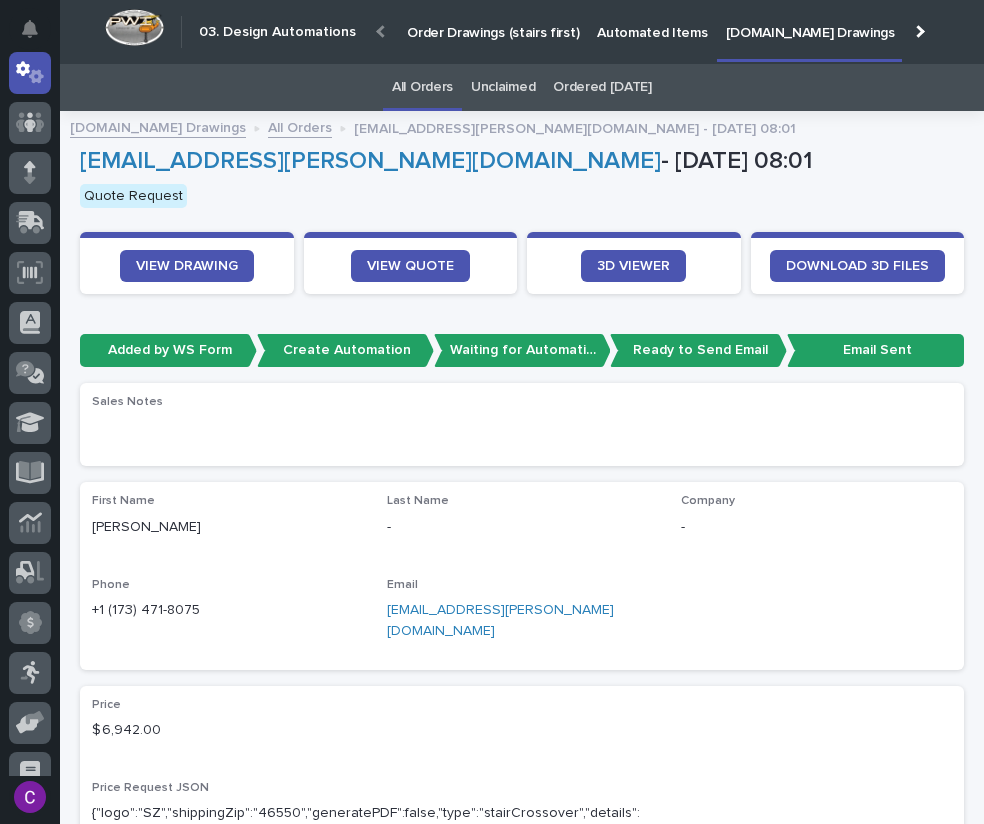 click on "[PERSON_NAME]" at bounding box center [227, 527] 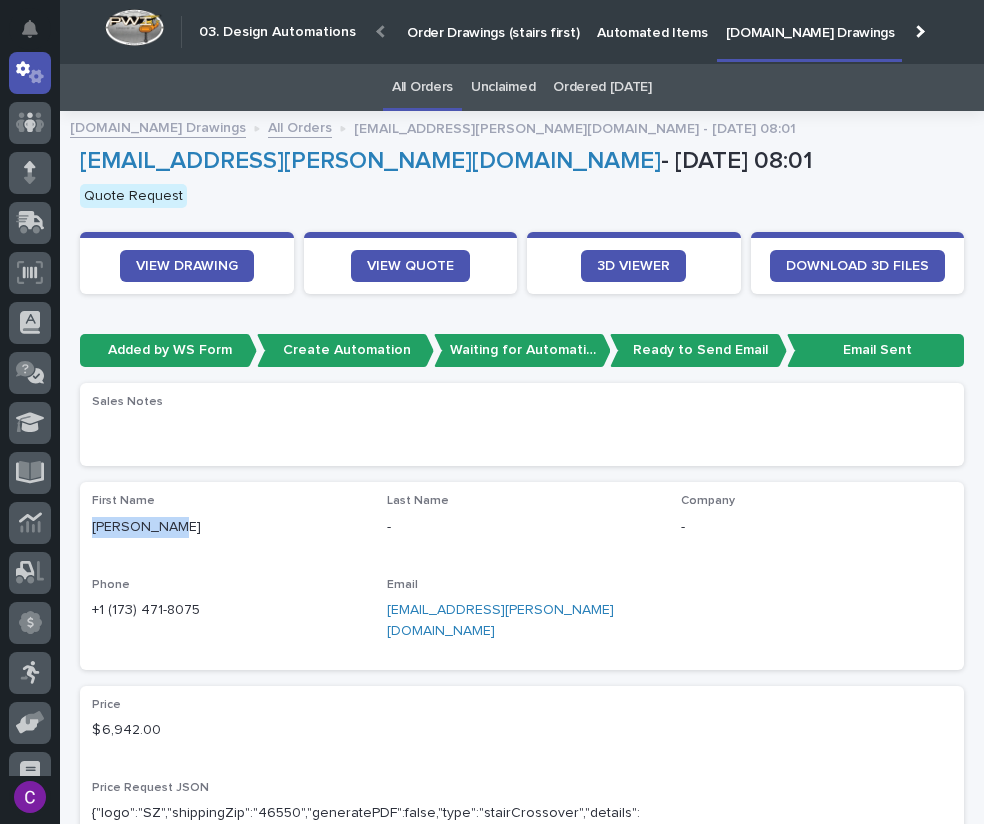 click on "[PERSON_NAME]" at bounding box center [227, 527] 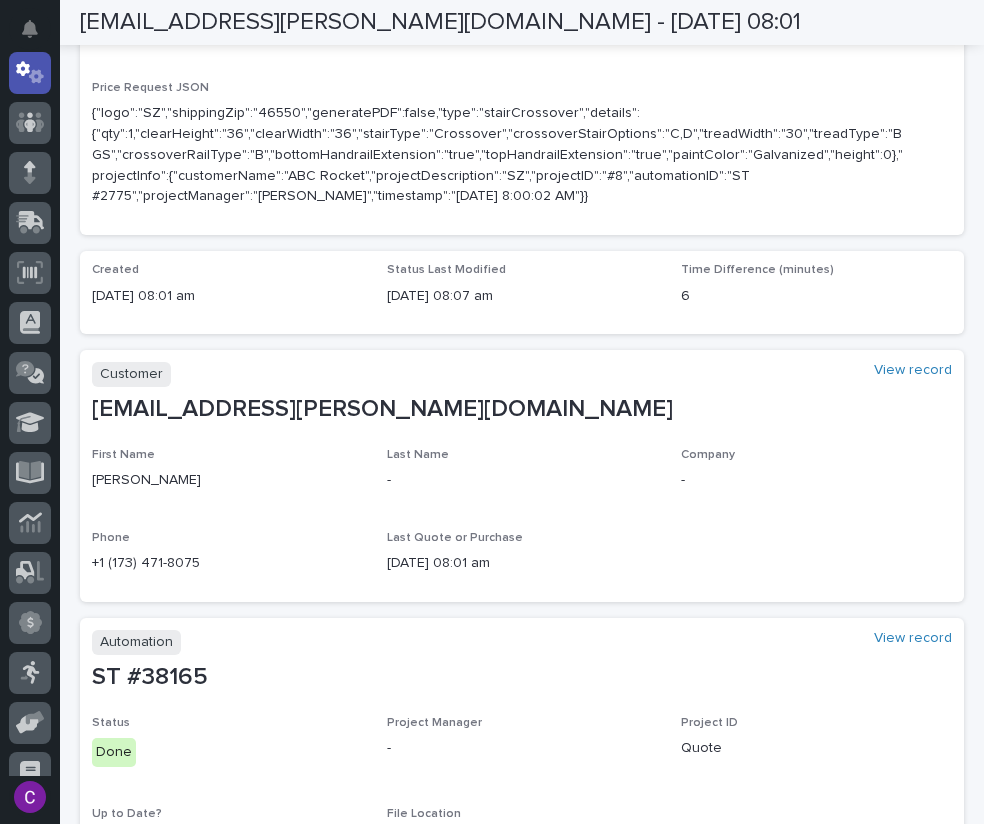 scroll, scrollTop: 0, scrollLeft: 0, axis: both 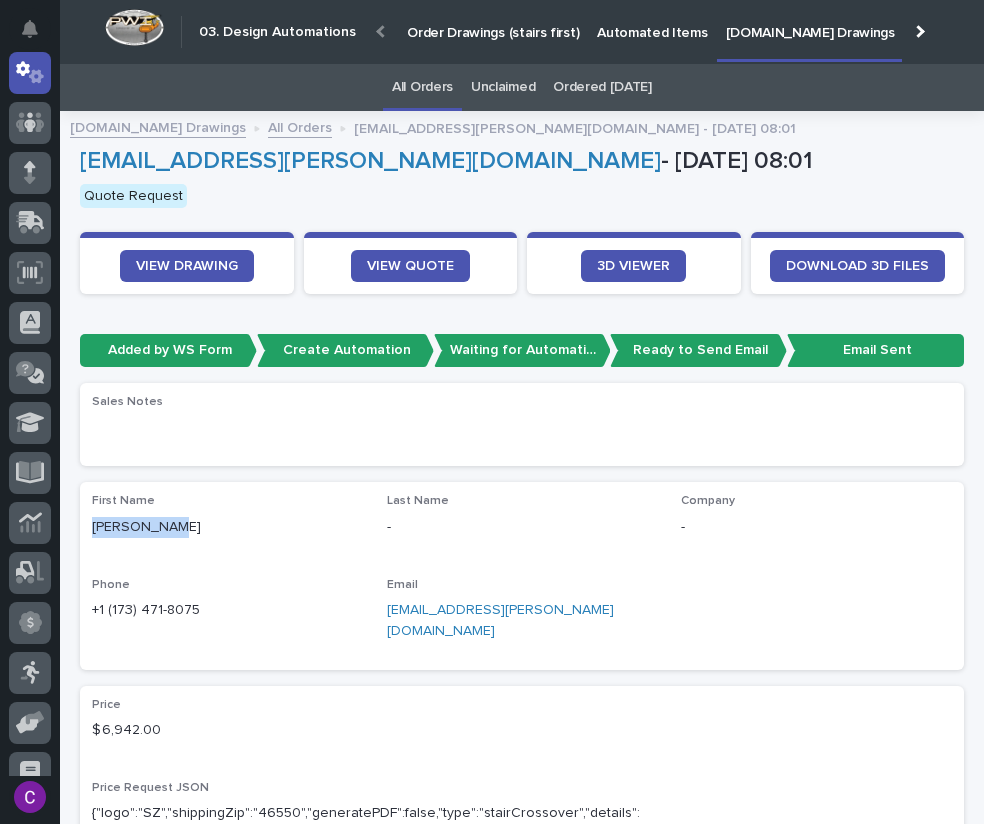 click on "[DOMAIN_NAME] Drawings" at bounding box center [158, 126] 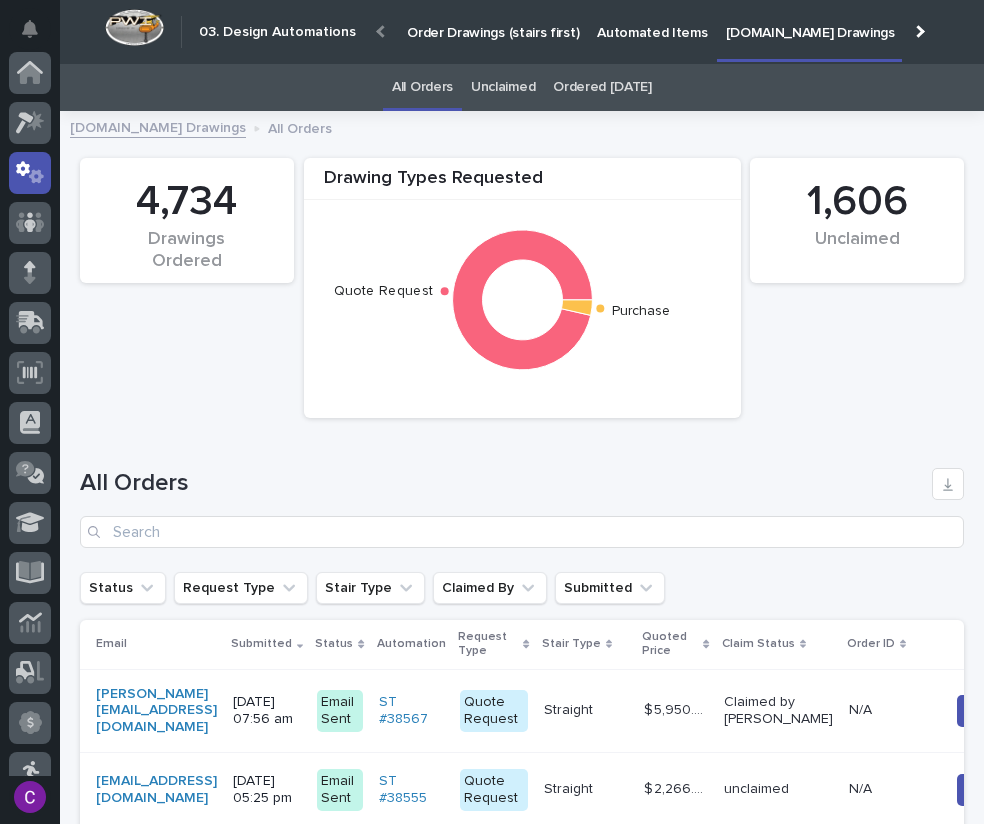scroll, scrollTop: 100, scrollLeft: 0, axis: vertical 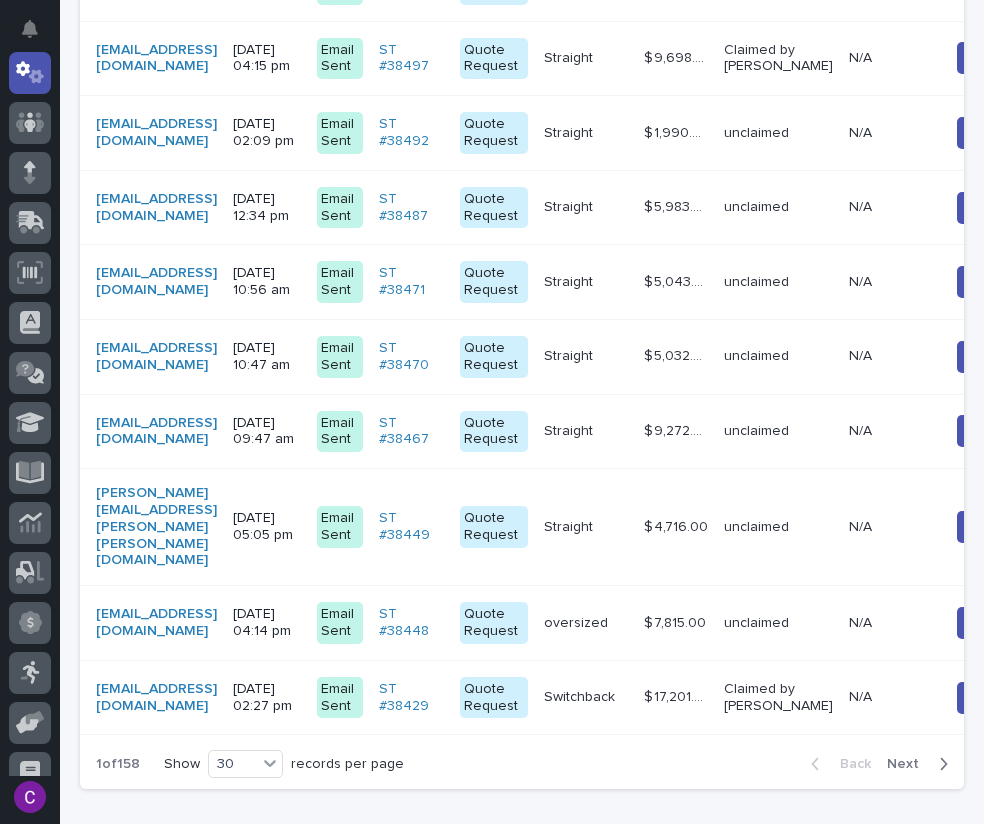 click on "Next" at bounding box center [909, 764] 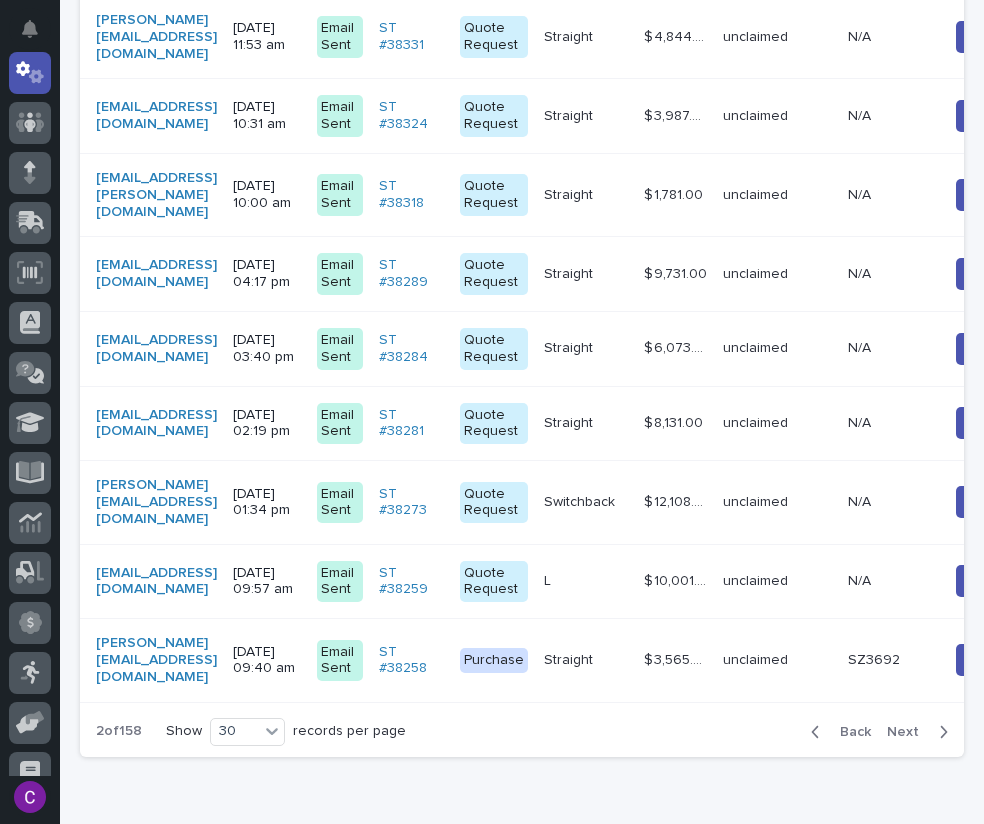 click on "Next" at bounding box center [909, 732] 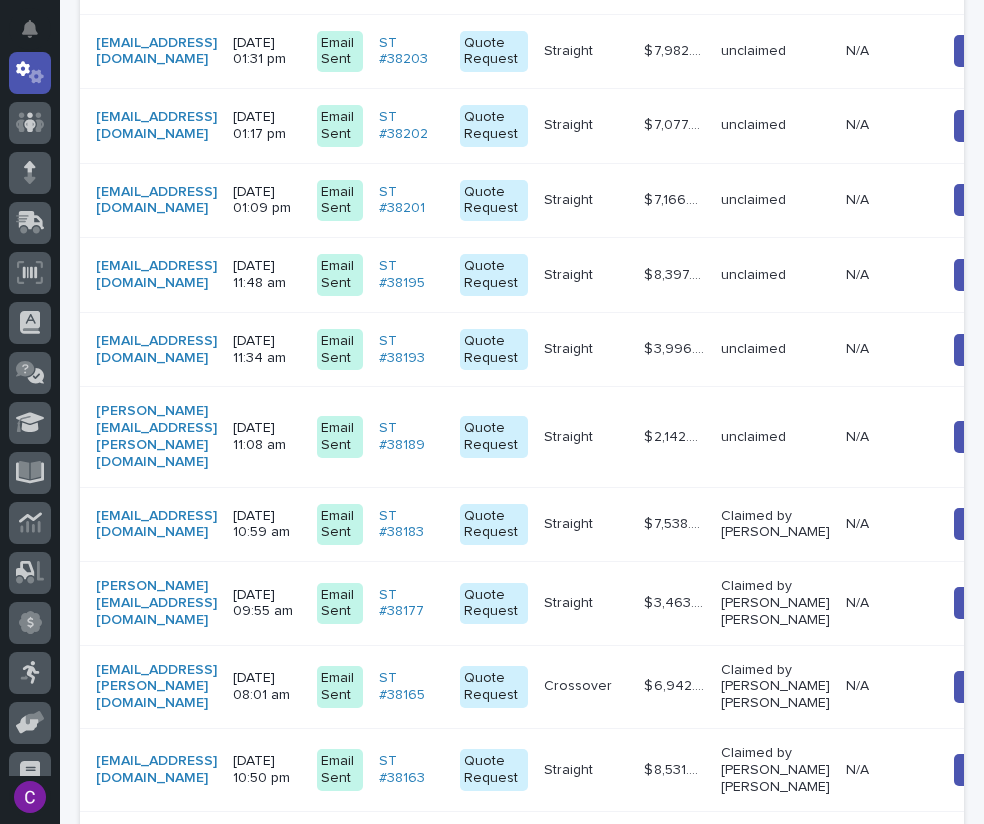 scroll, scrollTop: 1328, scrollLeft: 0, axis: vertical 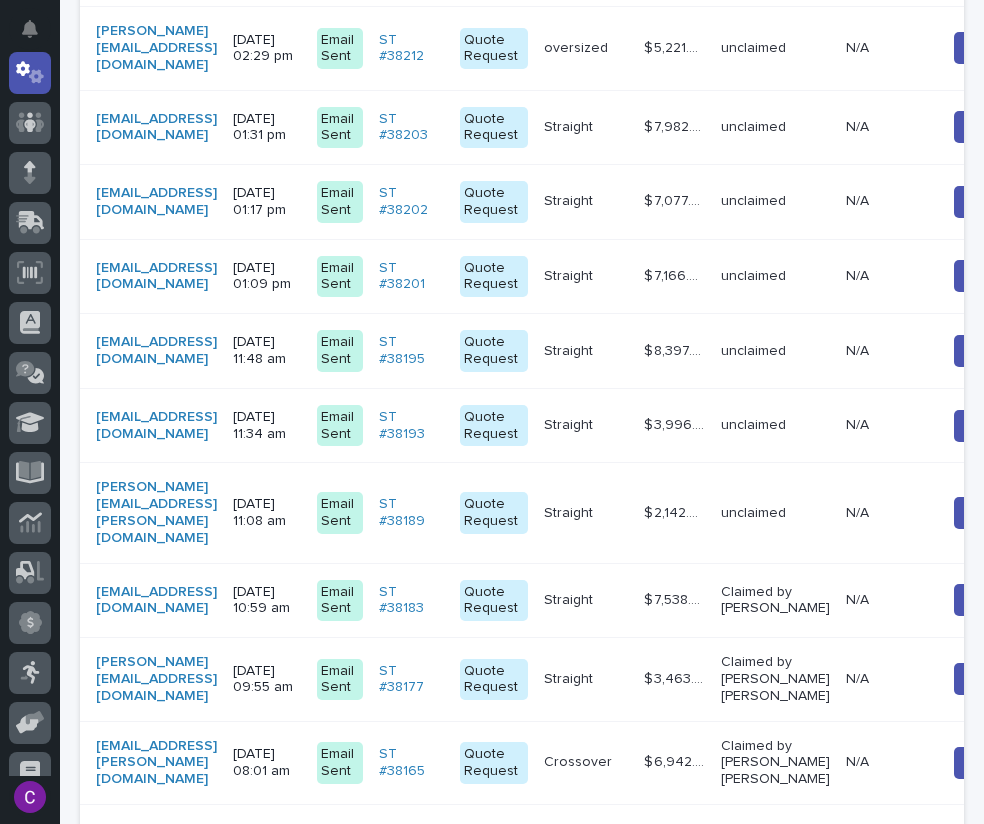 click on "Straight Straight" at bounding box center (586, 513) 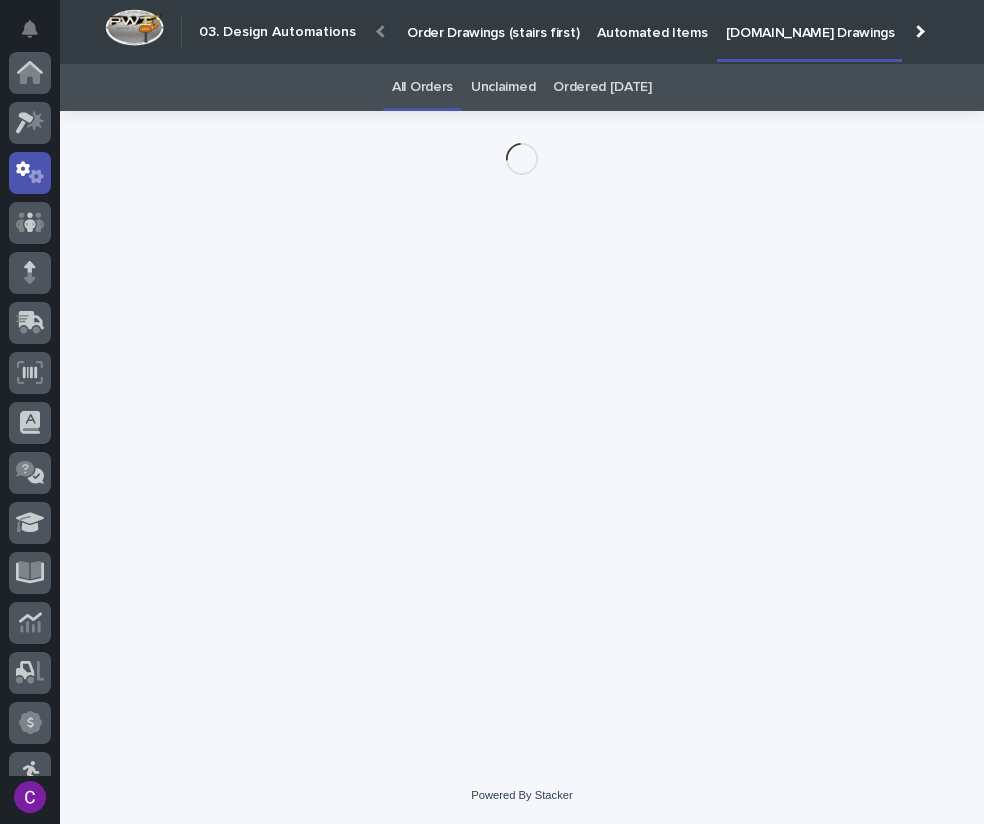scroll, scrollTop: 0, scrollLeft: 0, axis: both 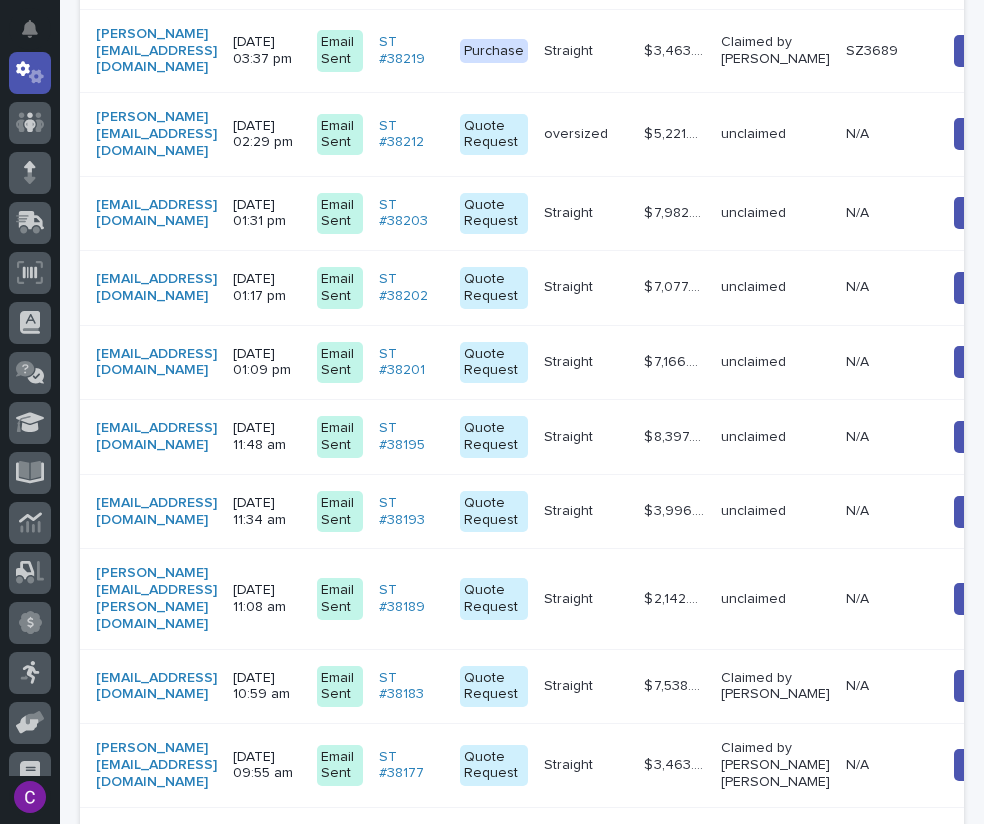 click on "Straight" at bounding box center [570, 597] 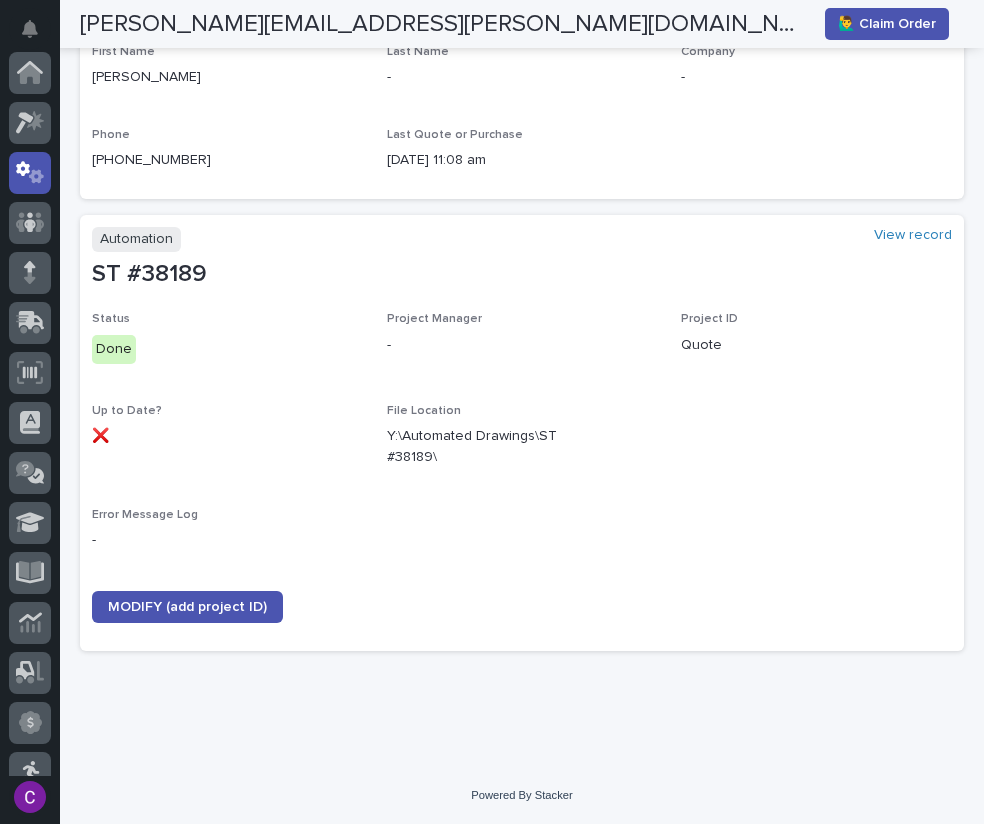 scroll, scrollTop: 1052, scrollLeft: 0, axis: vertical 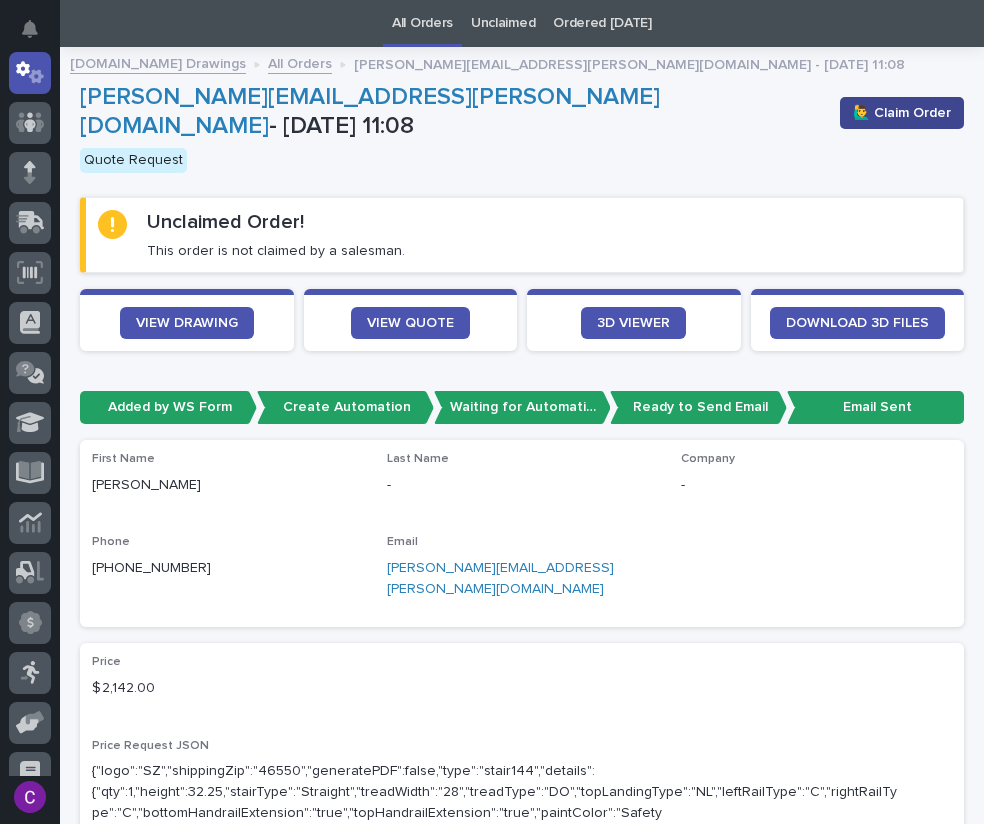 click on "🙋‍♂️ Claim Order" at bounding box center [902, 113] 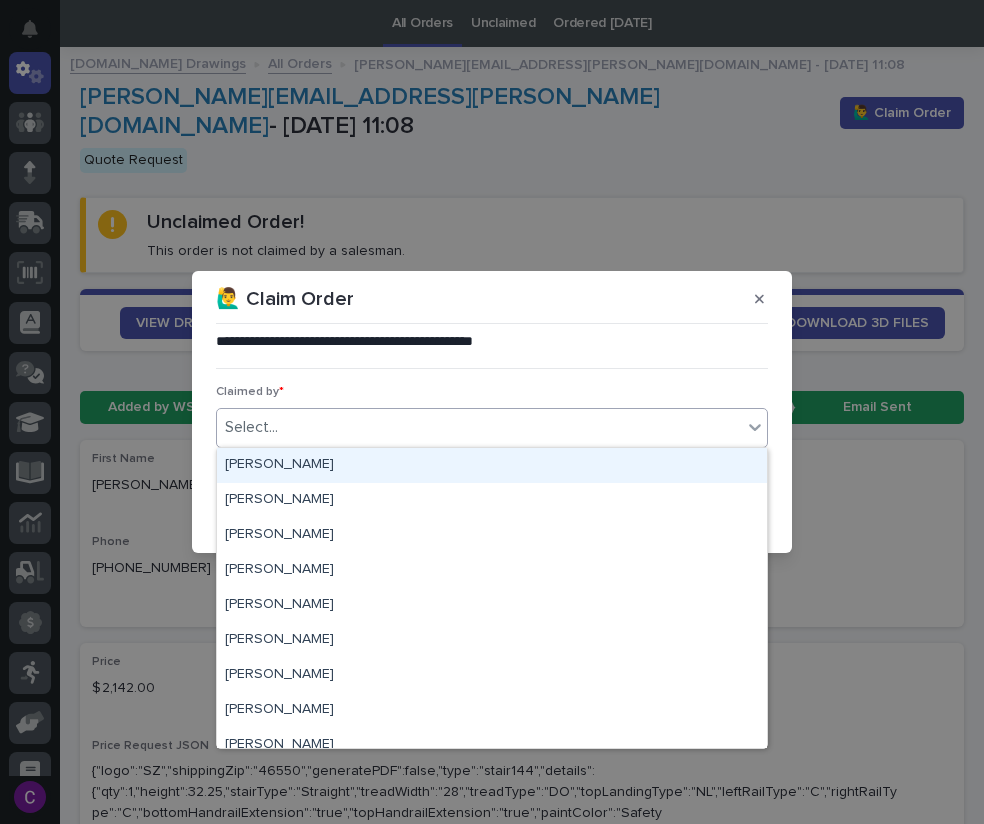 click on "Select..." at bounding box center [479, 427] 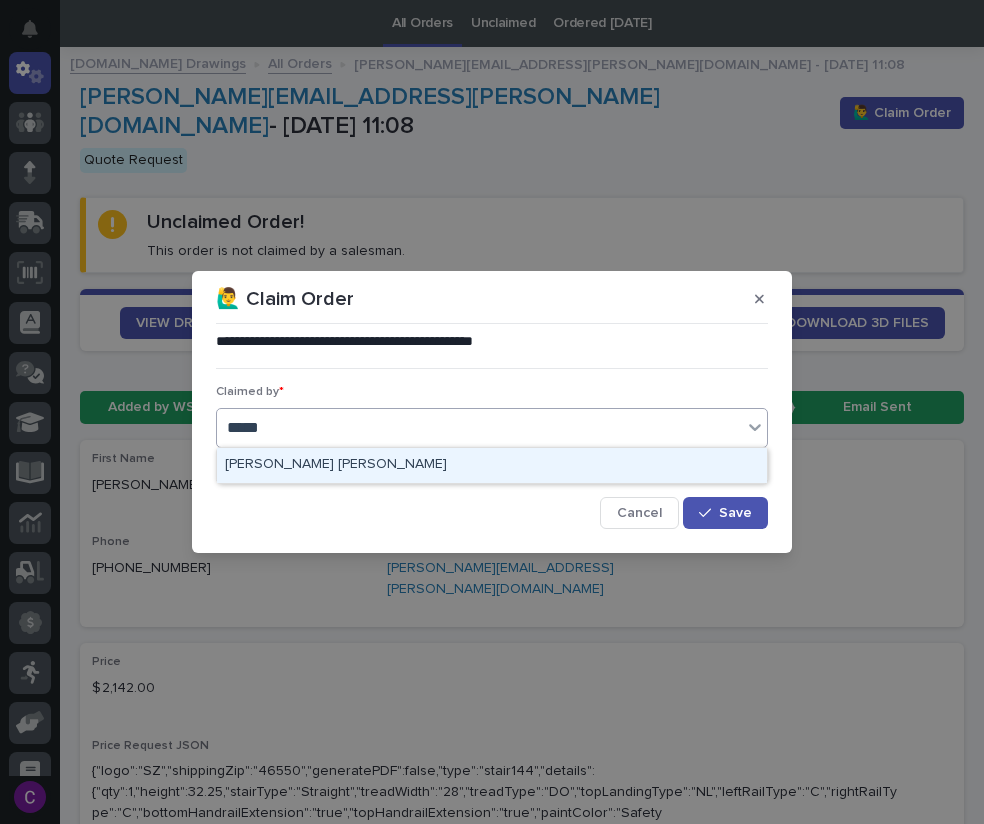 type on "******" 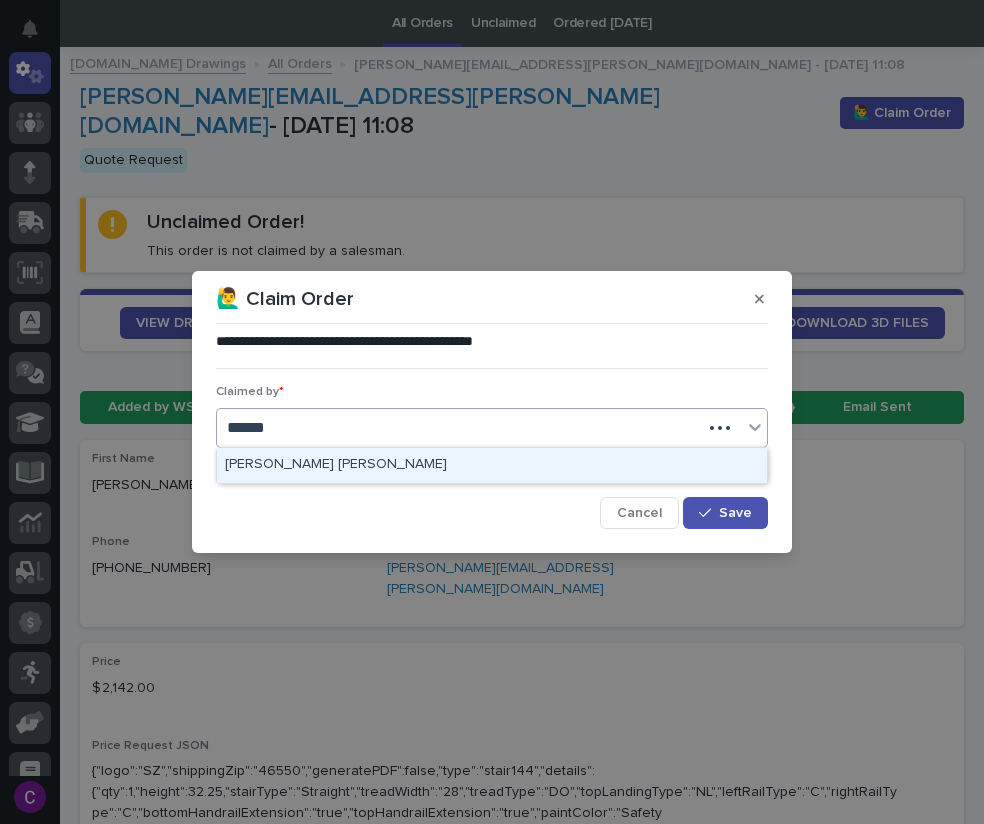 type 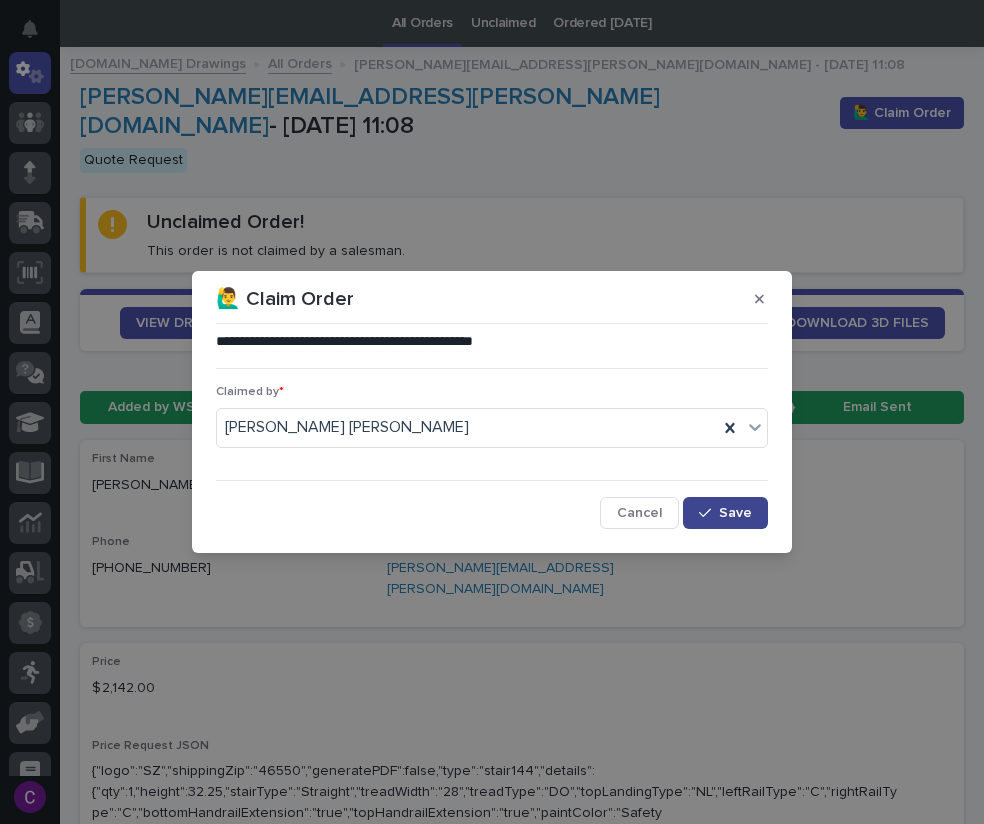 click on "Save" at bounding box center (725, 513) 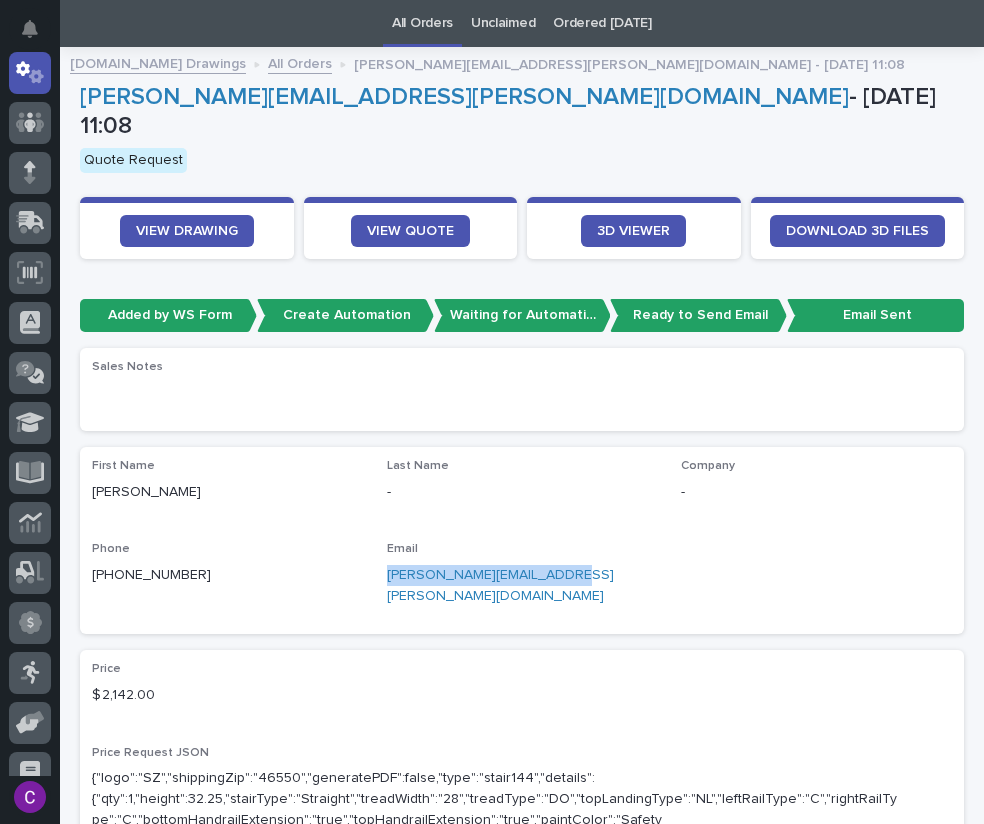 drag, startPoint x: 541, startPoint y: 551, endPoint x: 369, endPoint y: 549, distance: 172.01163 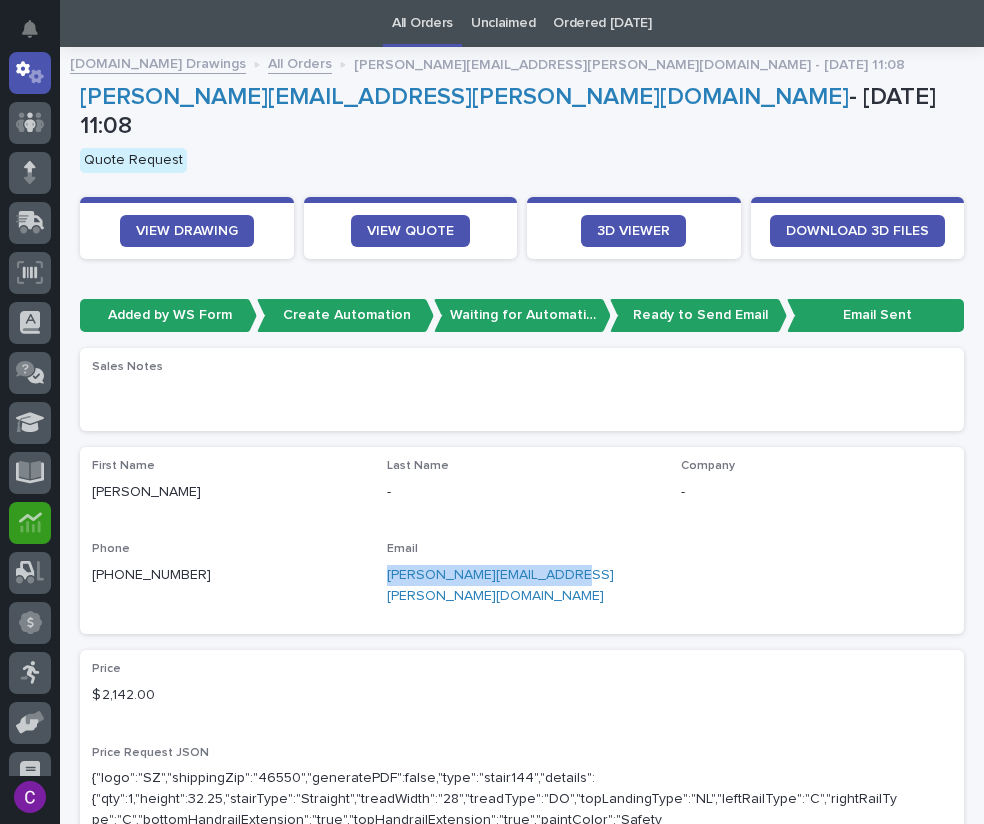 copy on "[PERSON_NAME][EMAIL_ADDRESS][PERSON_NAME][DOMAIN_NAME]" 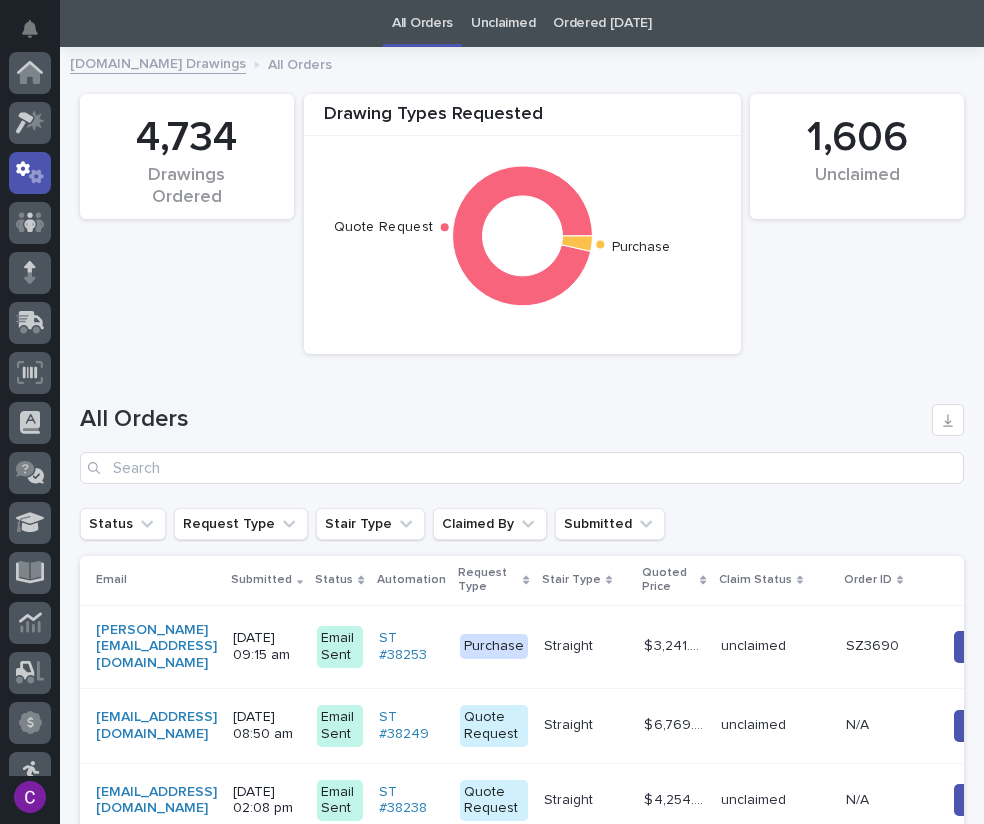 scroll, scrollTop: 13, scrollLeft: 0, axis: vertical 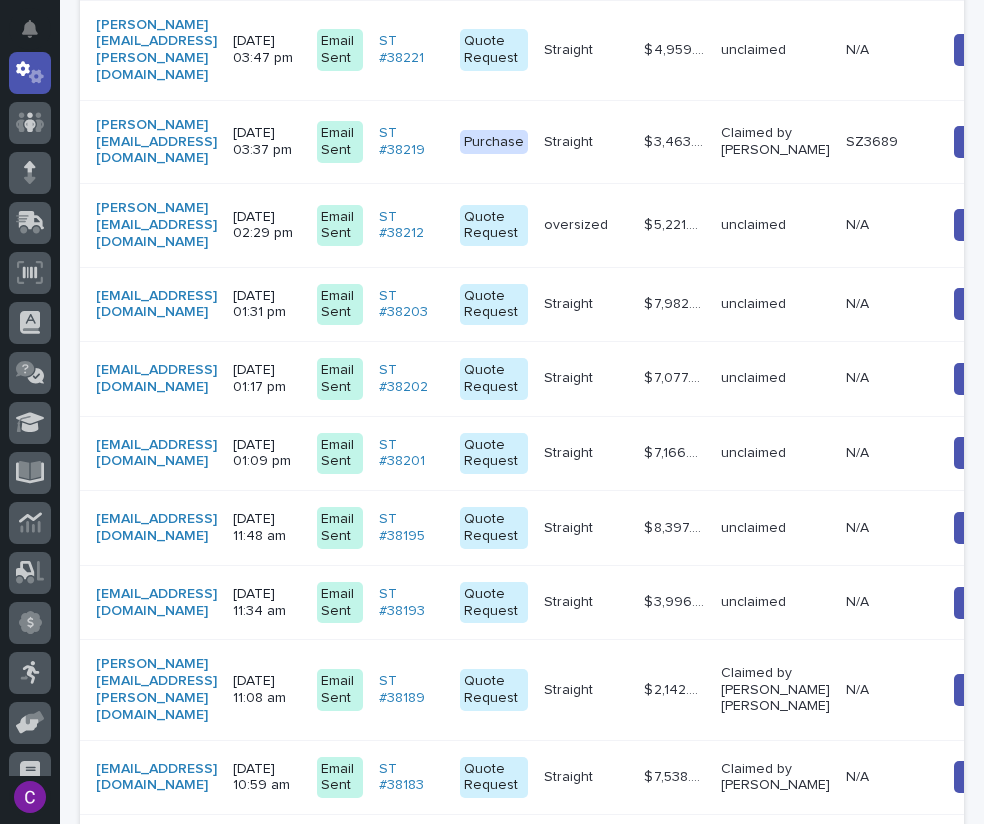 click on "$ 3,996.00 $ 3,996.00" at bounding box center (674, 602) 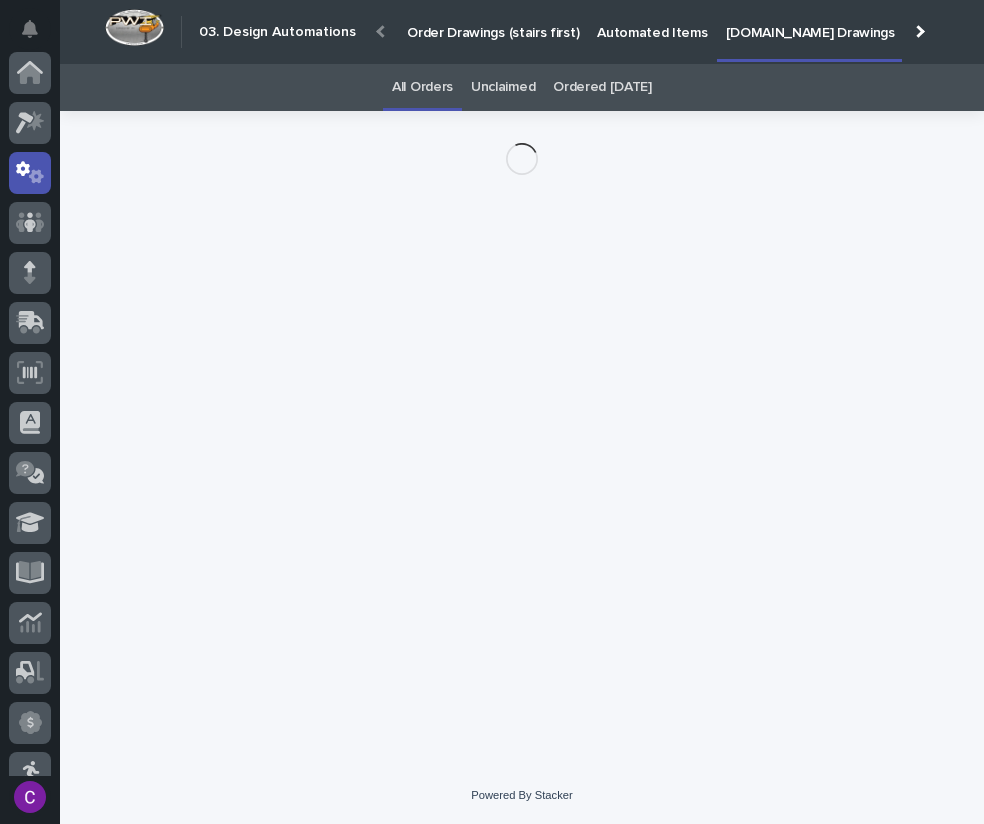 scroll, scrollTop: 0, scrollLeft: 0, axis: both 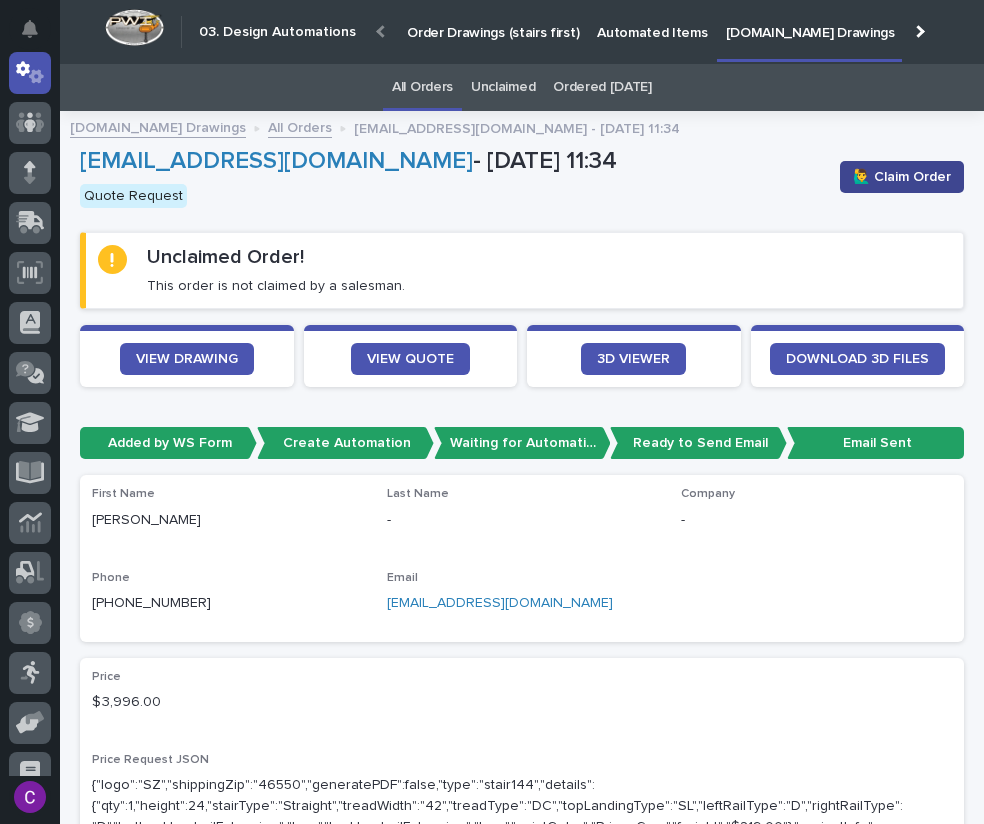 click on "🙋‍♂️ Claim Order" at bounding box center [902, 177] 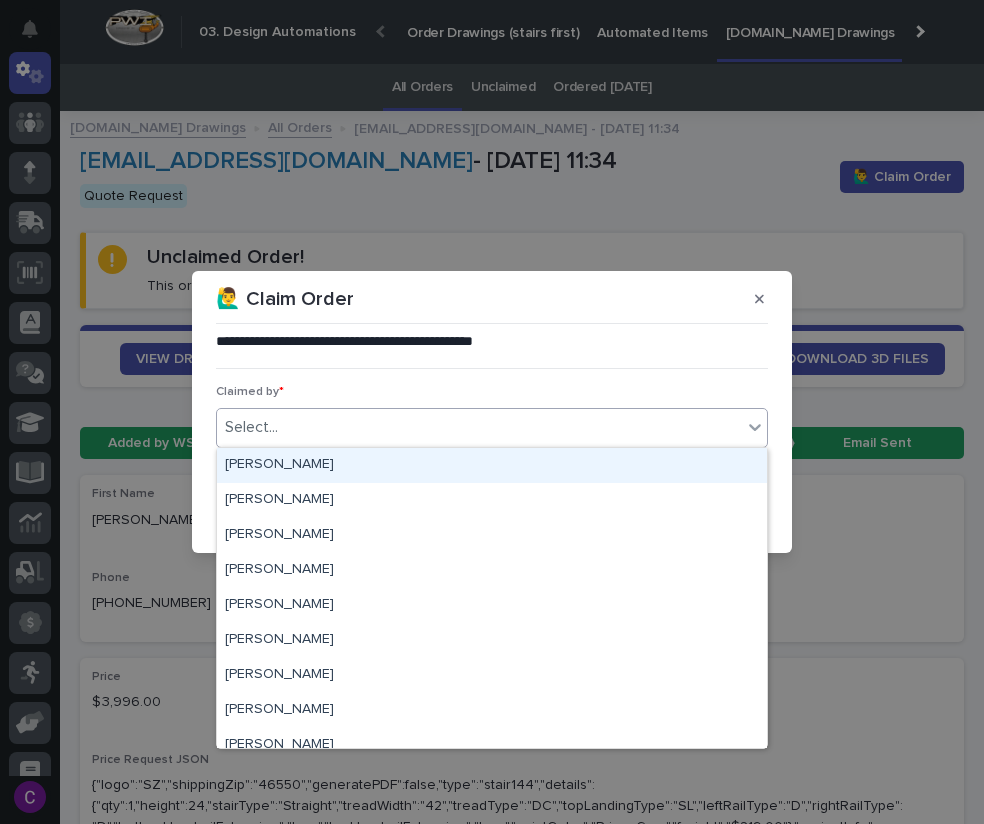 click on "Select..." at bounding box center [479, 427] 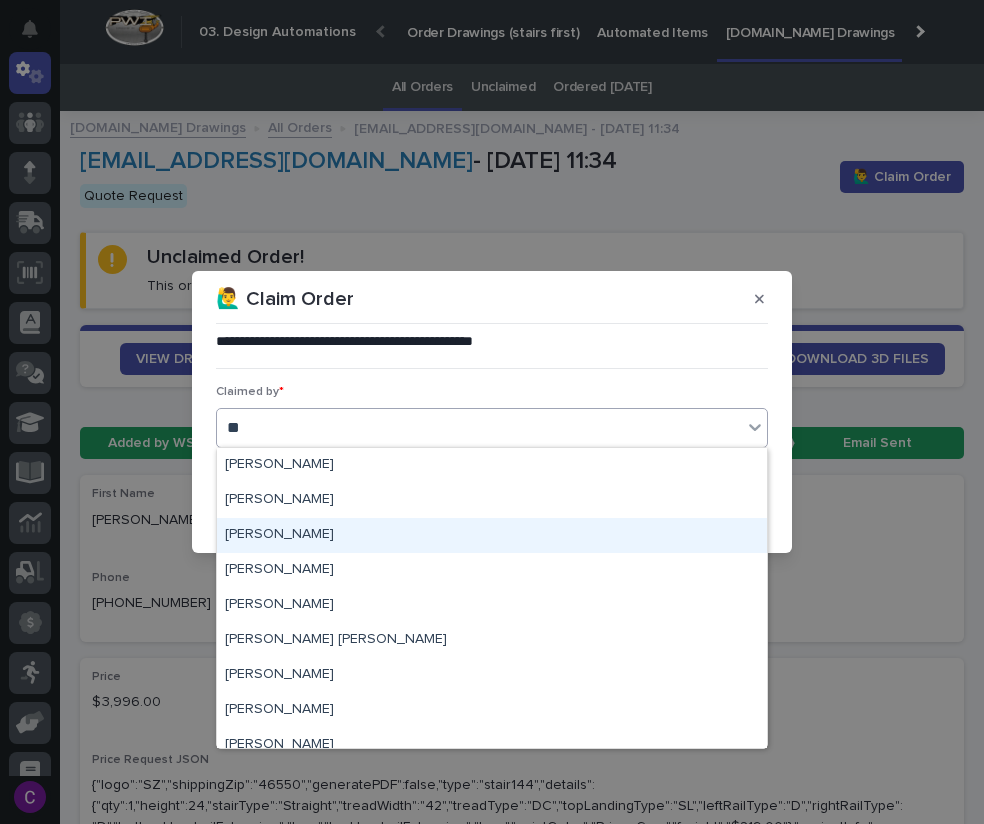 type on "***" 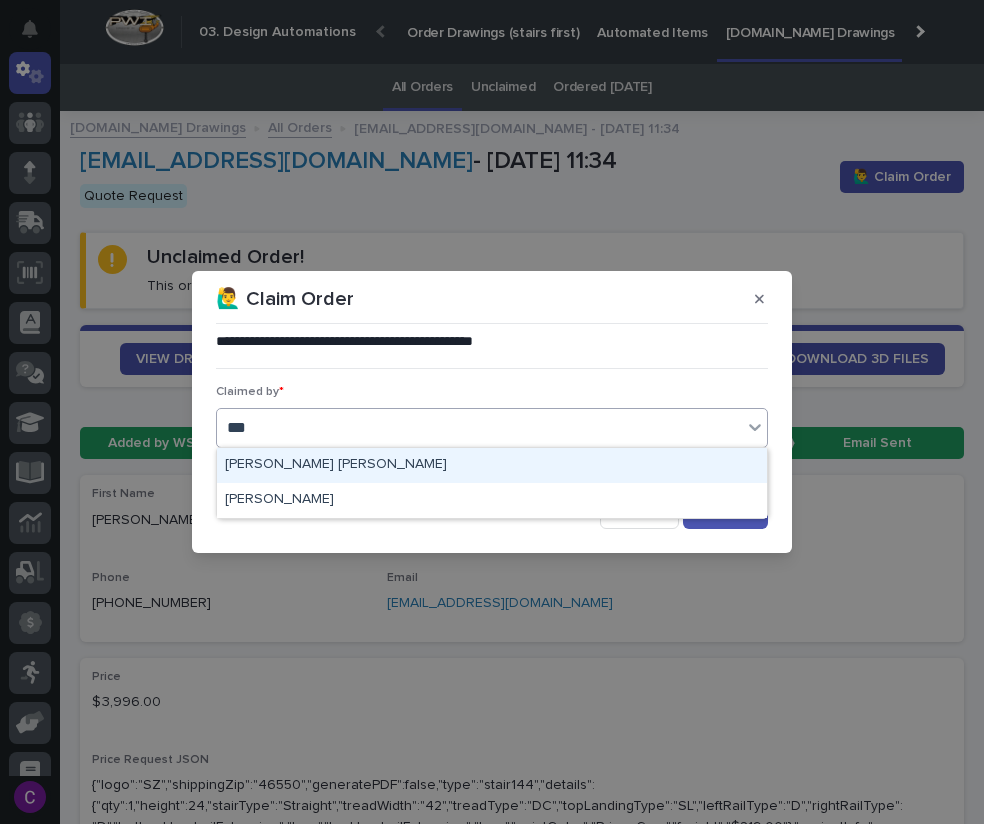 click on "[PERSON_NAME] [PERSON_NAME]" at bounding box center [492, 465] 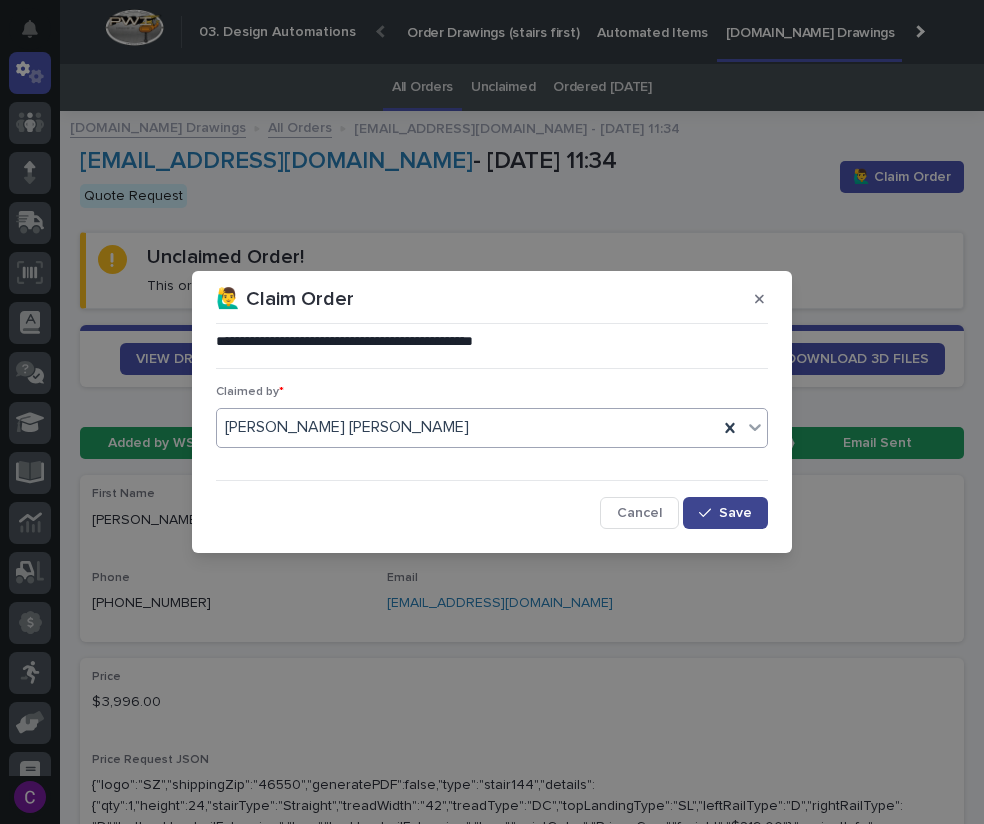 click on "Save" at bounding box center (725, 513) 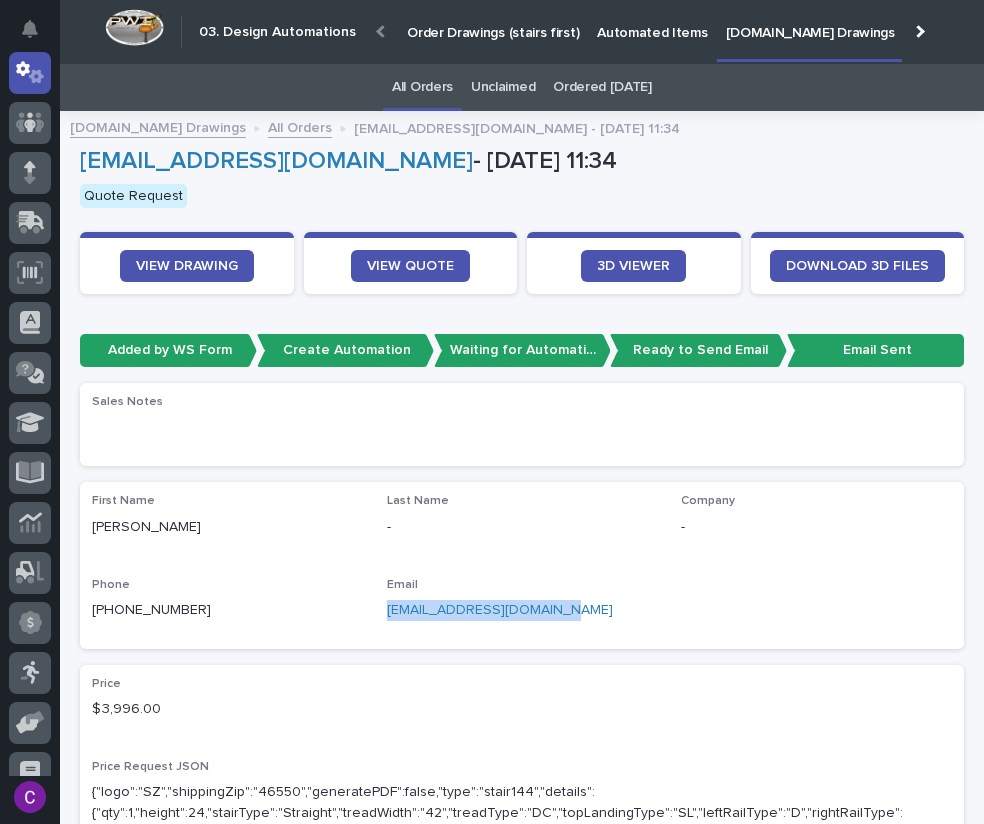 drag, startPoint x: 543, startPoint y: 614, endPoint x: 376, endPoint y: 609, distance: 167.07483 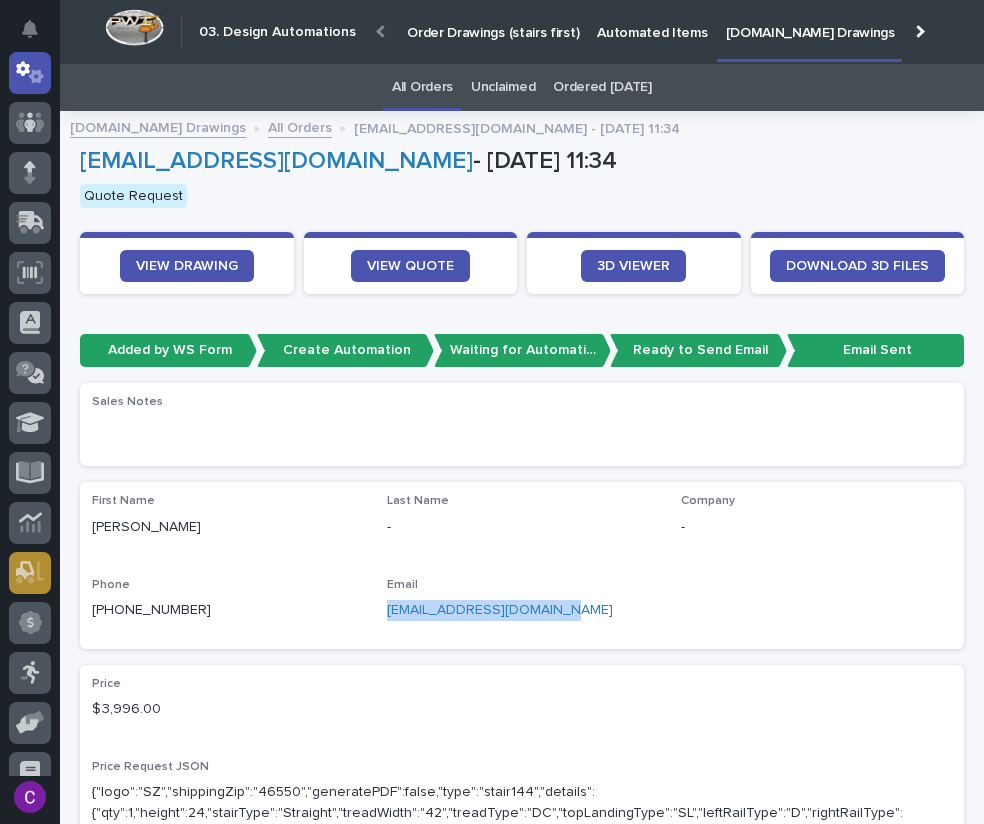 copy on "[EMAIL_ADDRESS][DOMAIN_NAME]" 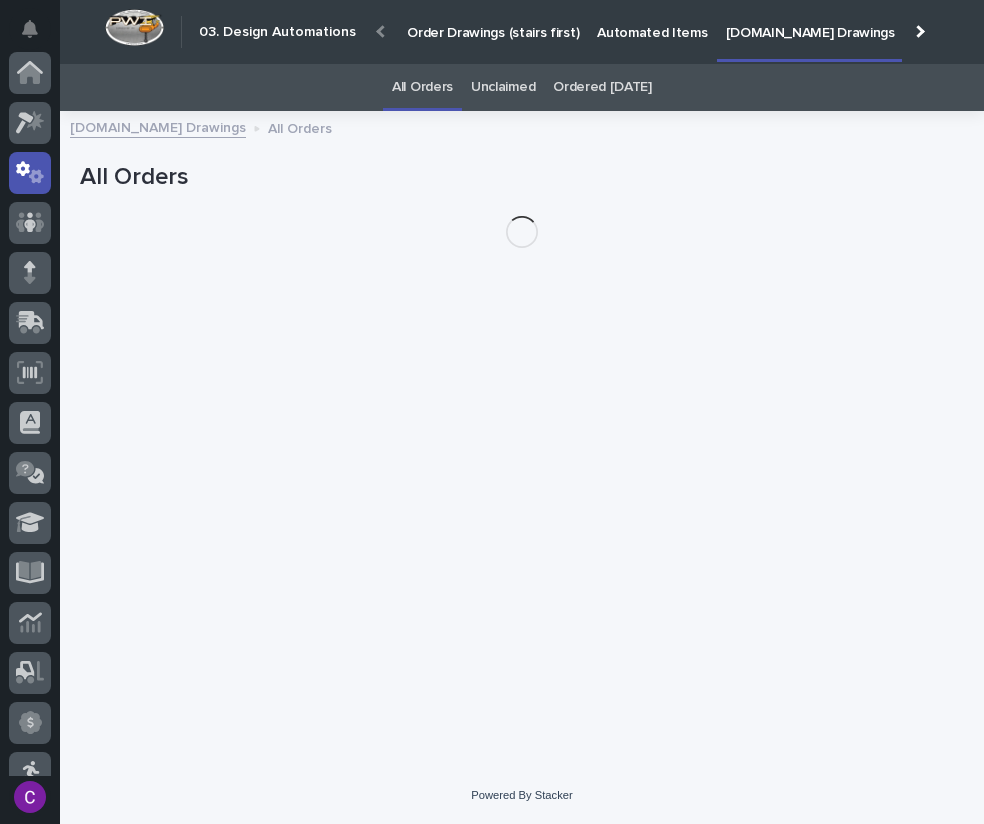 scroll, scrollTop: 100, scrollLeft: 0, axis: vertical 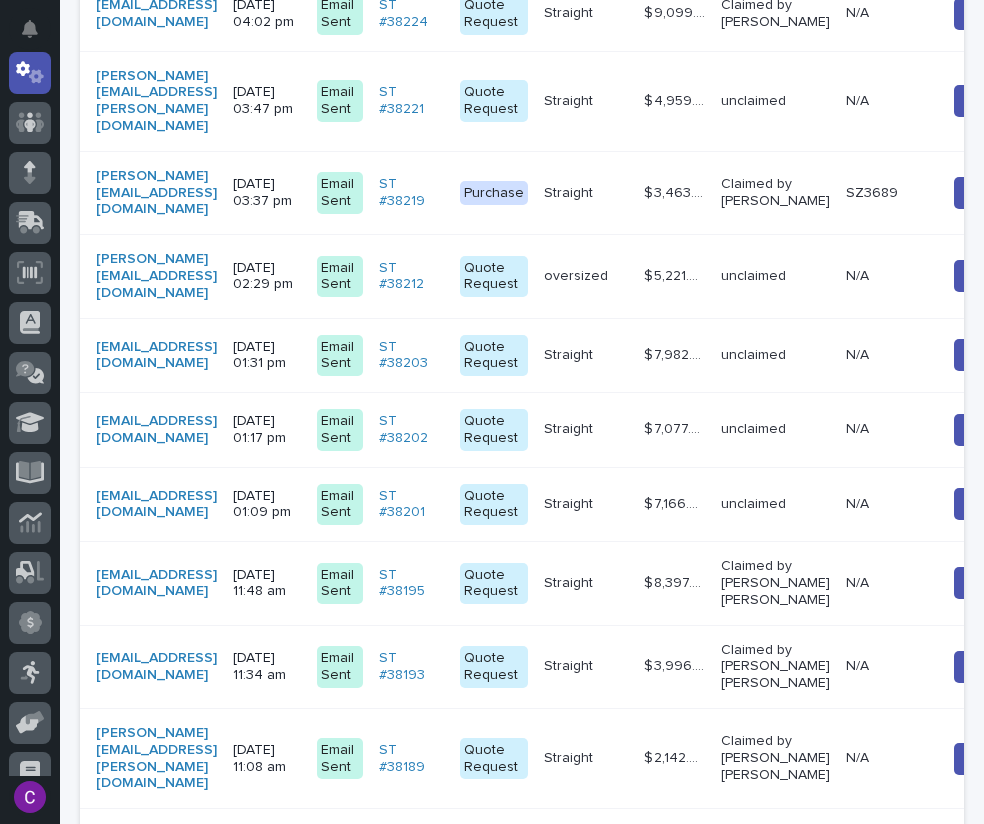 click on "unclaimed" at bounding box center (775, 504) 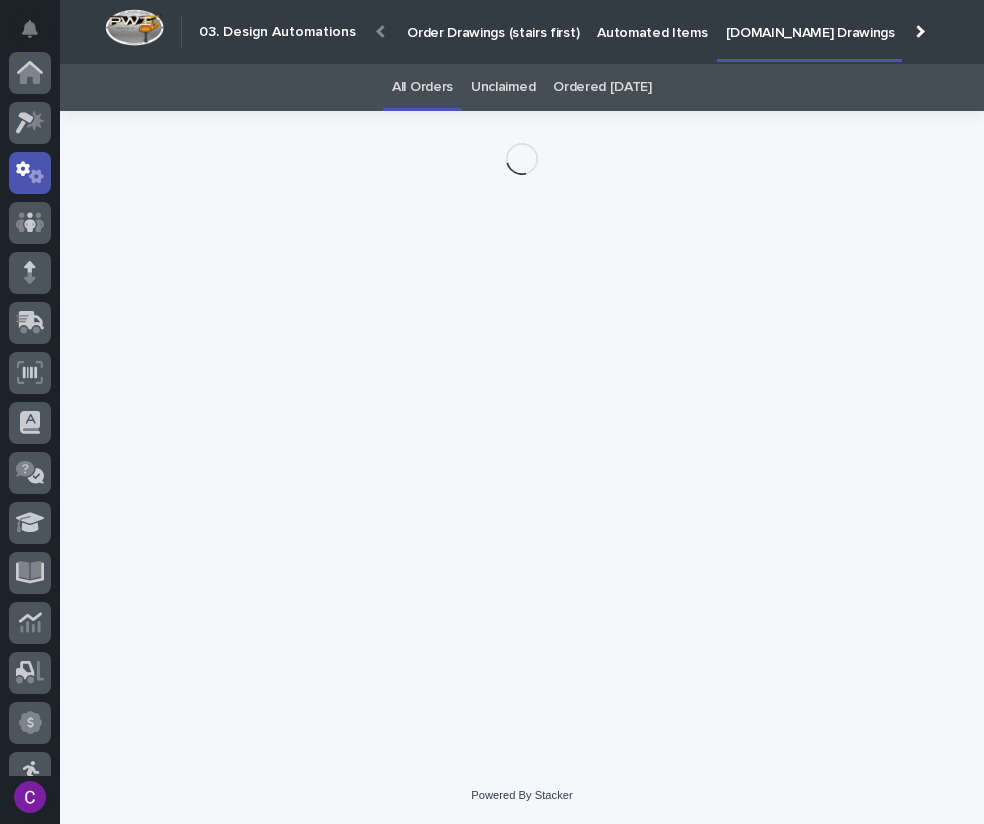 scroll, scrollTop: 0, scrollLeft: 0, axis: both 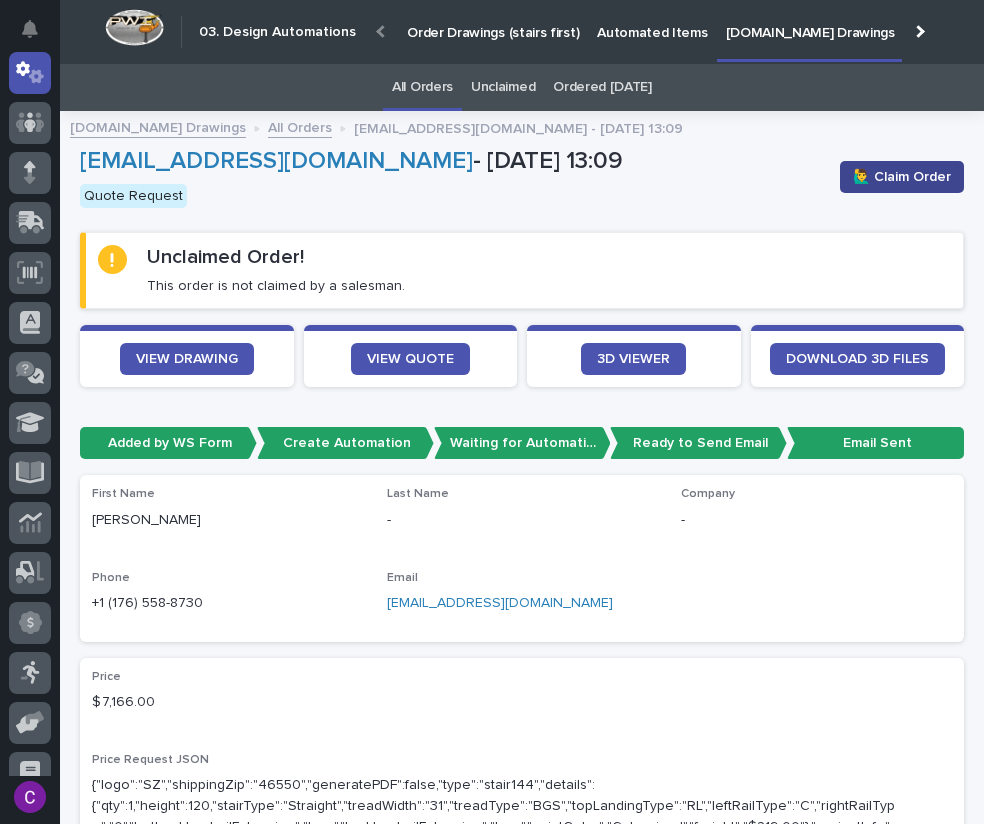 click on "🙋‍♂️ Claim Order" at bounding box center (902, 177) 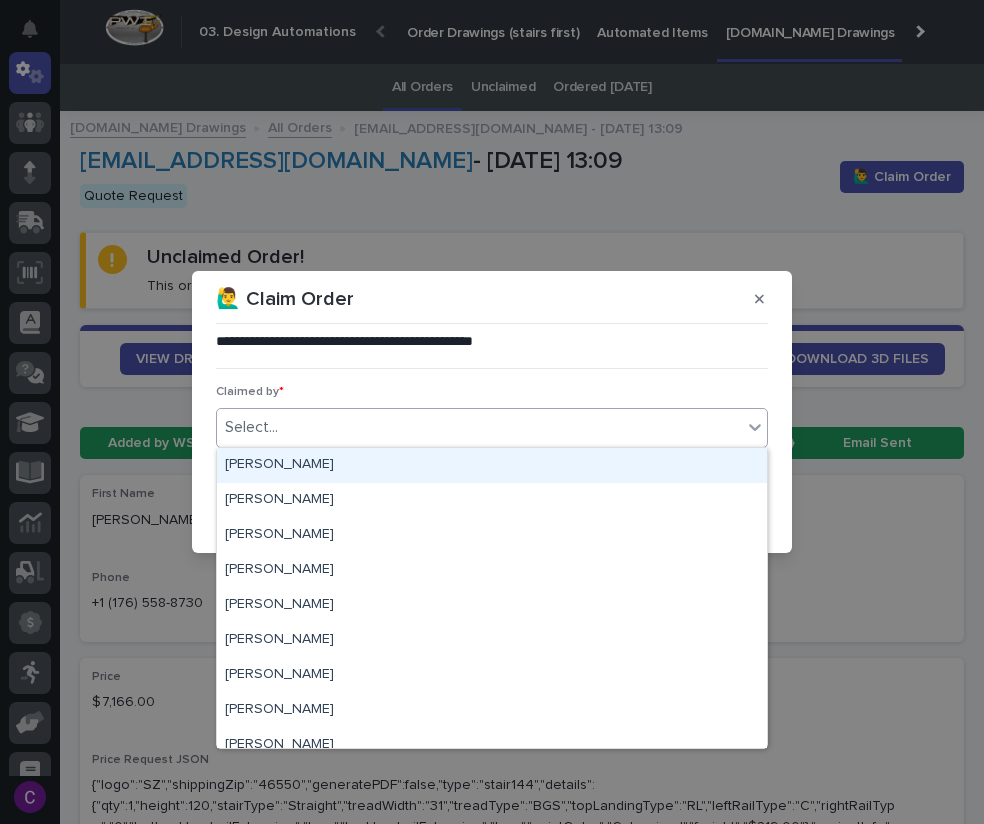 click on "Select..." at bounding box center (479, 427) 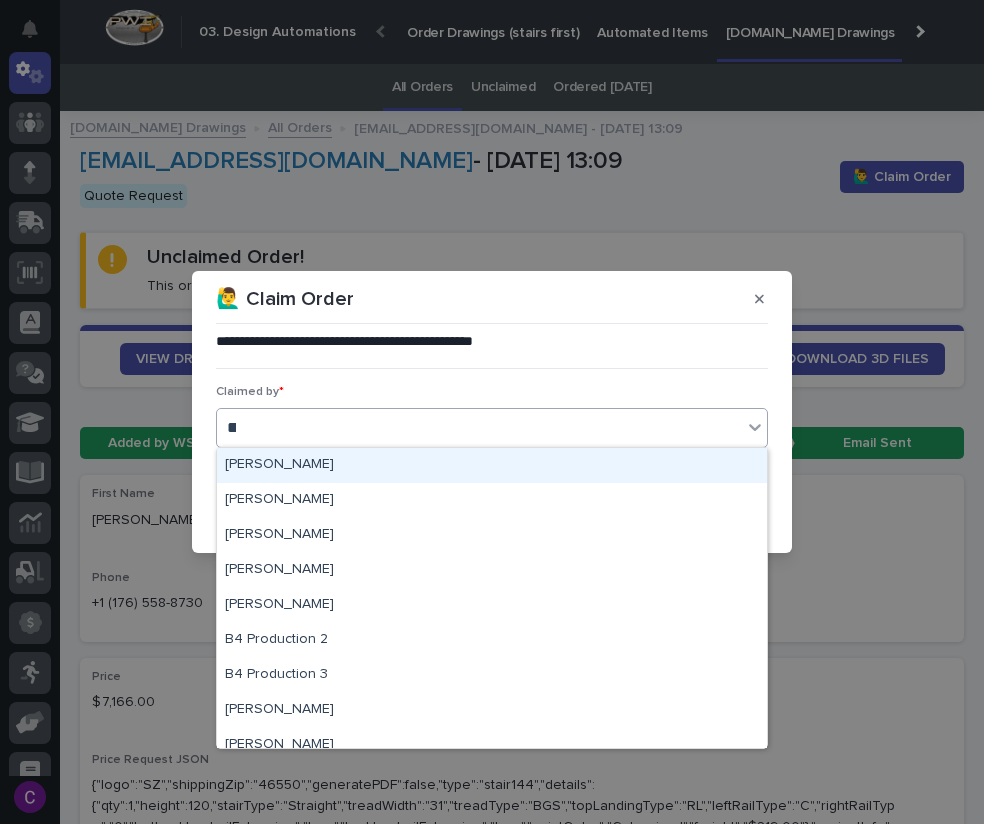 type on "***" 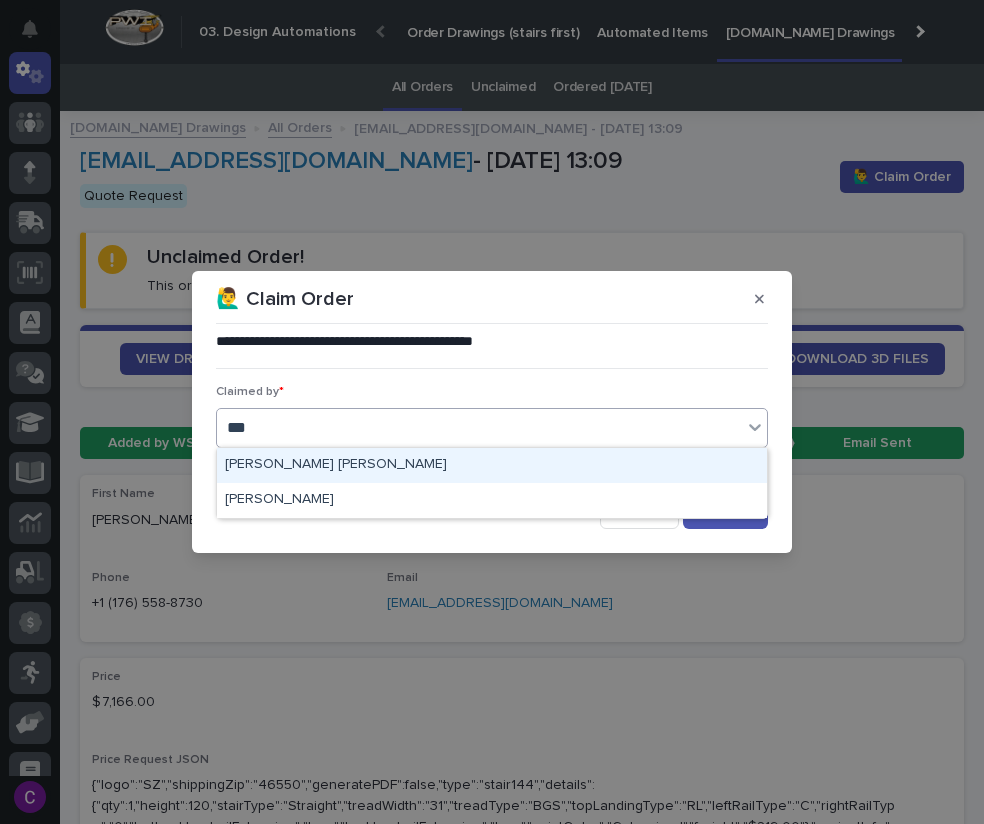 click on "[PERSON_NAME] [PERSON_NAME]" at bounding box center (492, 465) 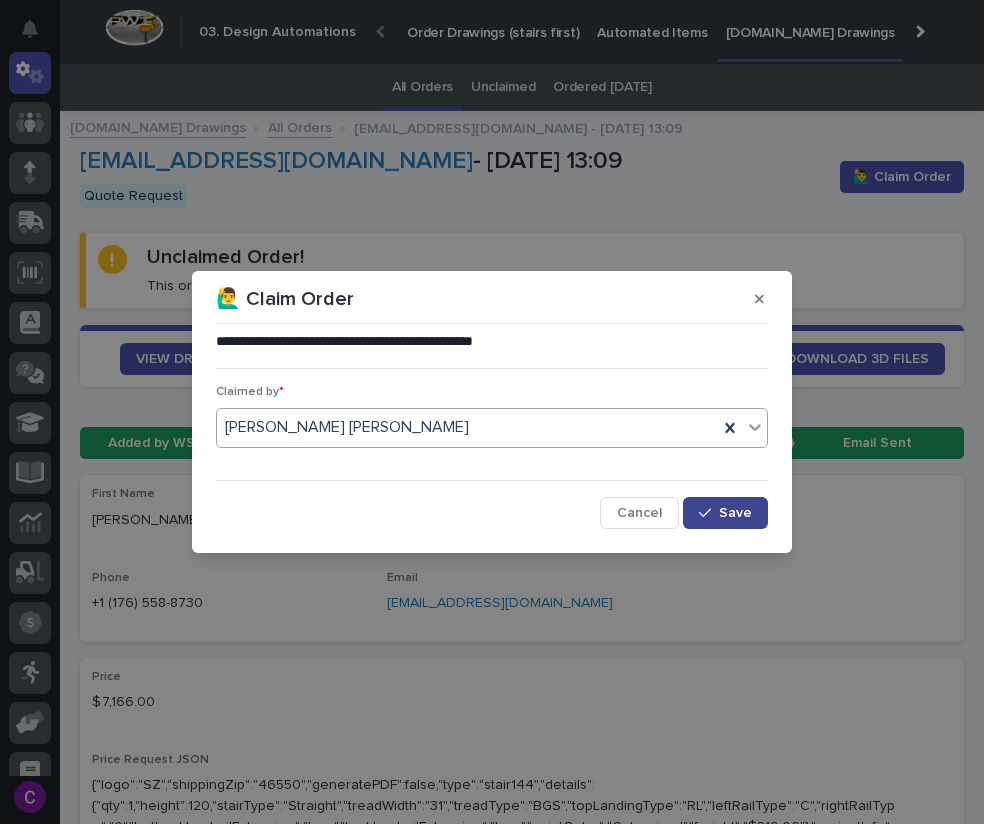 click on "Save" at bounding box center (735, 513) 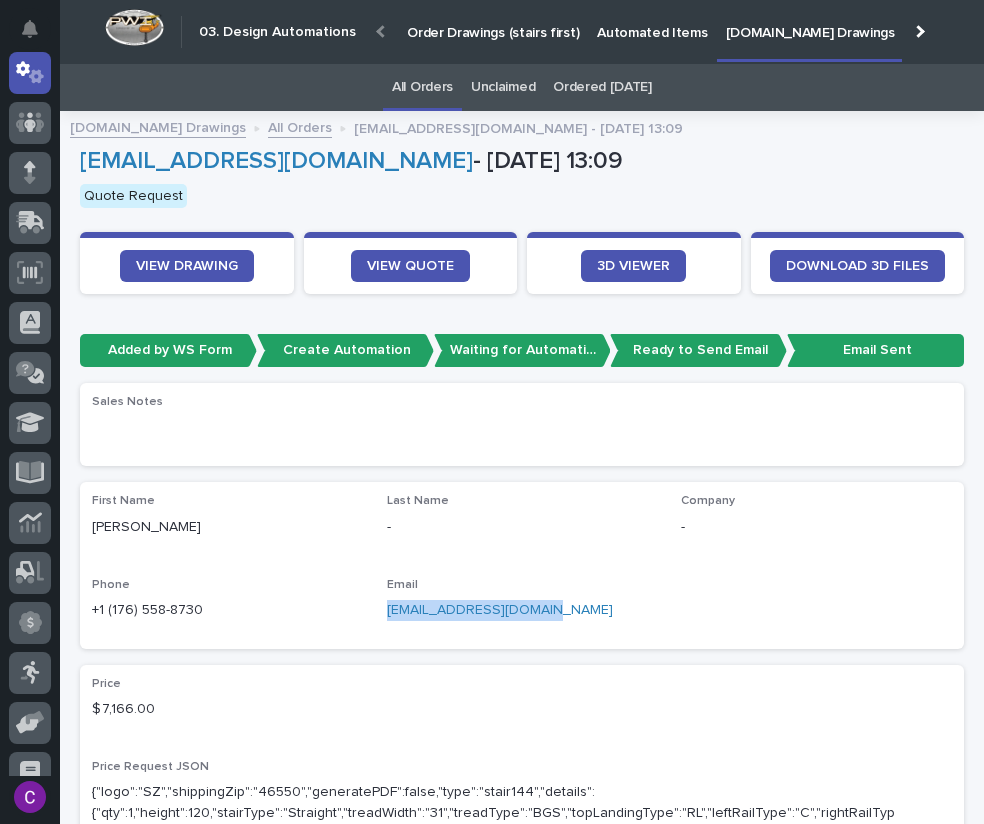 drag, startPoint x: 546, startPoint y: 608, endPoint x: 375, endPoint y: 601, distance: 171.14322 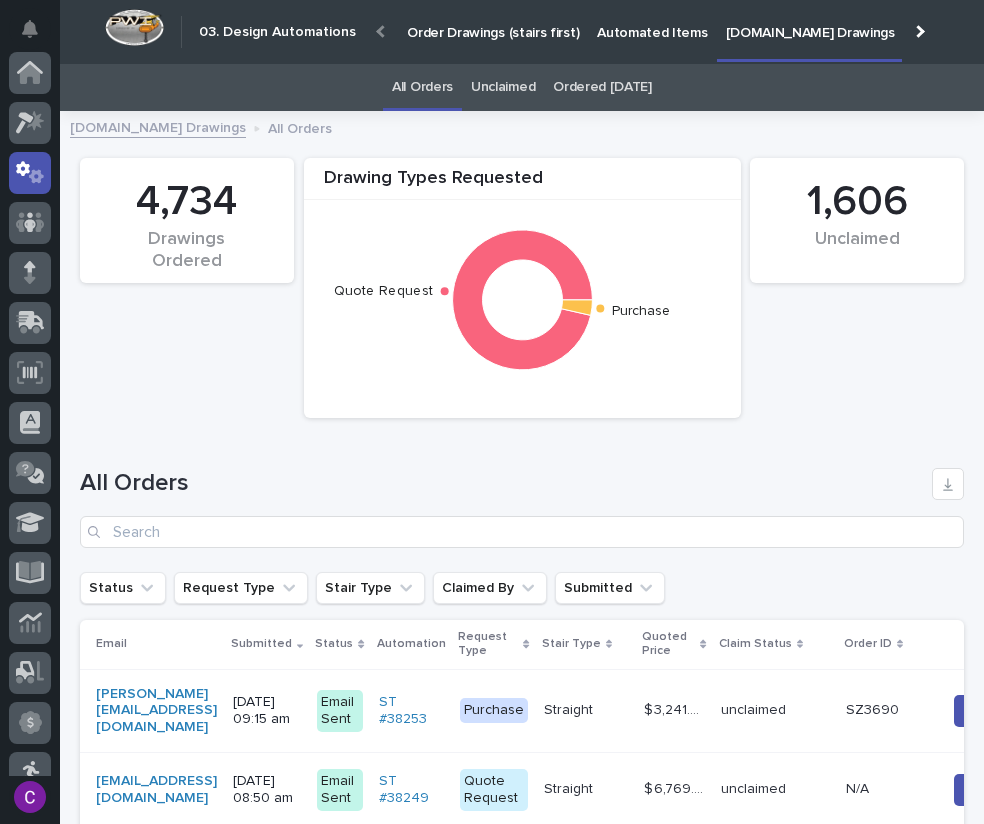 scroll, scrollTop: 53, scrollLeft: 0, axis: vertical 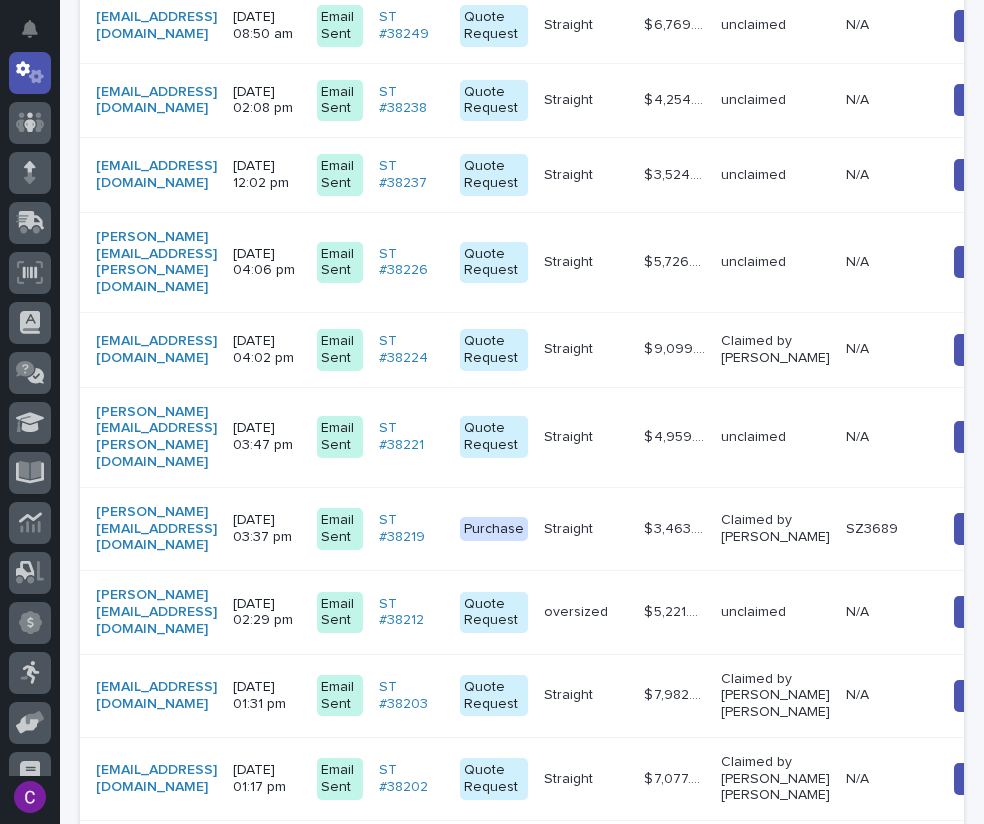 click on "[PERSON_NAME][EMAIL_ADDRESS][DOMAIN_NAME]" at bounding box center (156, 612) 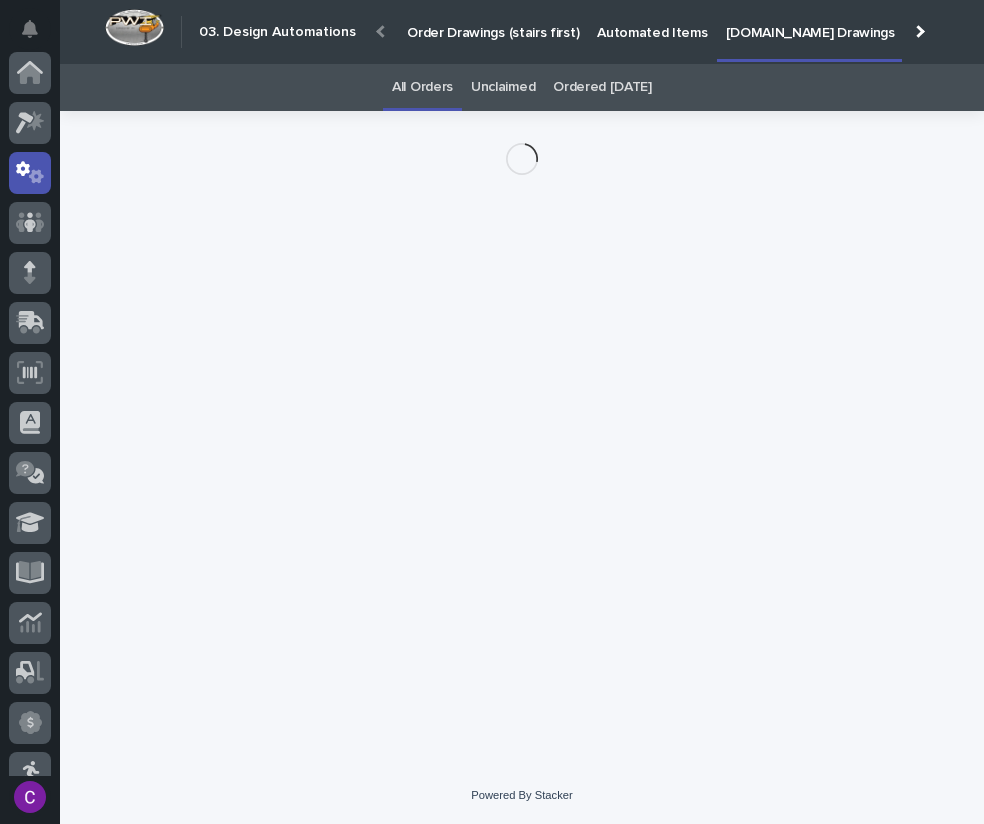 scroll, scrollTop: 0, scrollLeft: 0, axis: both 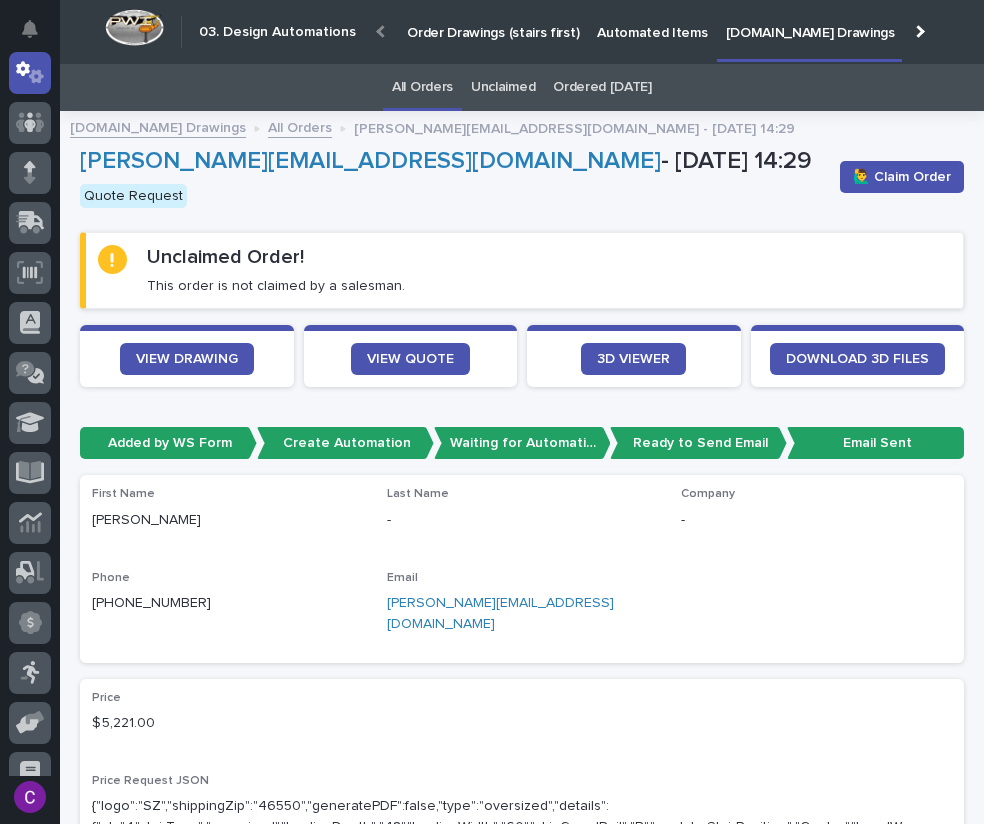 click on "🙋‍♂️ Claim Order" at bounding box center [898, 177] 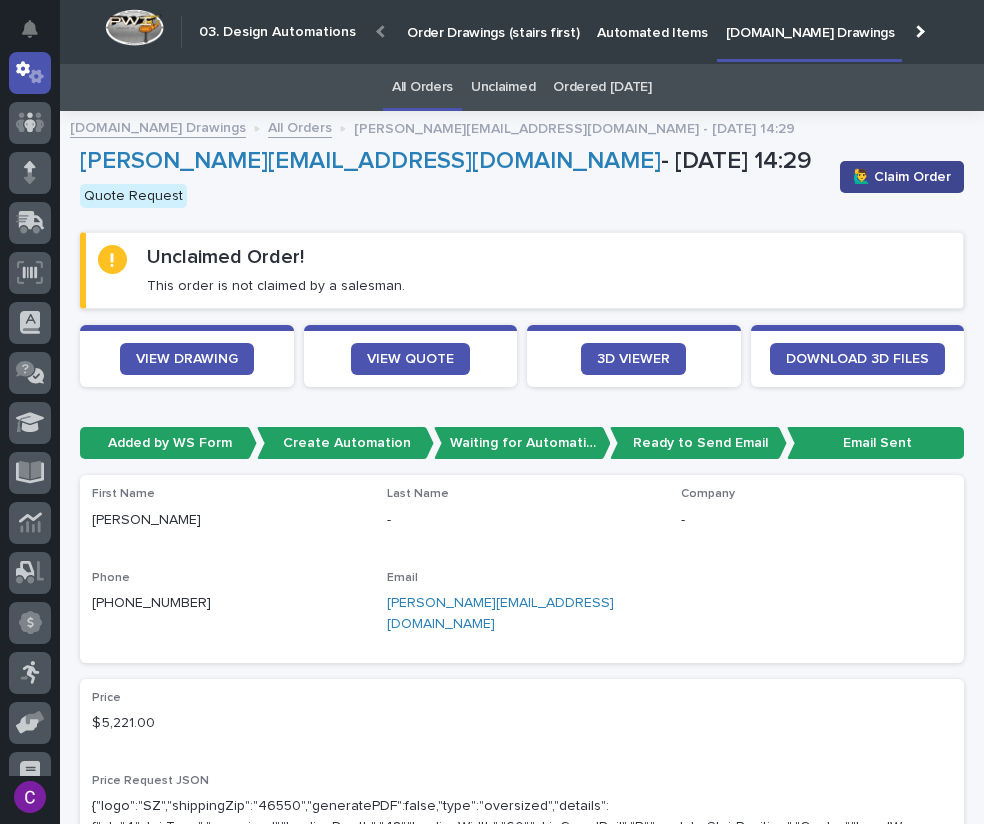 click on "🙋‍♂️ Claim Order" at bounding box center [902, 177] 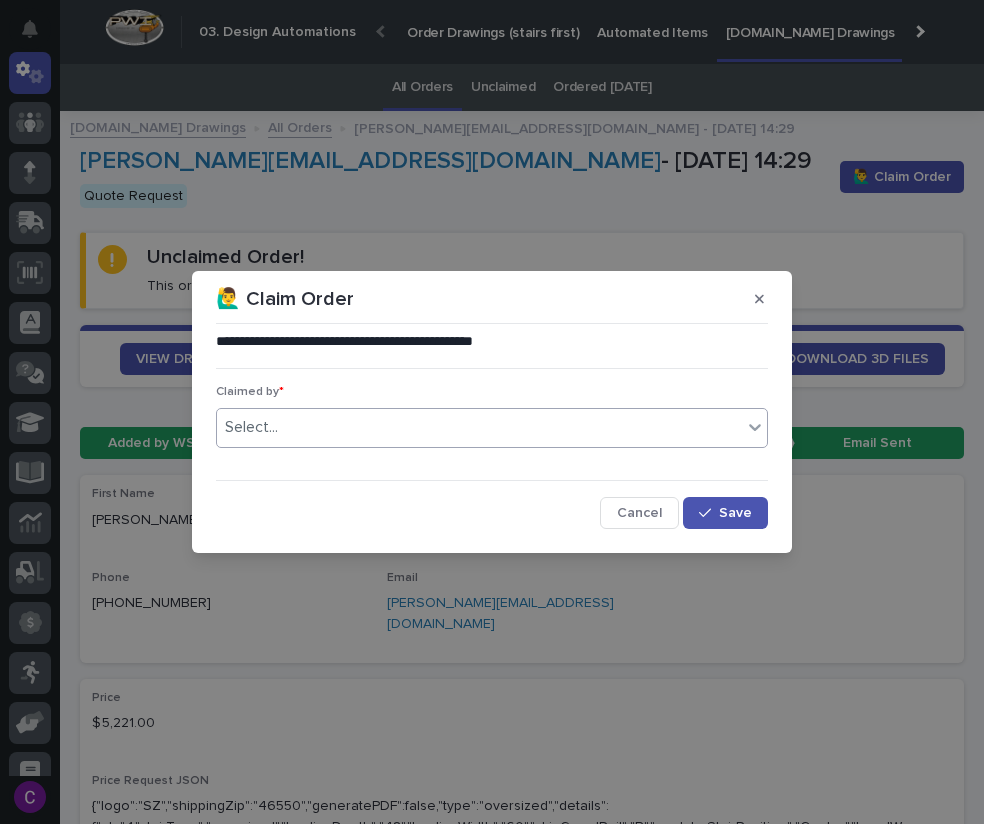 click on "Select..." at bounding box center [479, 427] 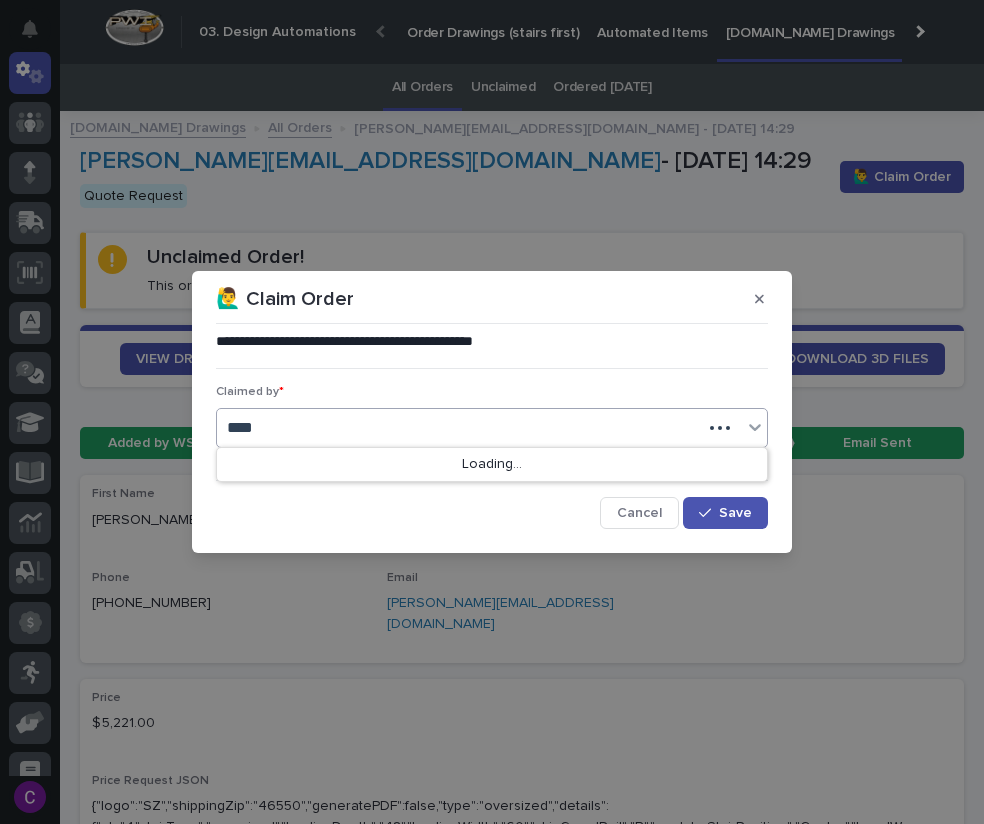 type on "***" 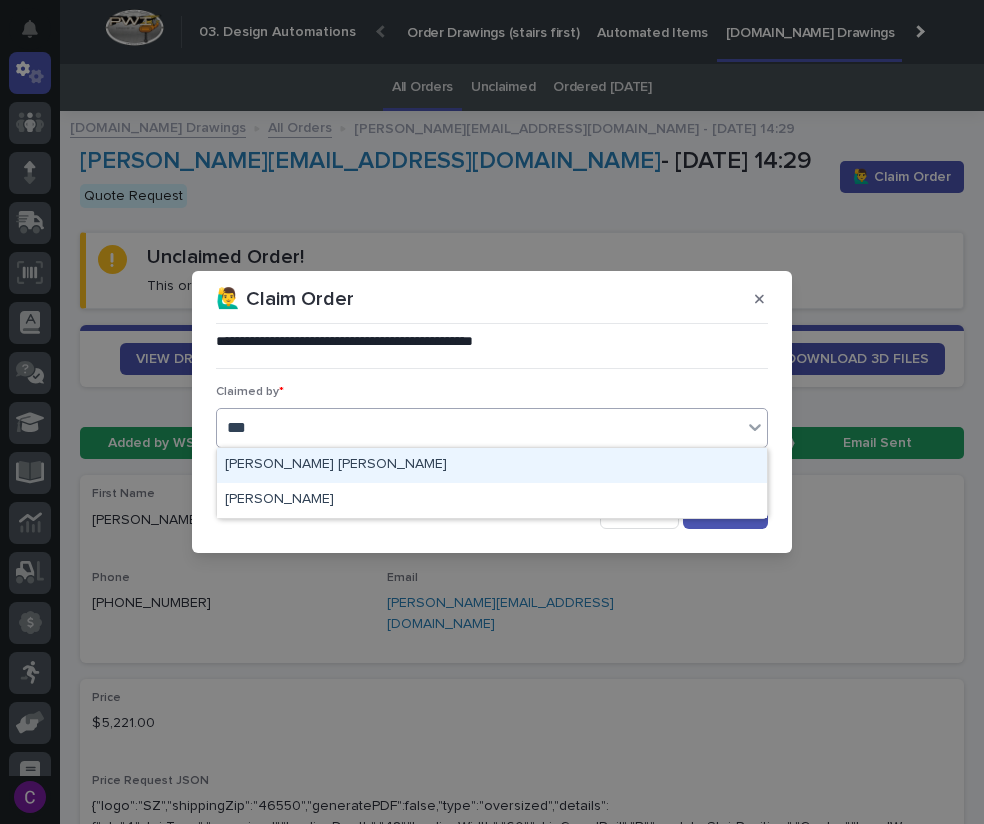 click on "[PERSON_NAME] [PERSON_NAME]" at bounding box center (492, 465) 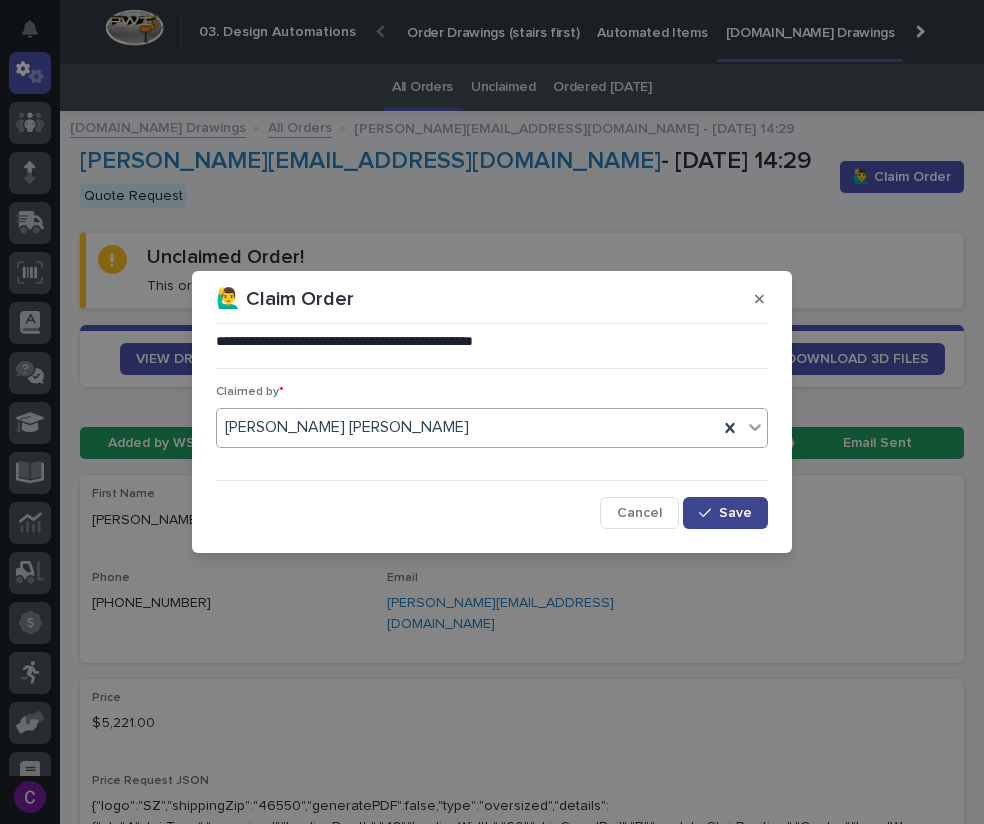 click on "Save" at bounding box center (725, 513) 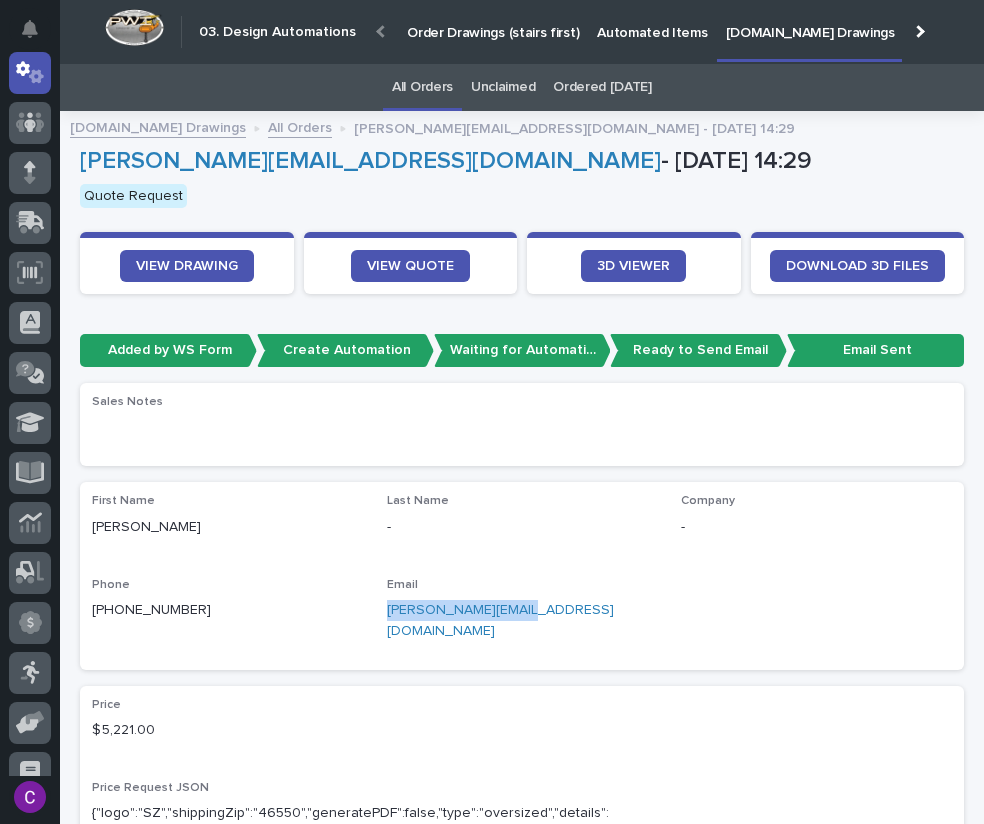 drag, startPoint x: 528, startPoint y: 608, endPoint x: 370, endPoint y: 635, distance: 160.29036 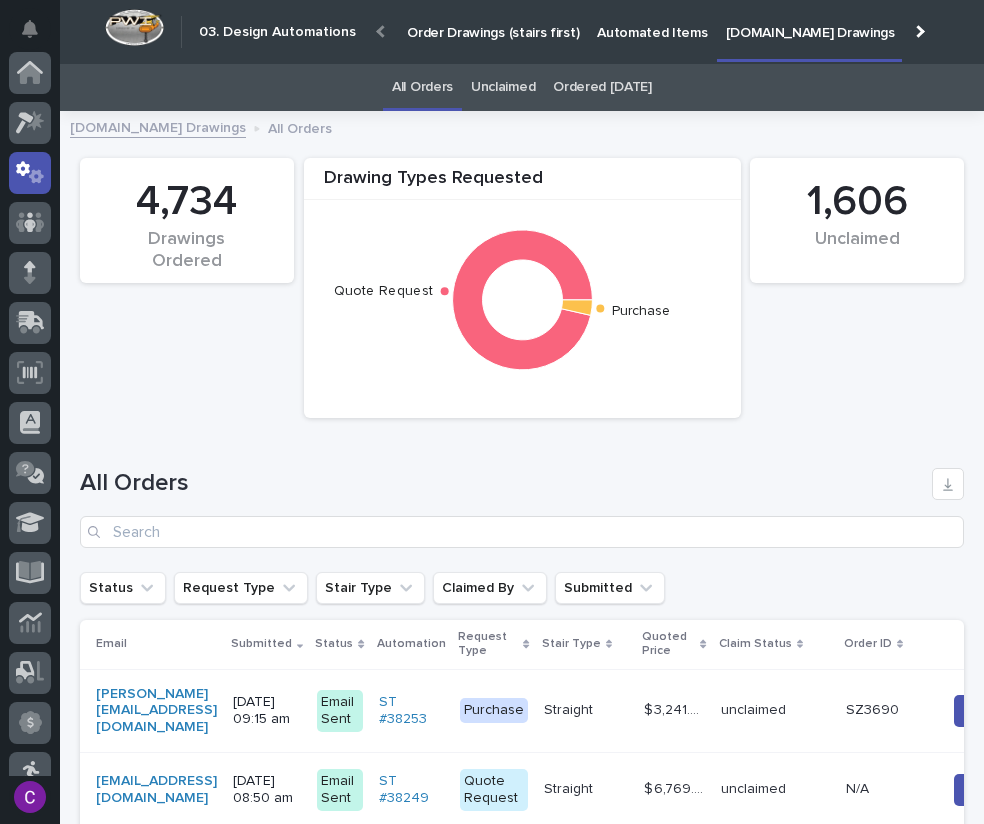 scroll, scrollTop: 58, scrollLeft: 0, axis: vertical 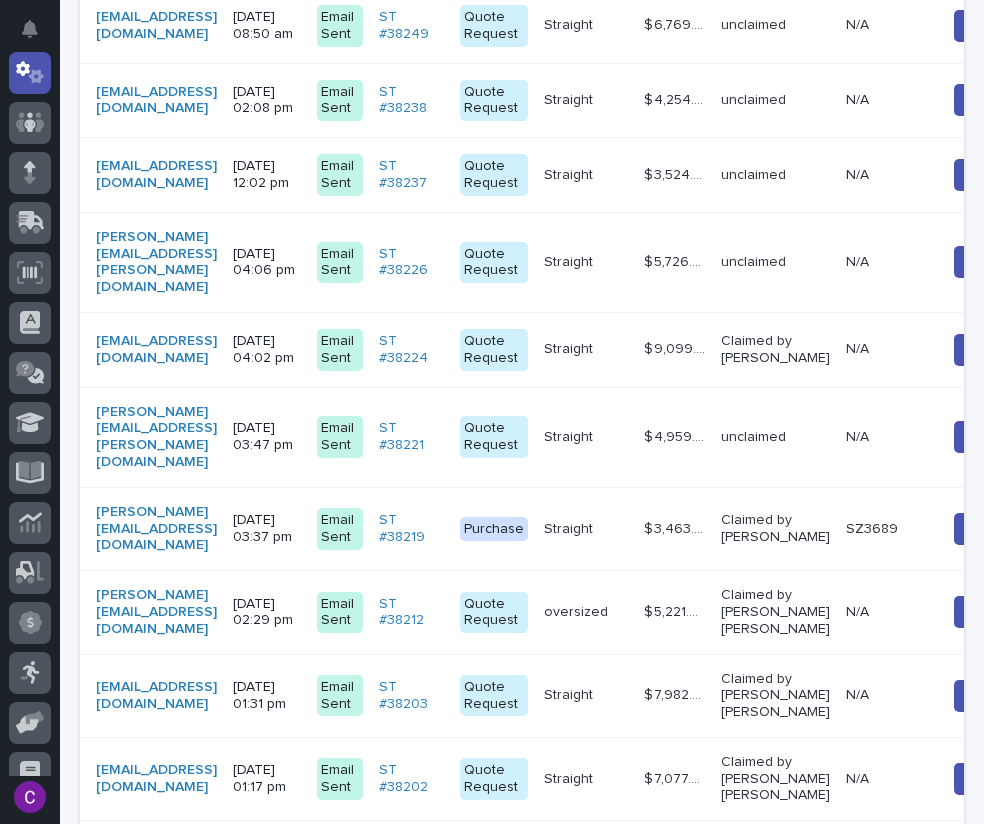 click on "Straight Straight" at bounding box center [586, 437] 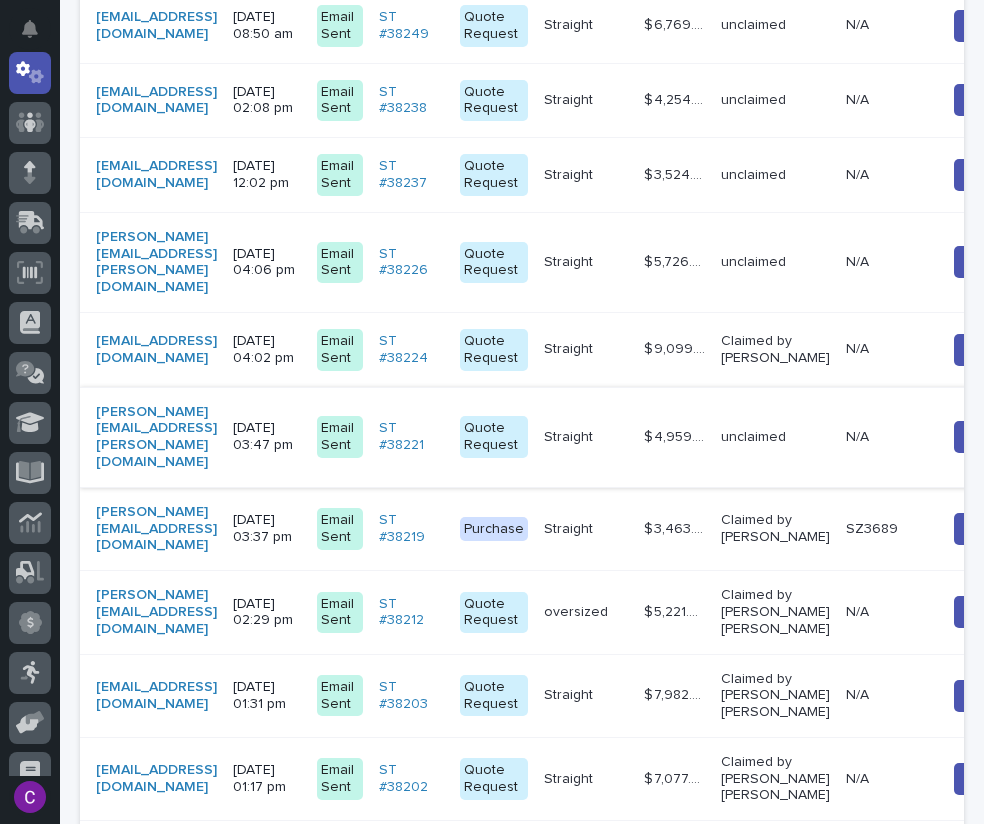 scroll, scrollTop: 0, scrollLeft: 0, axis: both 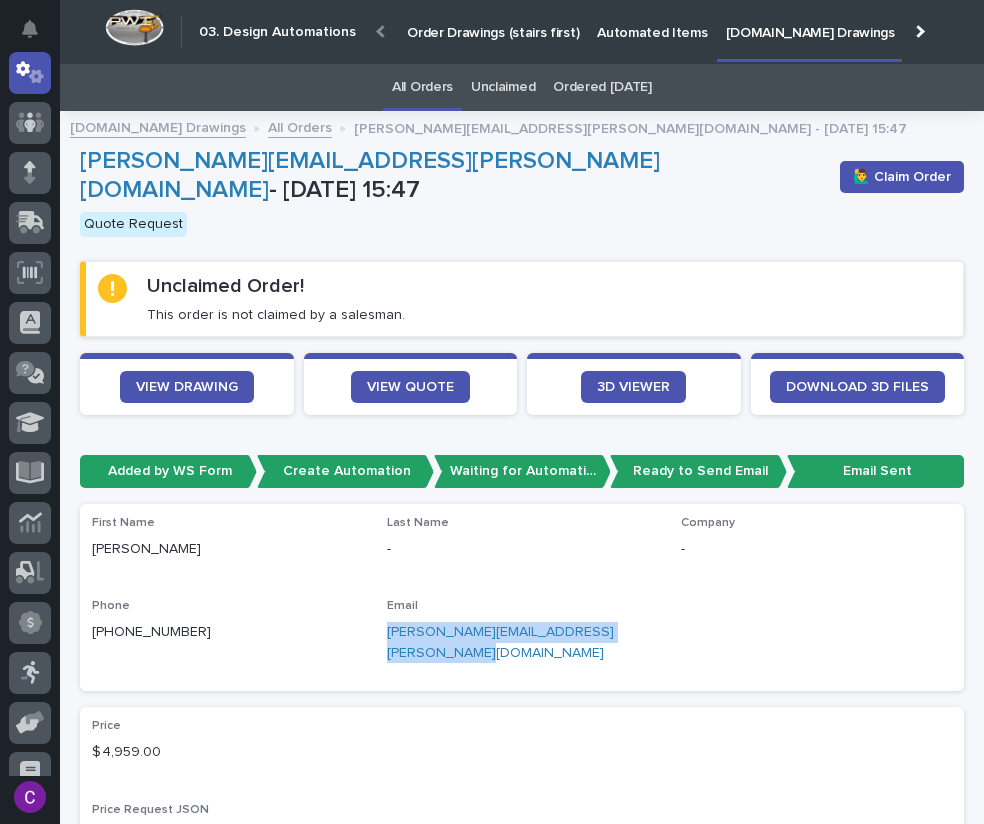 drag, startPoint x: 659, startPoint y: 603, endPoint x: 371, endPoint y: 606, distance: 288.01562 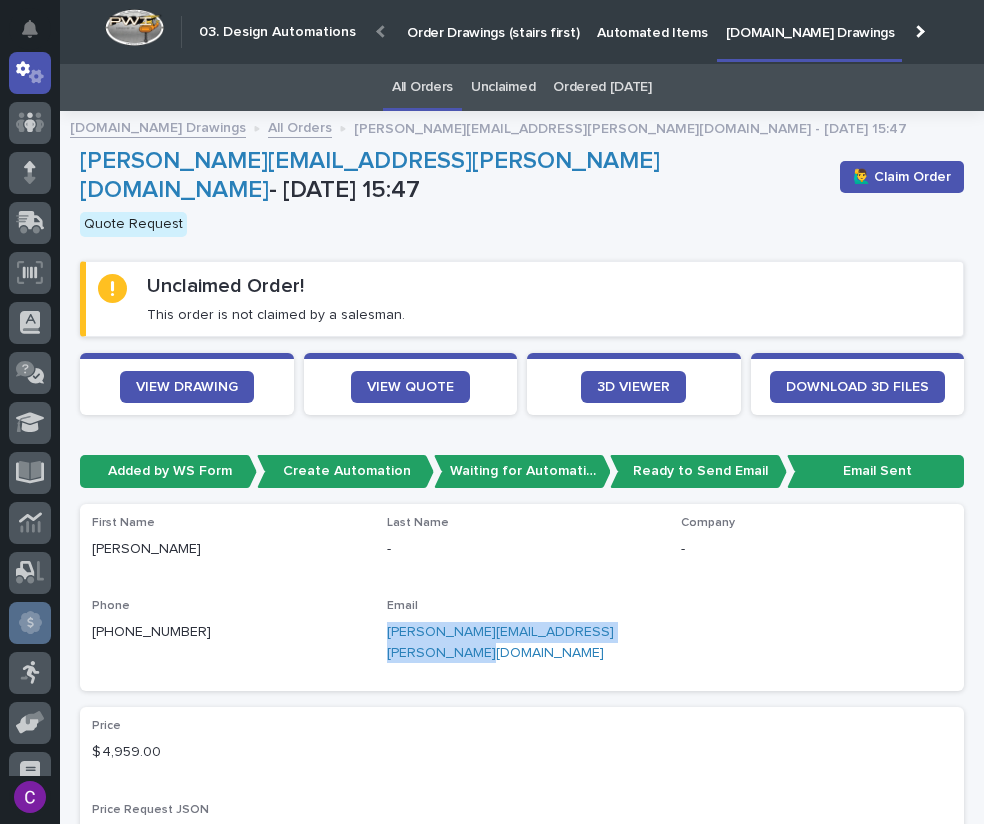 copy on "[PERSON_NAME][EMAIL_ADDRESS][PERSON_NAME][DOMAIN_NAME]" 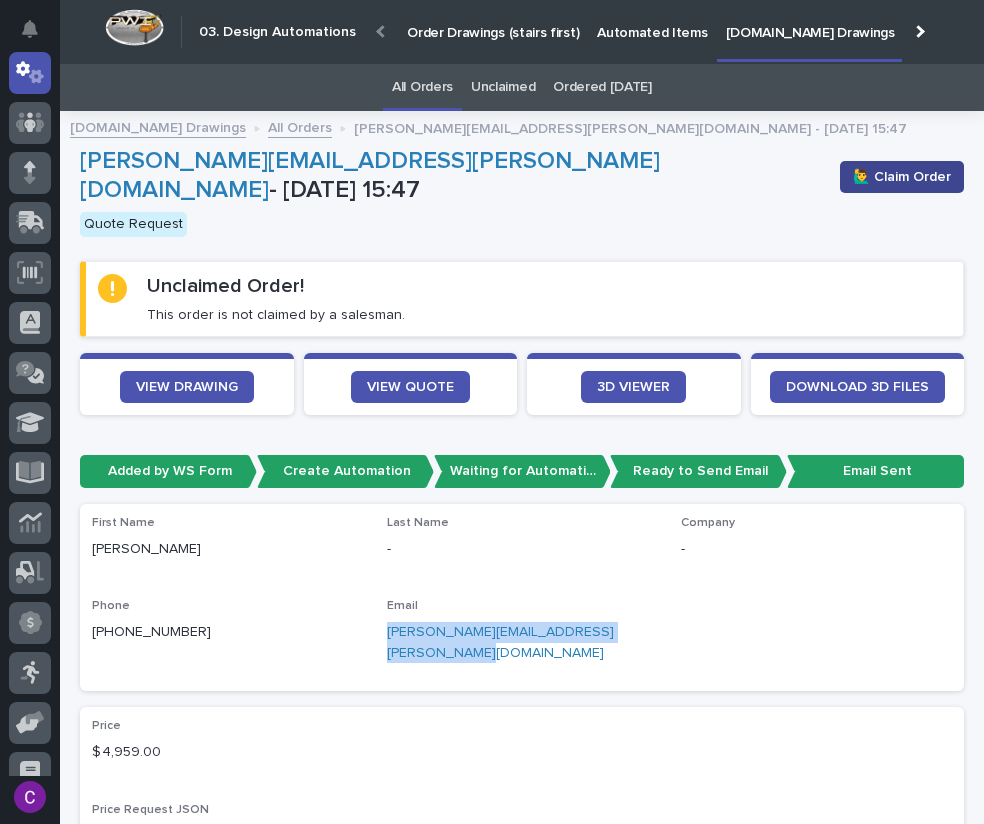 click on "🙋‍♂️ Claim Order" at bounding box center (902, 177) 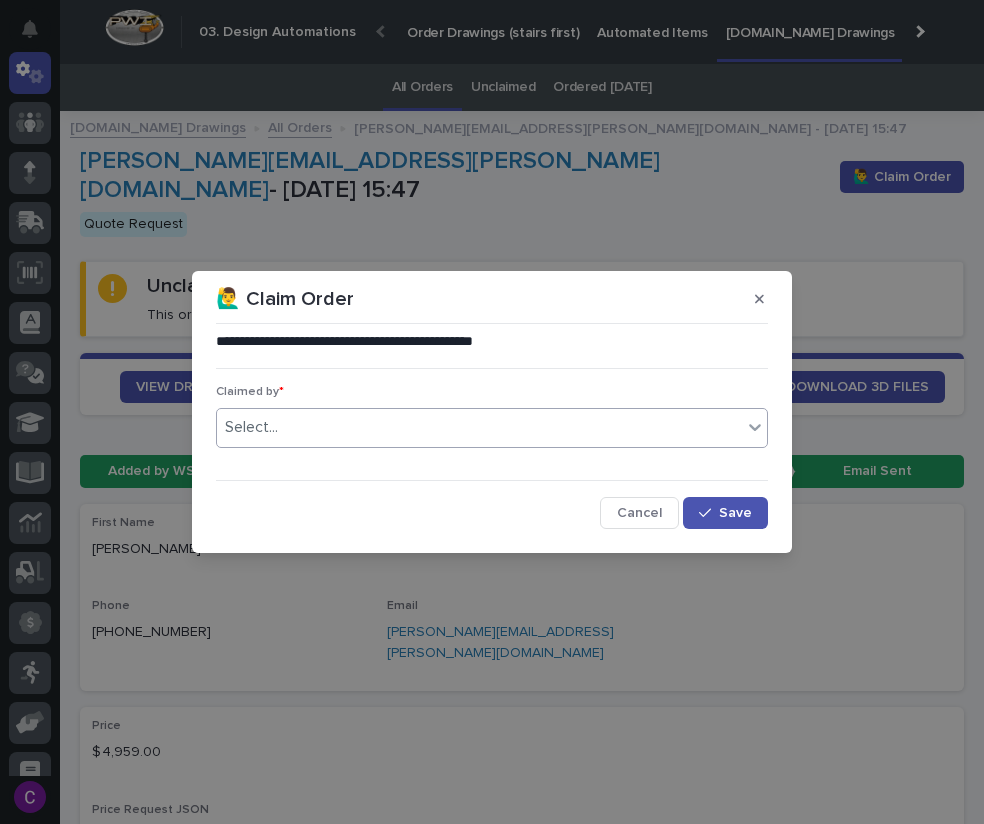 click 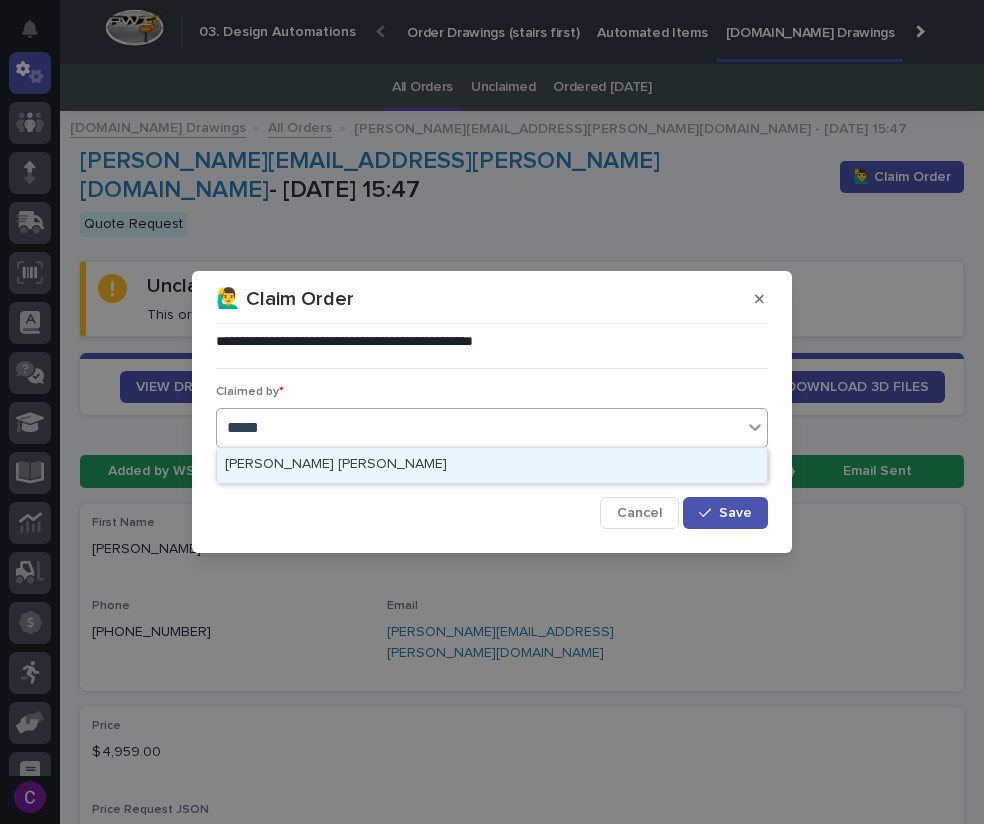 type on "******" 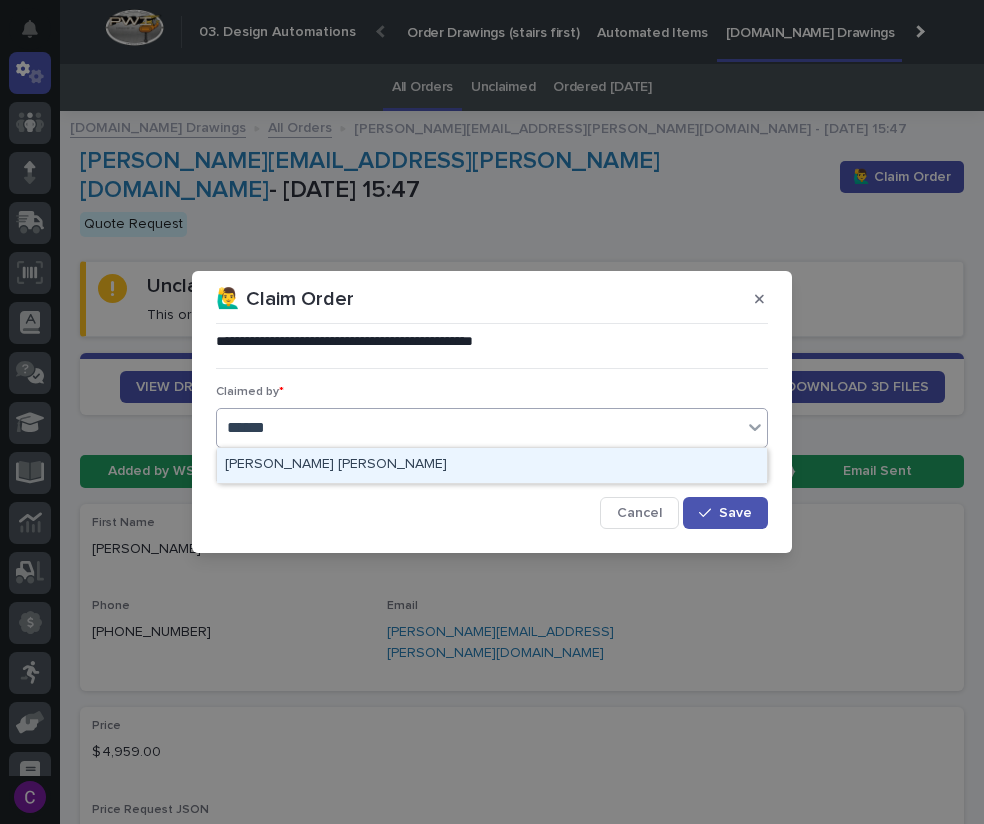 click on "[PERSON_NAME] [PERSON_NAME]" at bounding box center (492, 465) 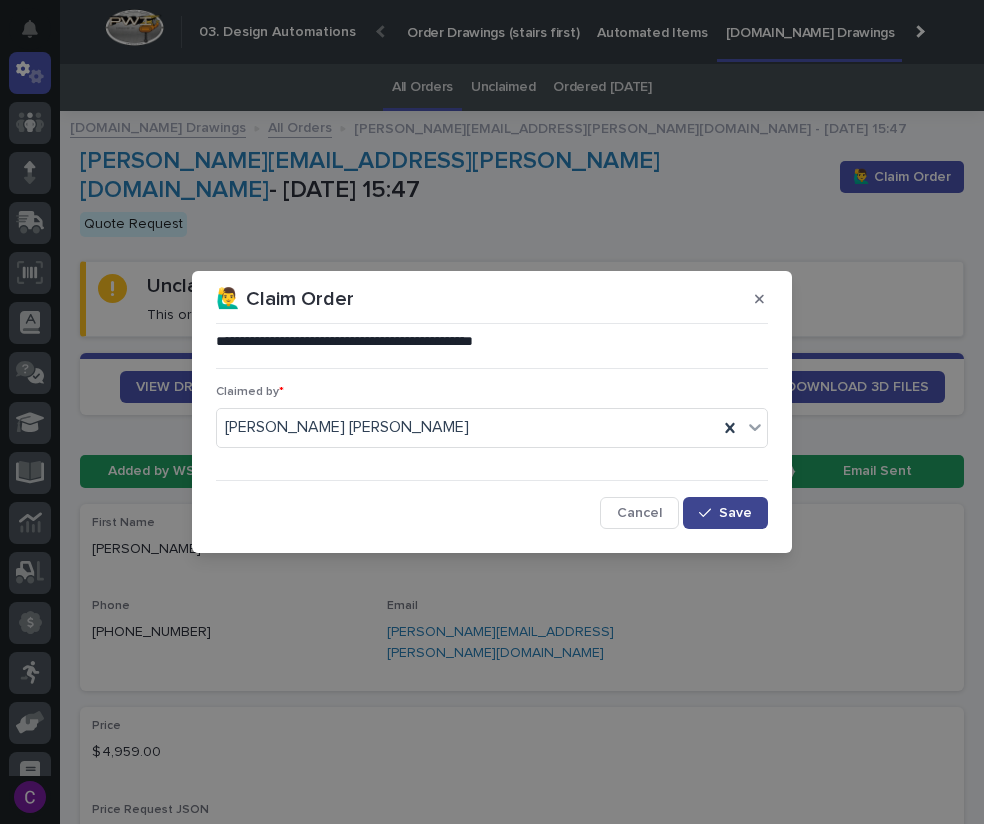 click on "Save" at bounding box center (735, 513) 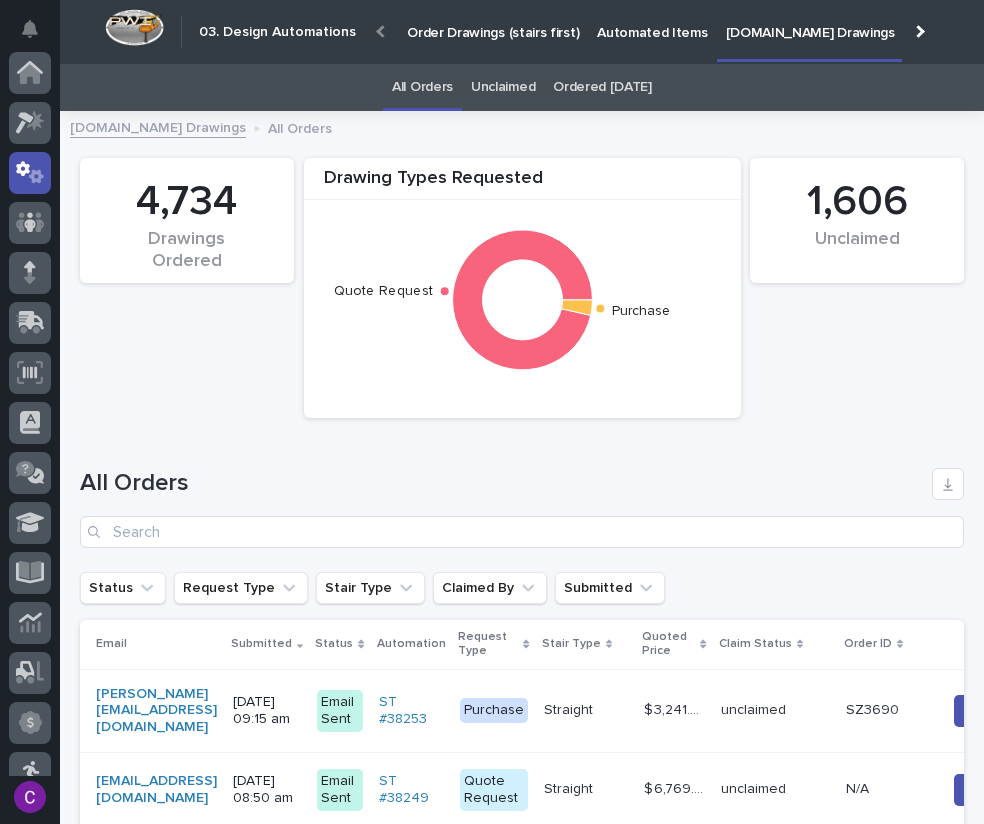 scroll, scrollTop: 100, scrollLeft: 0, axis: vertical 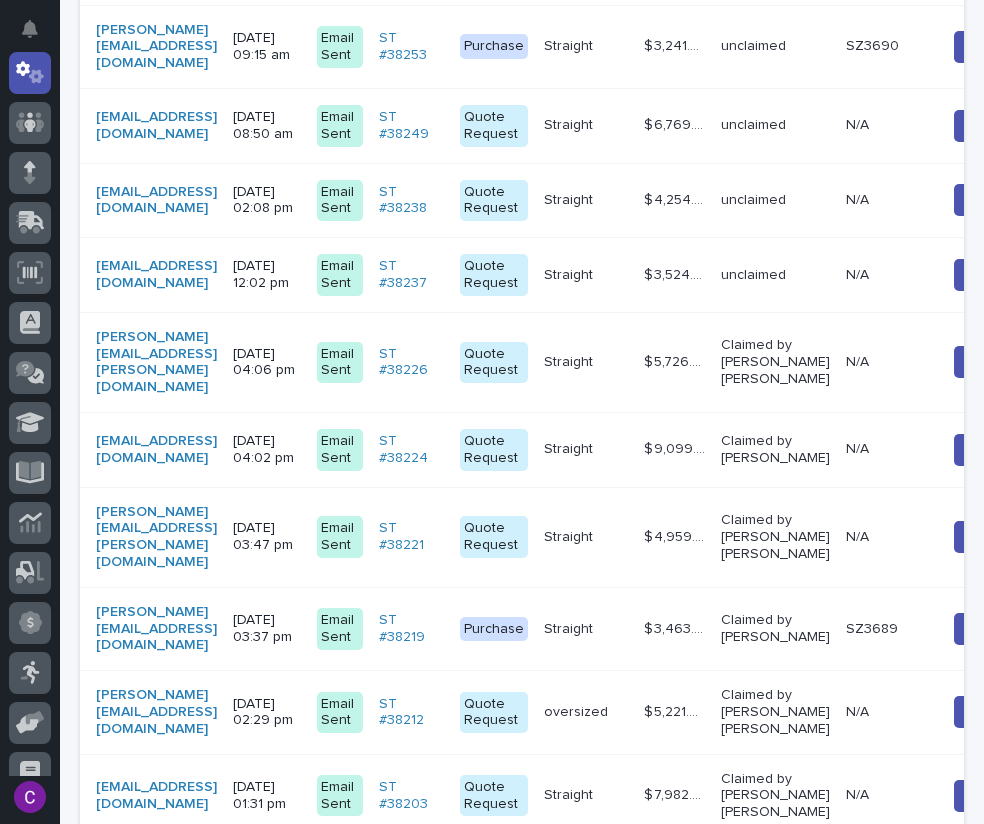 click on "$ 3,524.00 $ 3,524.00" at bounding box center [674, 275] 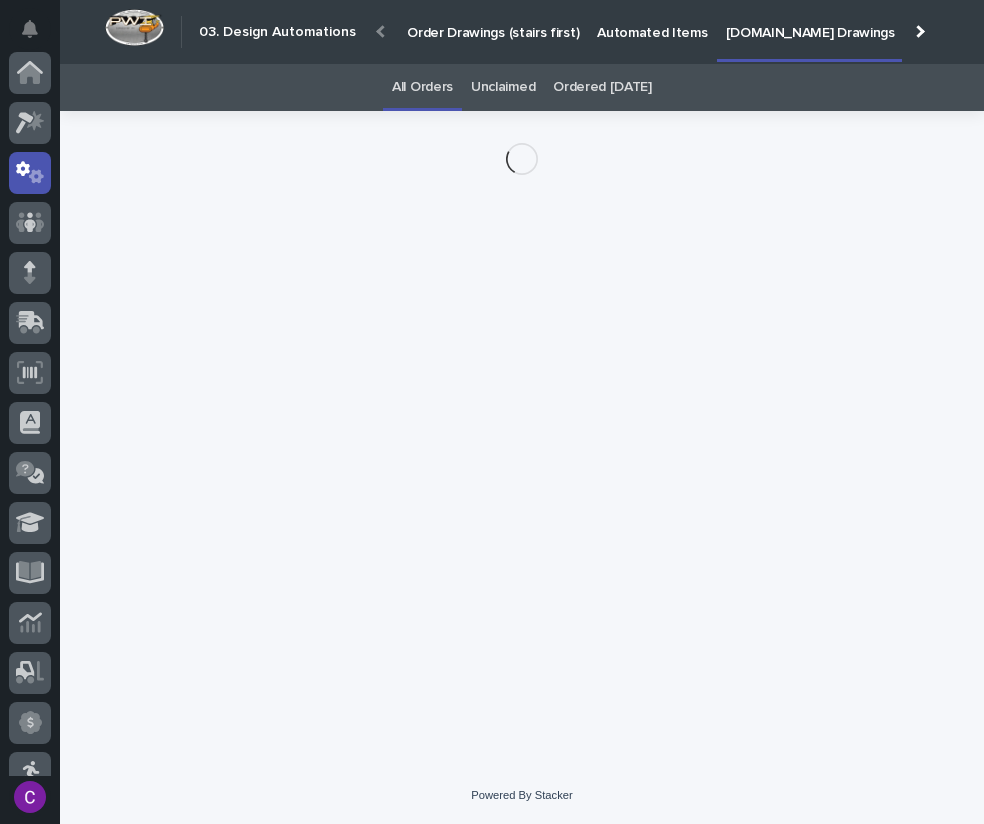 scroll, scrollTop: 0, scrollLeft: 0, axis: both 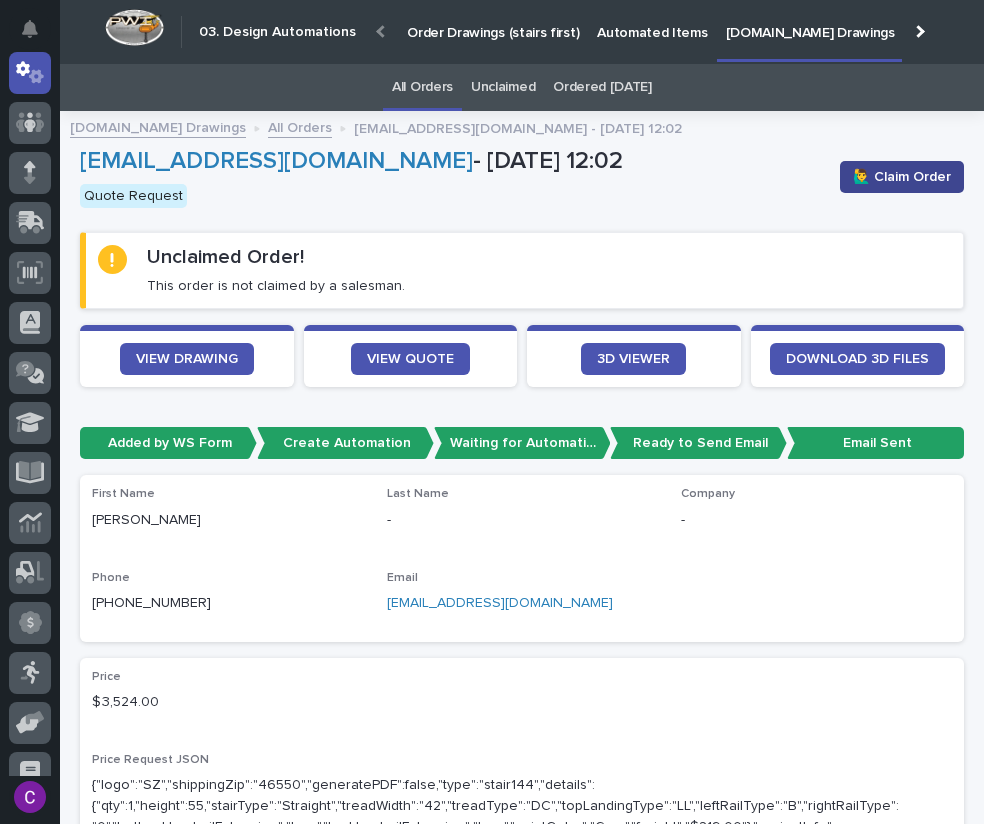 click on "🙋‍♂️ Claim Order" at bounding box center (902, 177) 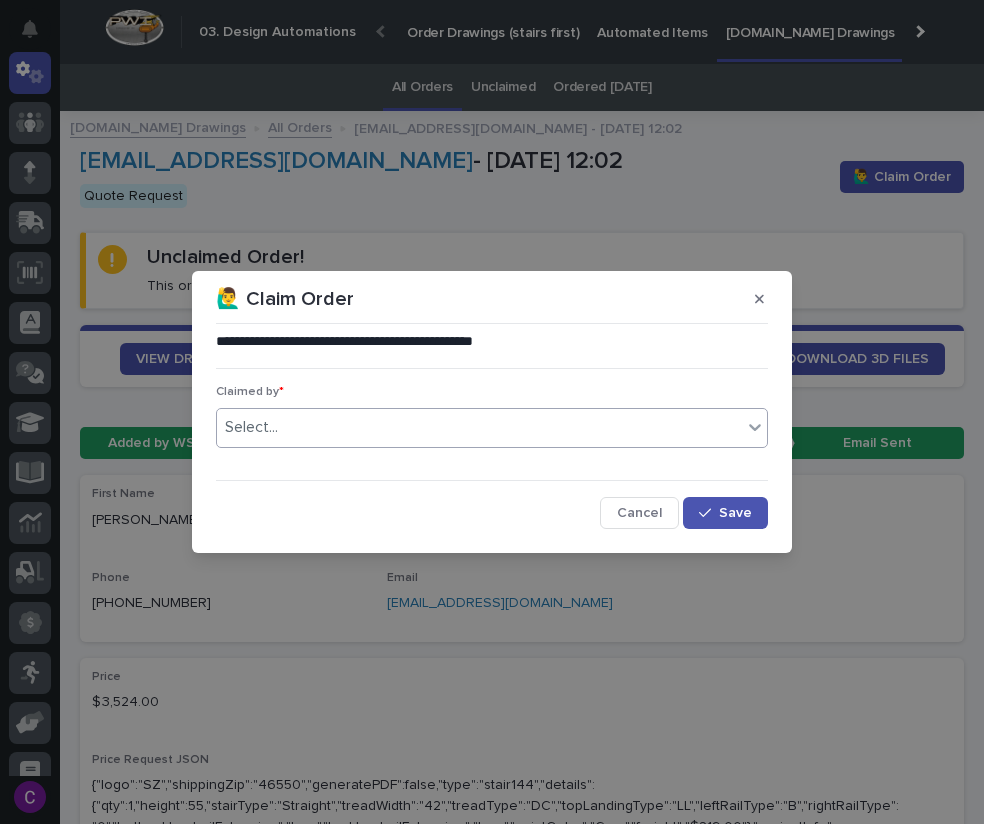 click on "Select..." at bounding box center (479, 427) 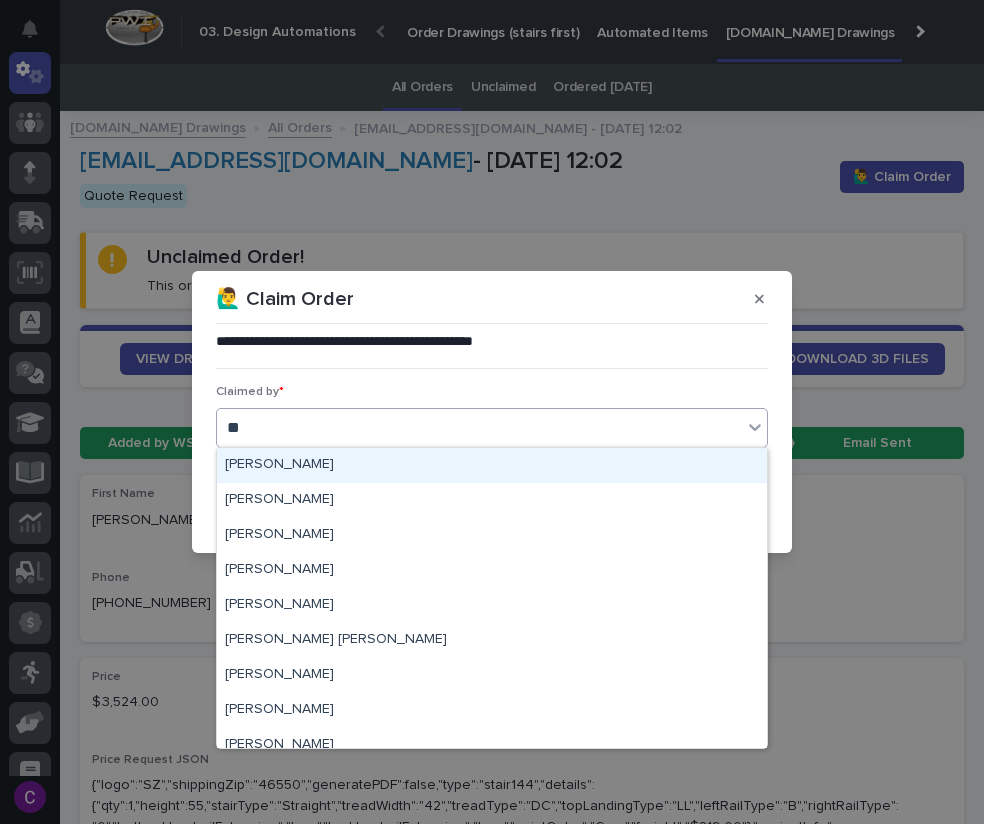 type on "***" 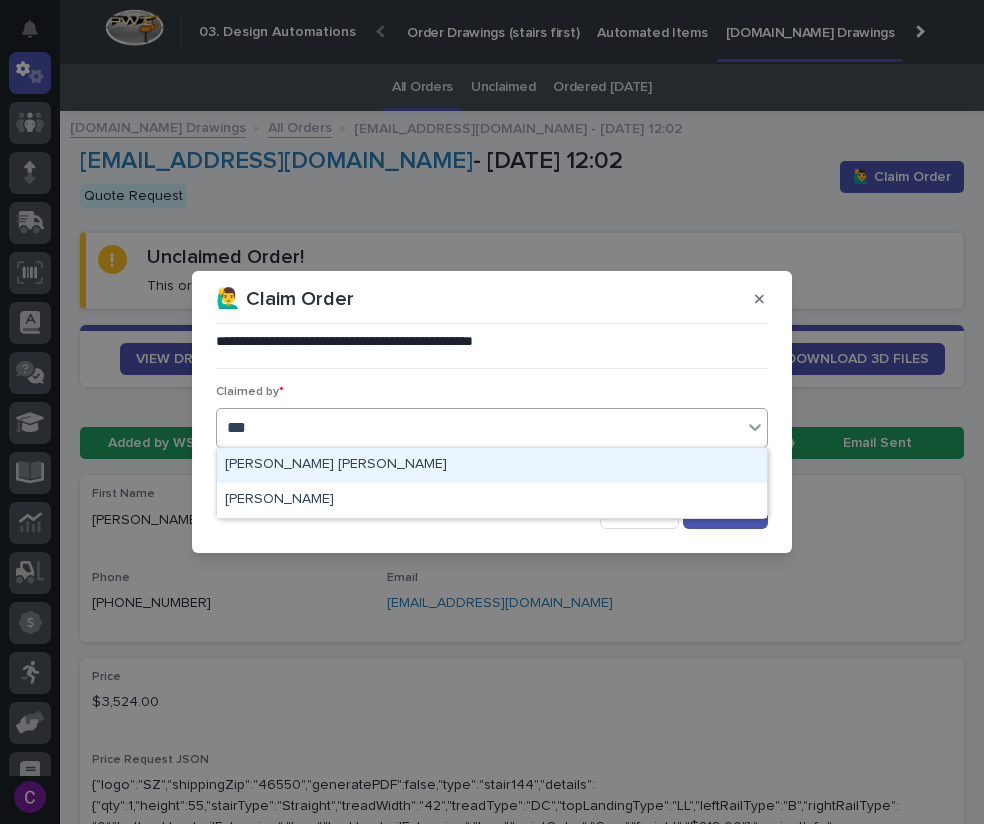 click on "[PERSON_NAME] [PERSON_NAME]" at bounding box center (492, 465) 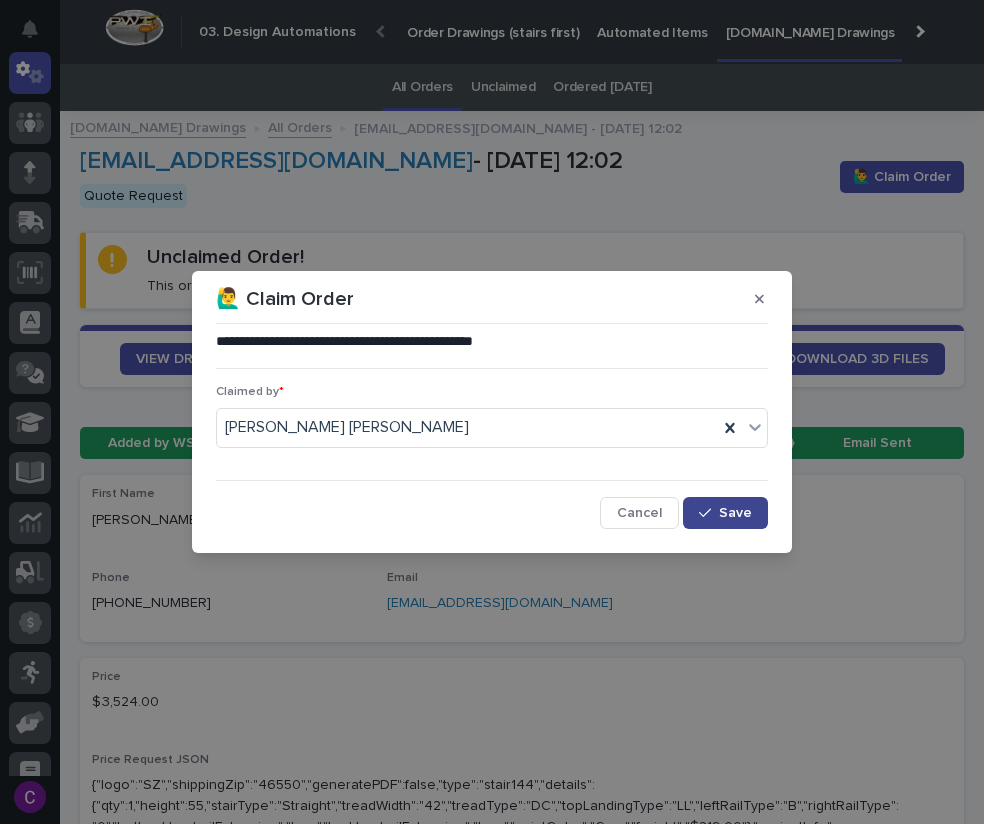 click on "Save" at bounding box center (725, 513) 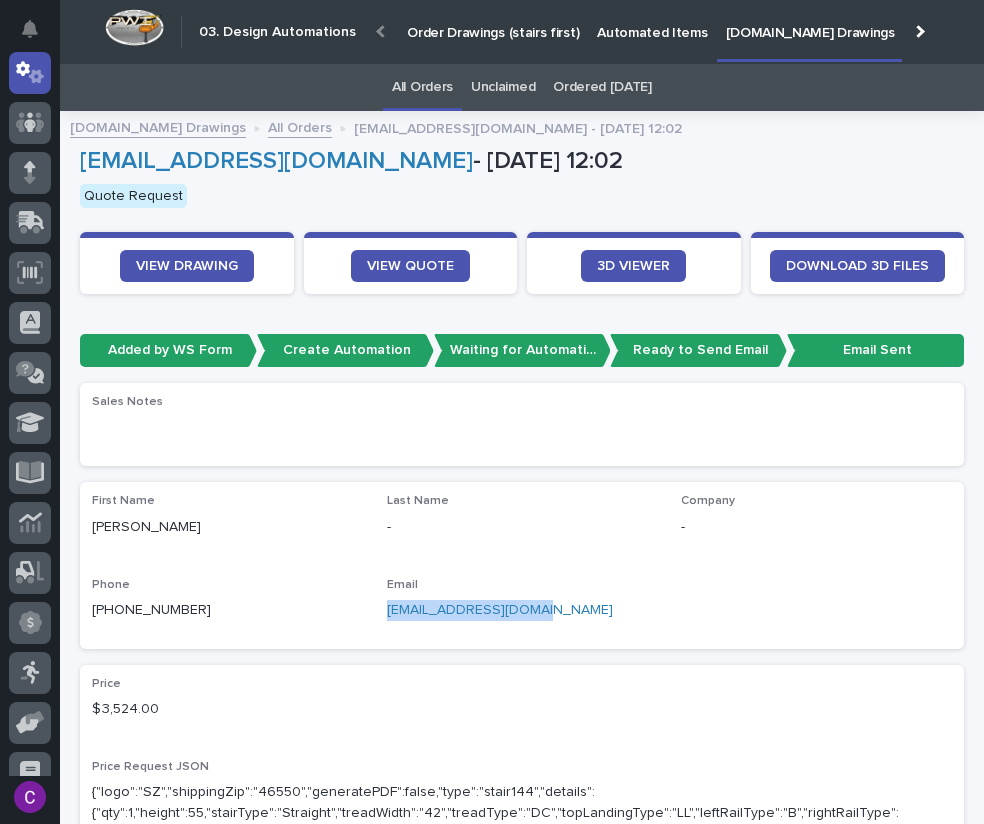 drag, startPoint x: 538, startPoint y: 608, endPoint x: 375, endPoint y: 601, distance: 163.15024 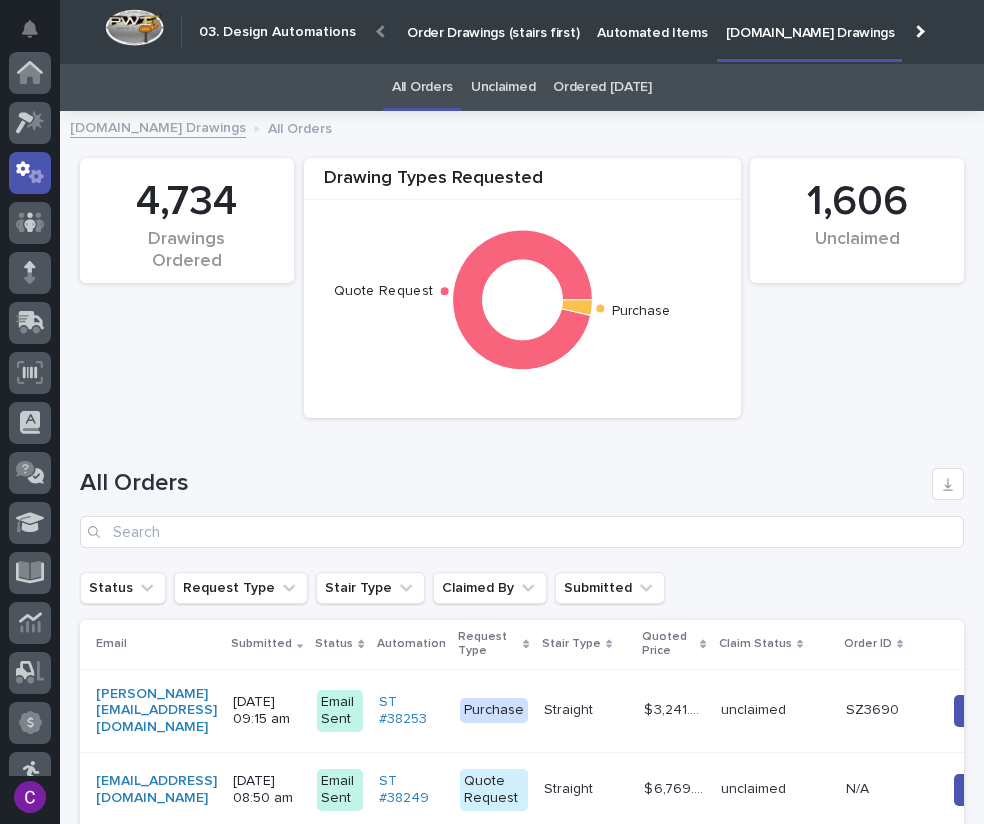 scroll, scrollTop: 100, scrollLeft: 0, axis: vertical 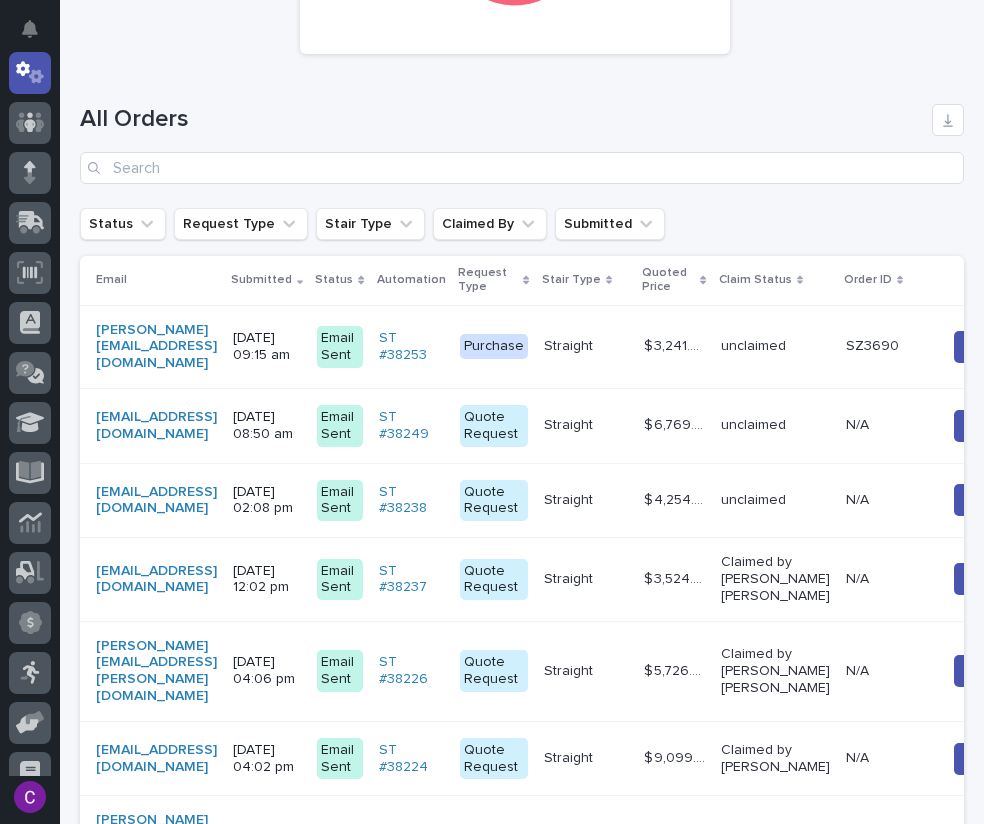 click on "$ 4,254.00 $ 4,254.00" at bounding box center [674, 500] 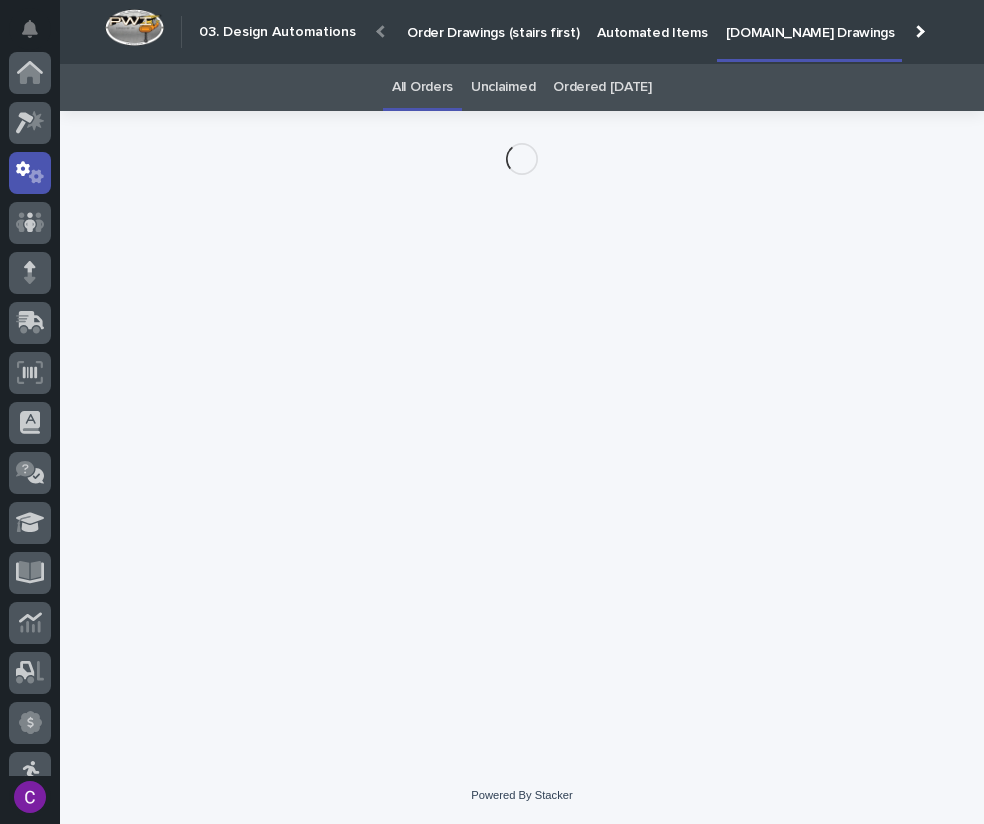 scroll, scrollTop: 0, scrollLeft: 0, axis: both 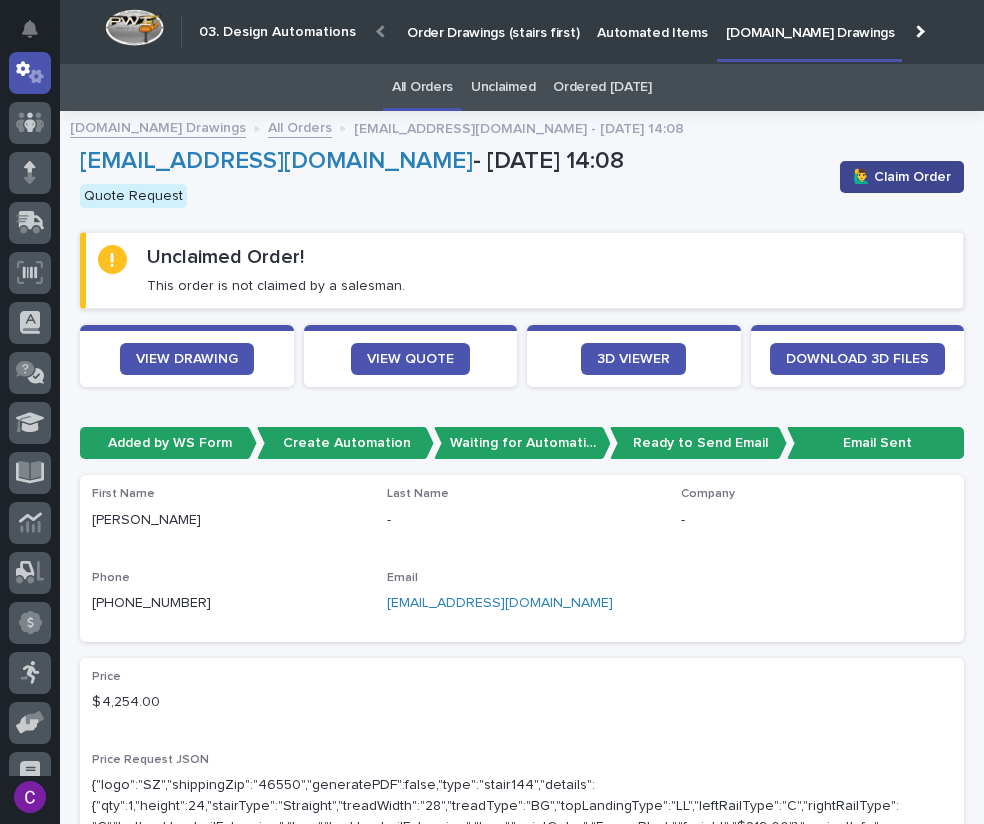 click on "🙋‍♂️ Claim Order" at bounding box center (902, 177) 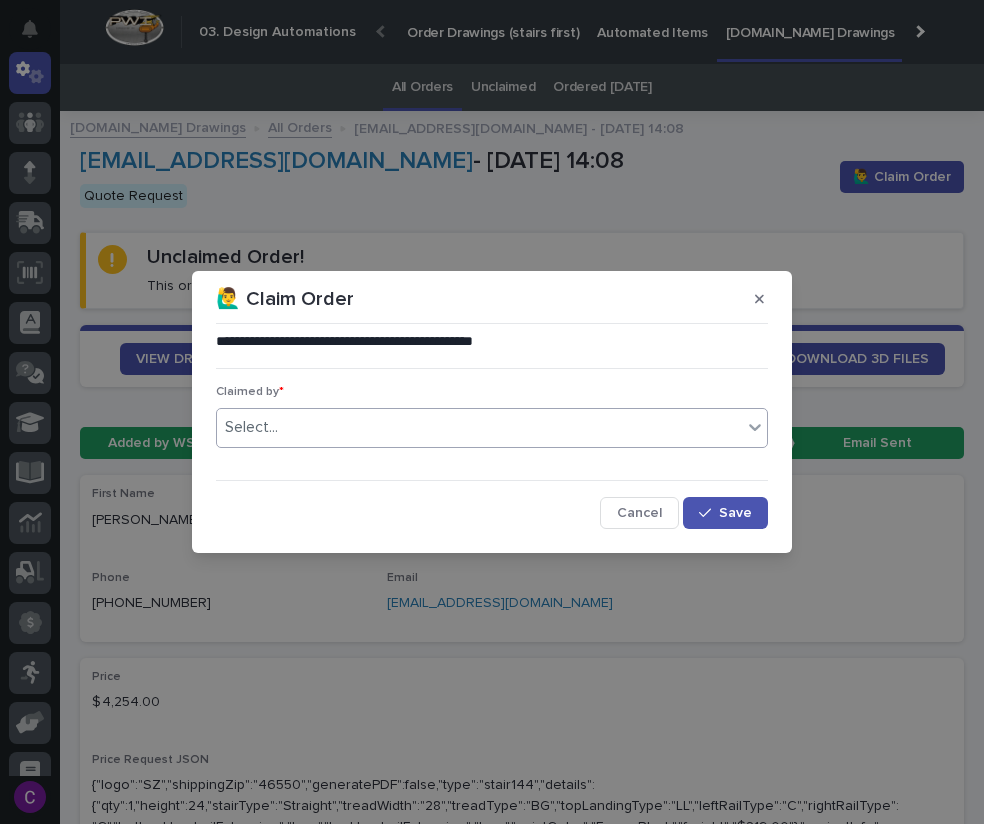 click on "Select..." at bounding box center (479, 427) 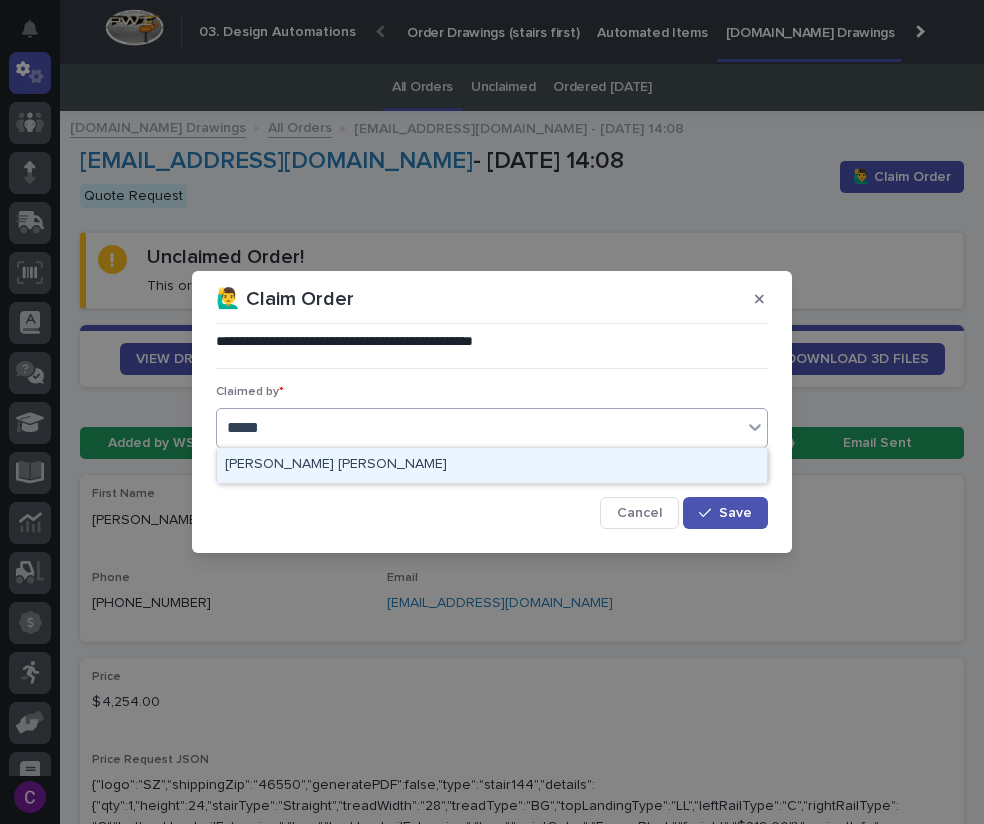 type on "******" 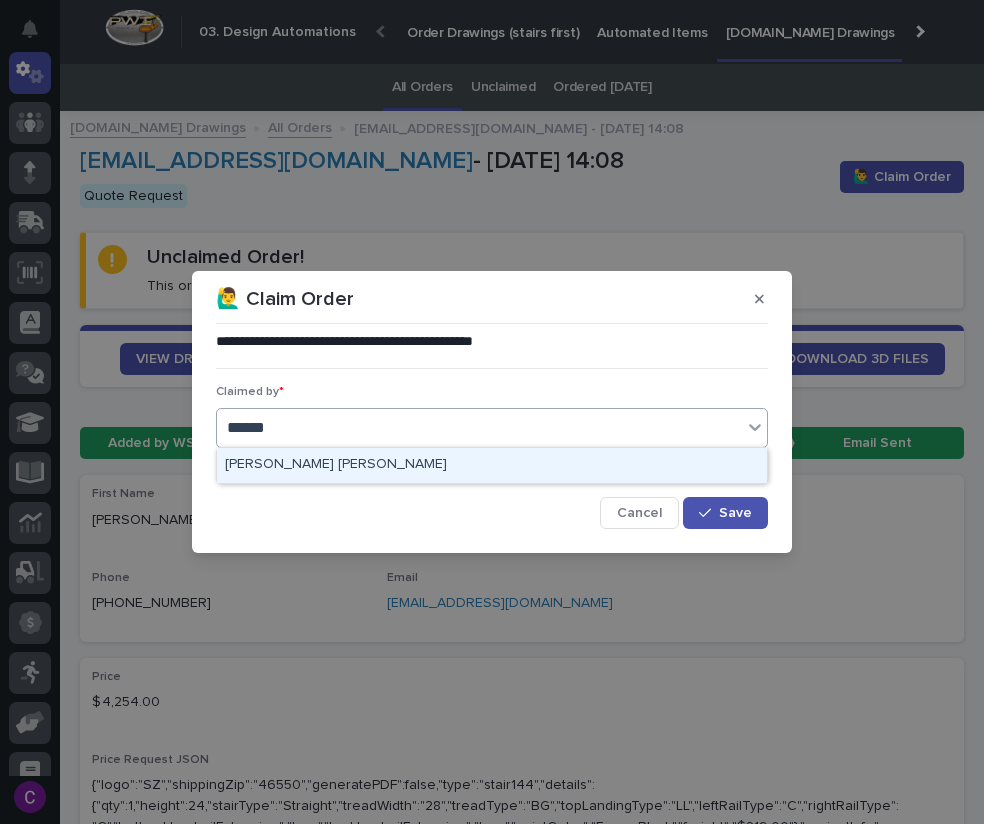 click on "[PERSON_NAME] [PERSON_NAME]" at bounding box center (492, 465) 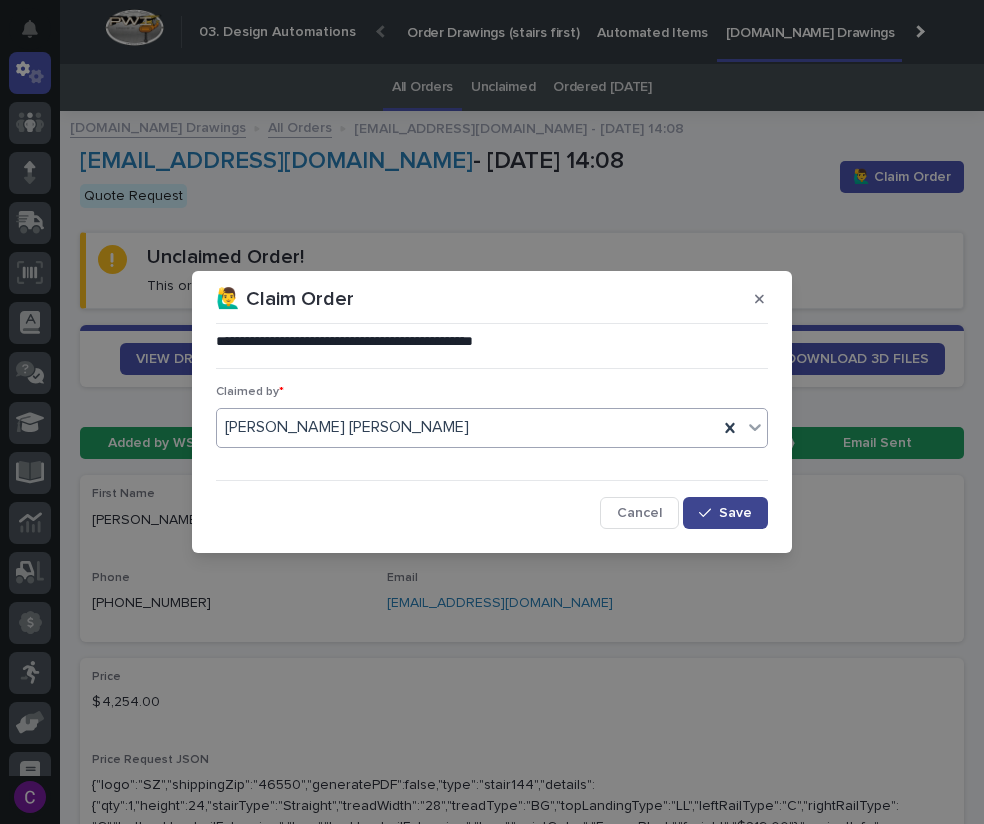 click on "Save" at bounding box center [725, 513] 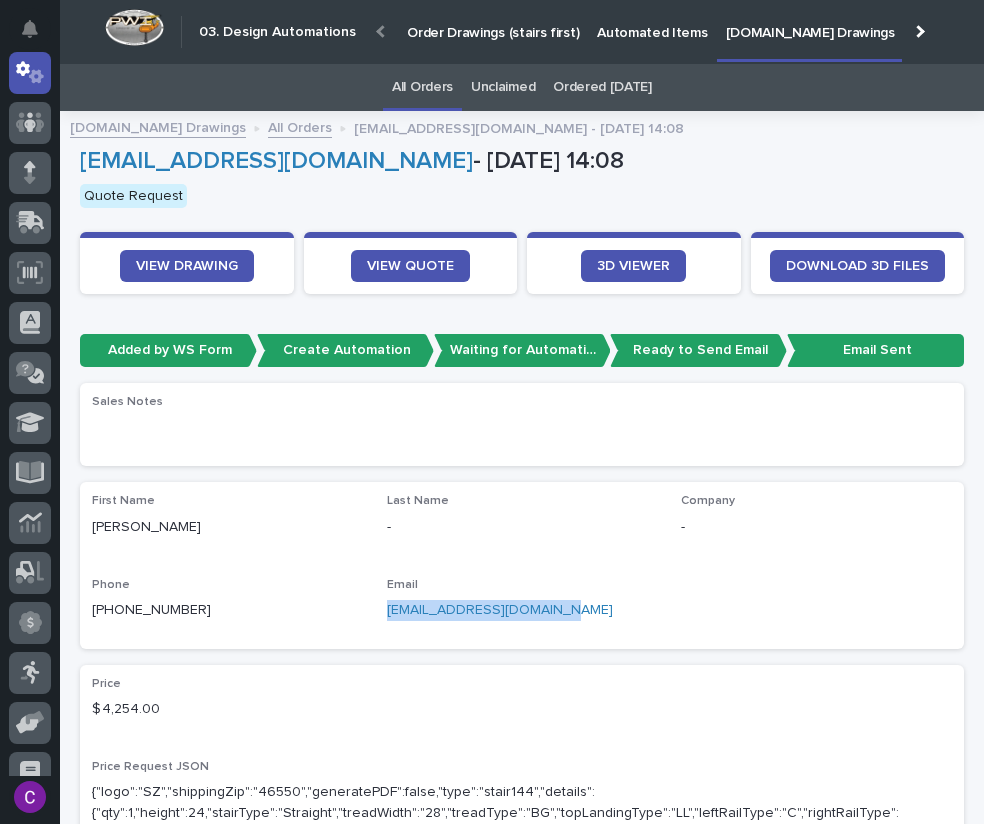 drag, startPoint x: 541, startPoint y: 616, endPoint x: 372, endPoint y: 609, distance: 169.14491 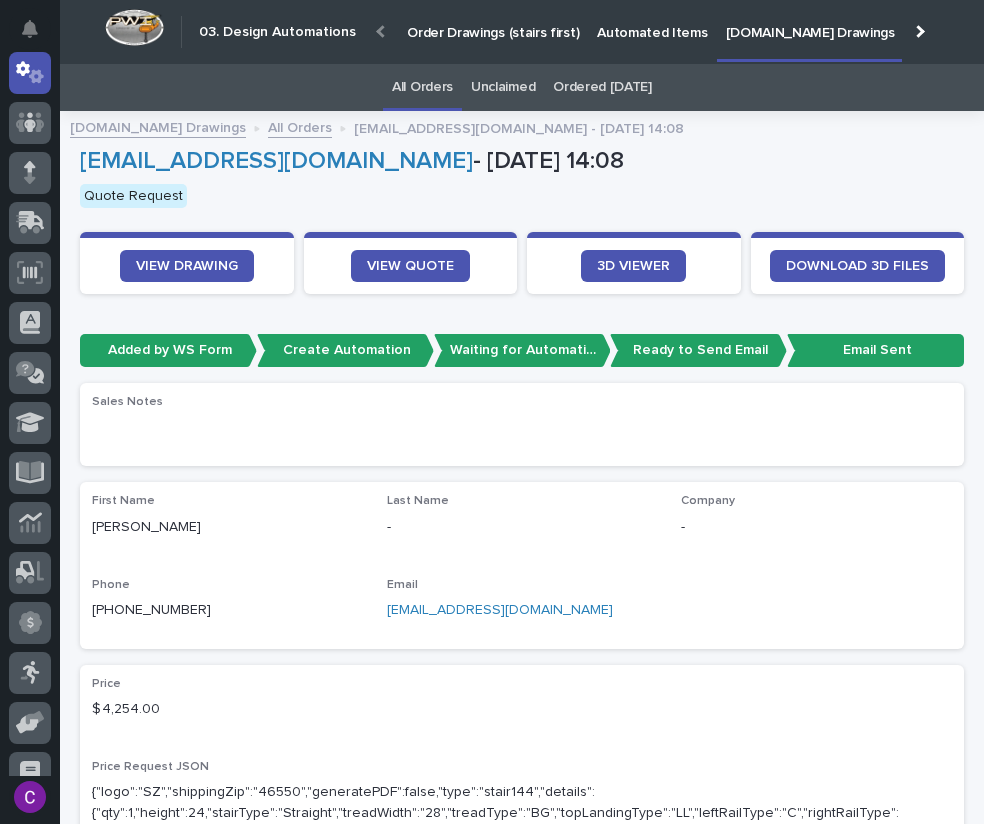 click on "[PERSON_NAME]" at bounding box center [227, 527] 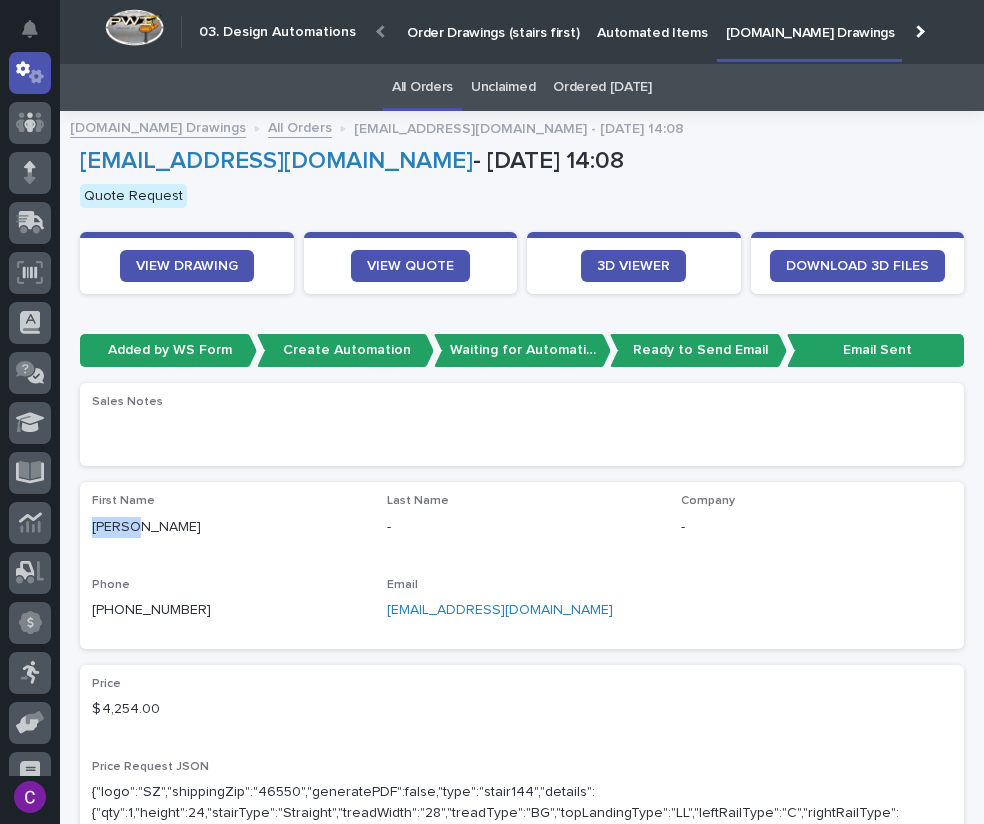 click on "[PERSON_NAME]" at bounding box center [227, 527] 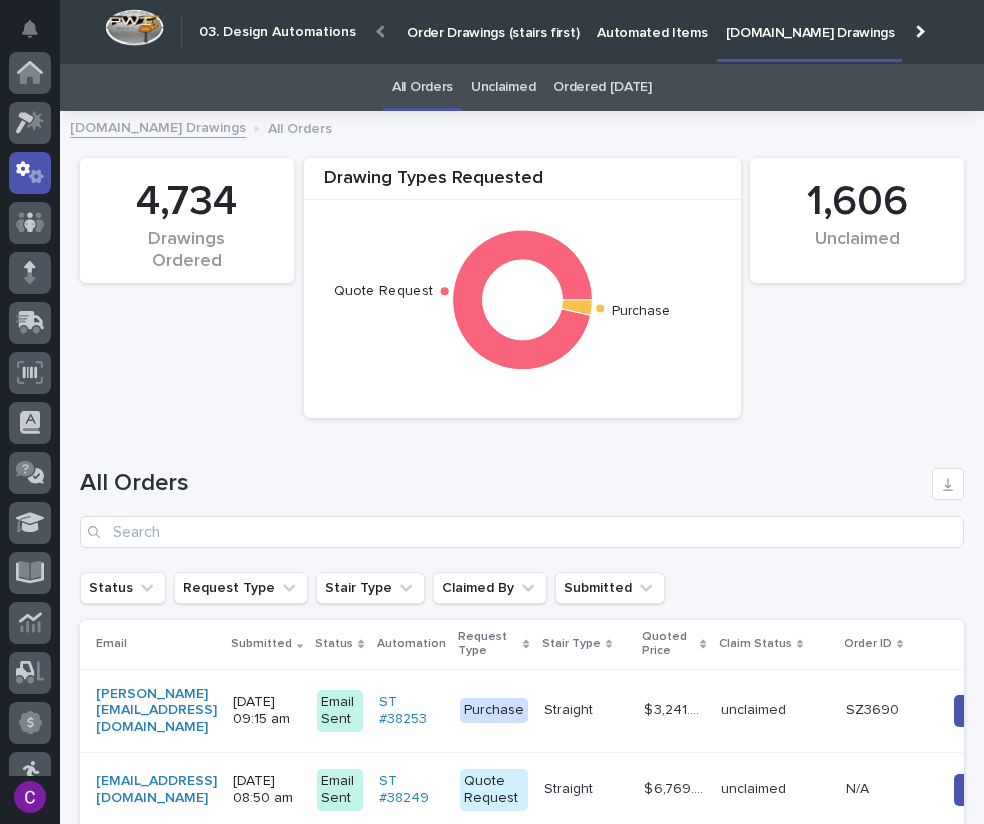 scroll, scrollTop: 38, scrollLeft: 0, axis: vertical 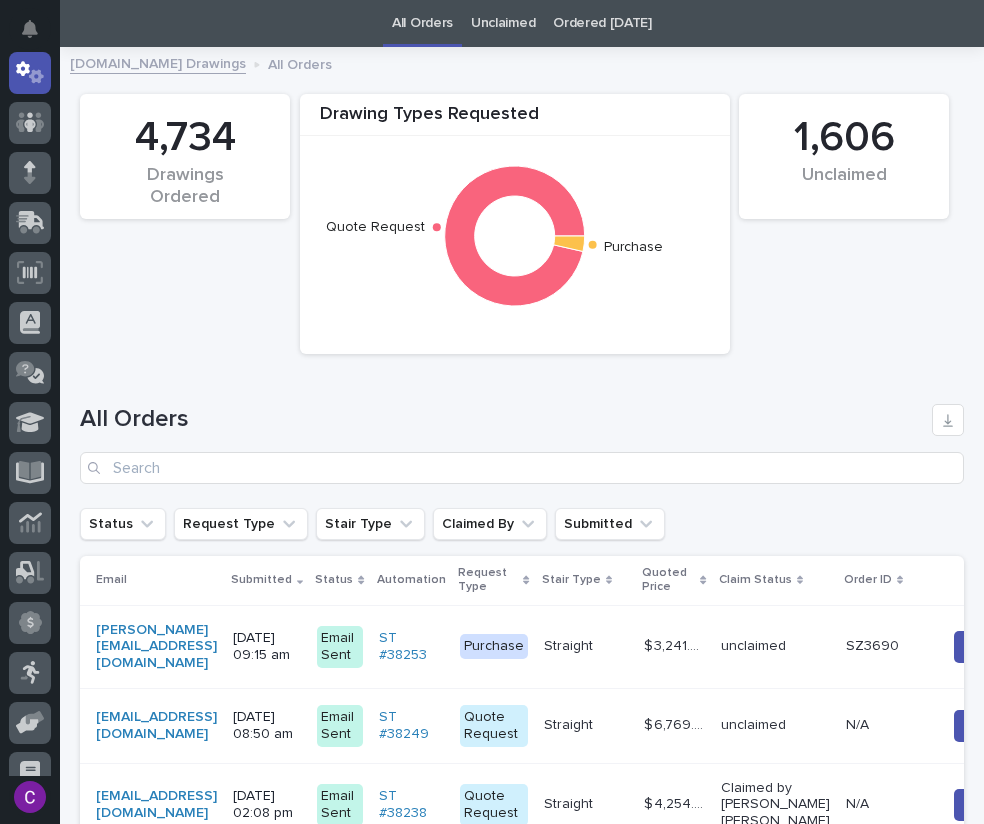 click on "[EMAIL_ADDRESS][DOMAIN_NAME]" at bounding box center [156, 726] 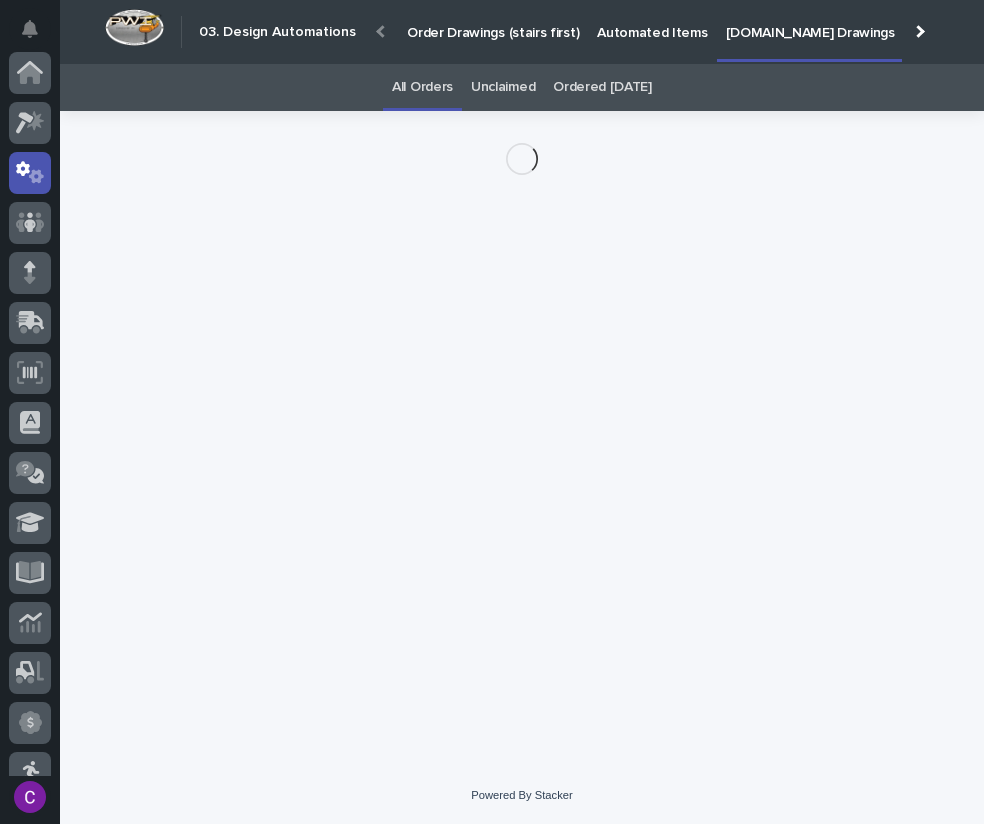 scroll, scrollTop: 0, scrollLeft: 0, axis: both 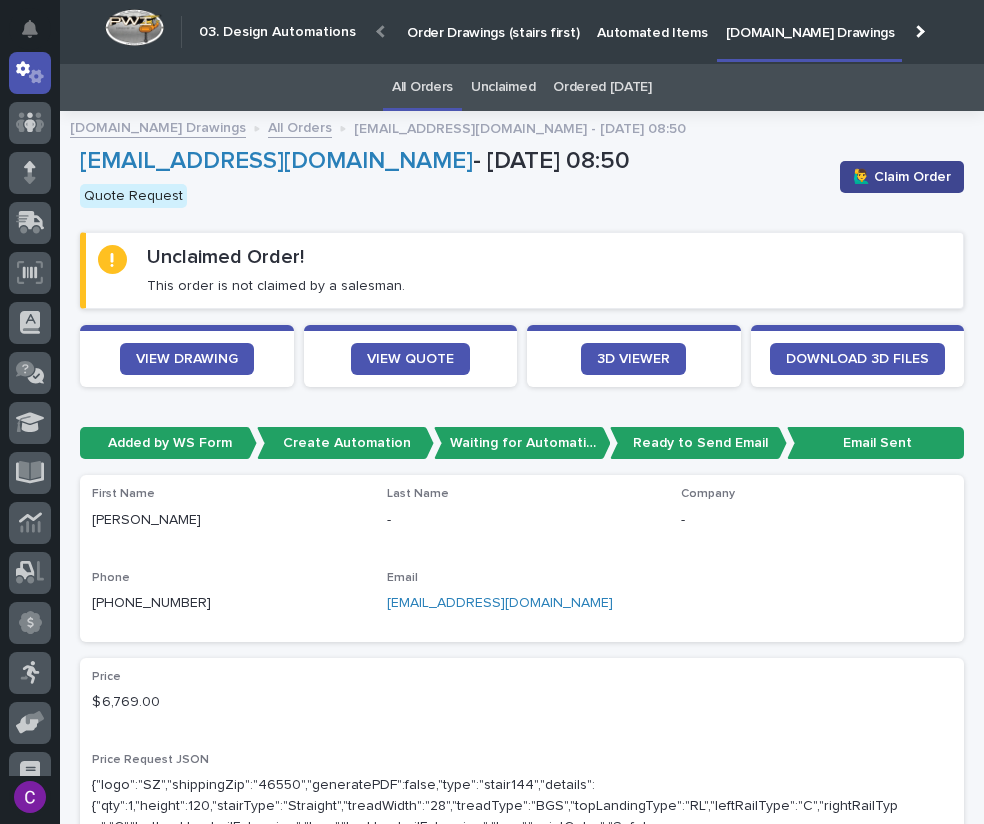 click on "🙋‍♂️ Claim Order" at bounding box center [902, 177] 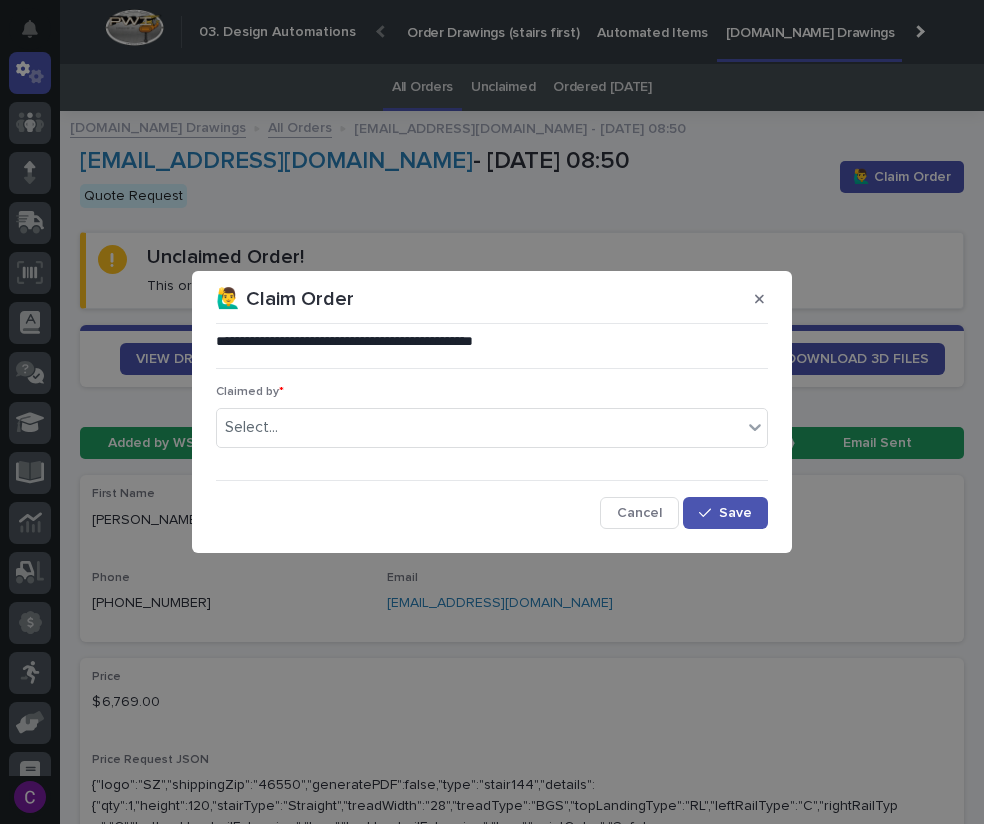 click on "Claimed by * Select..." at bounding box center (492, 424) 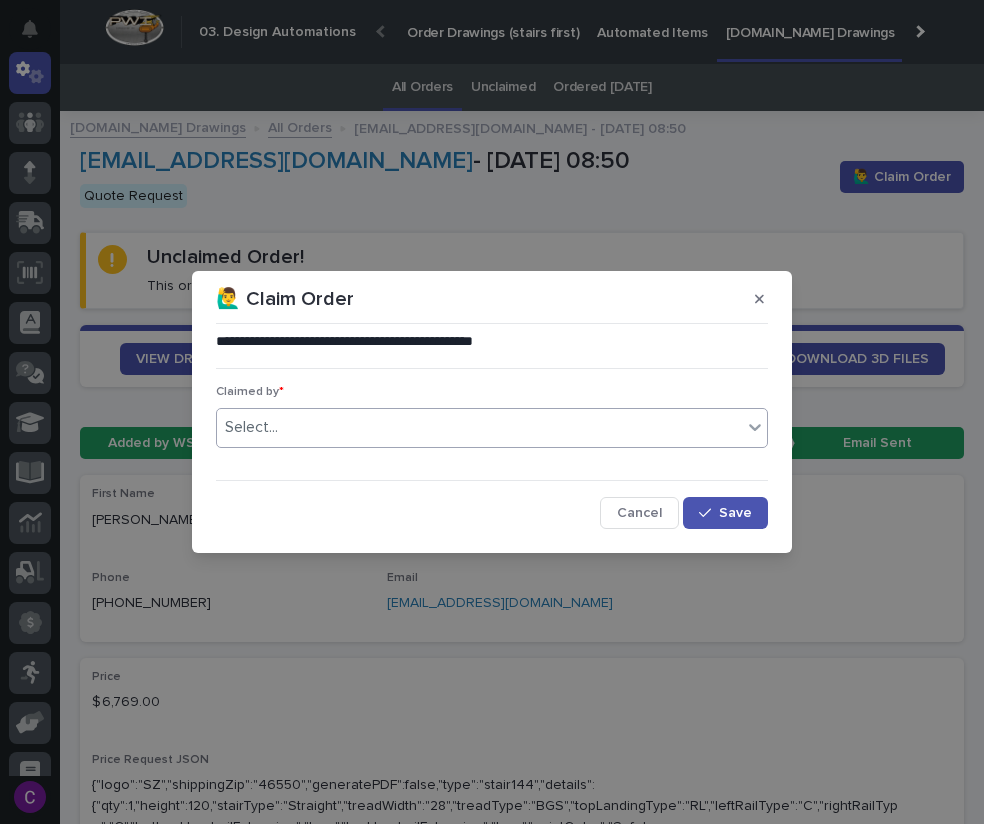 click on "Select..." at bounding box center [479, 427] 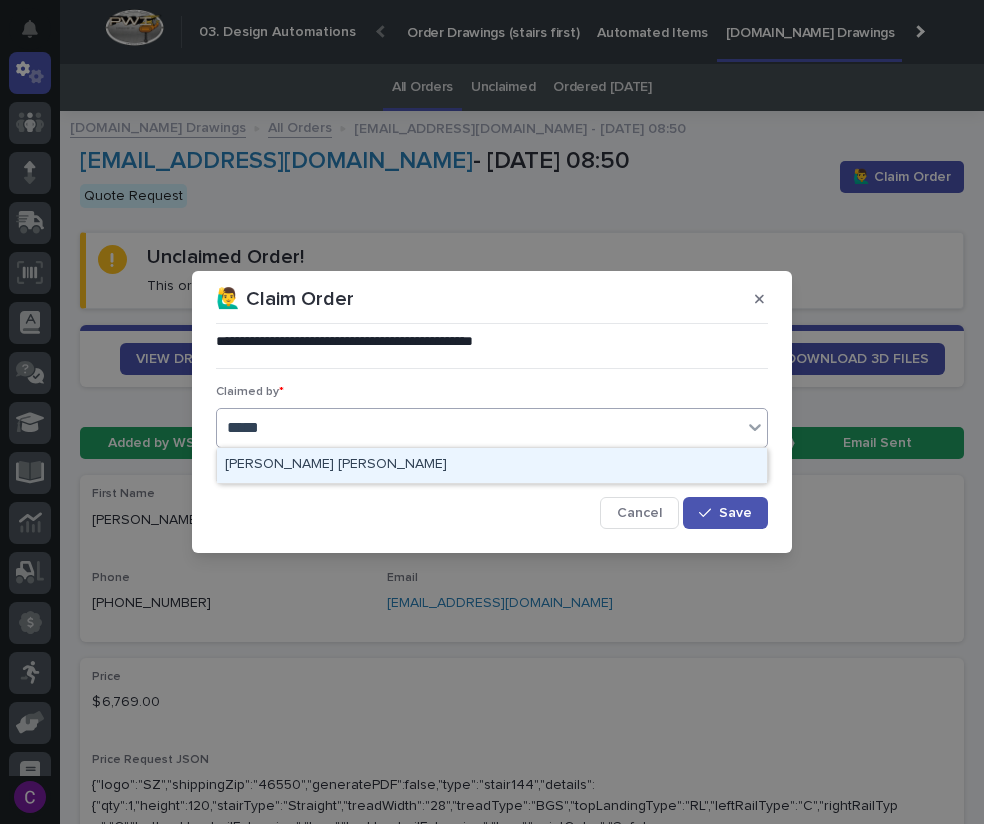 type on "******" 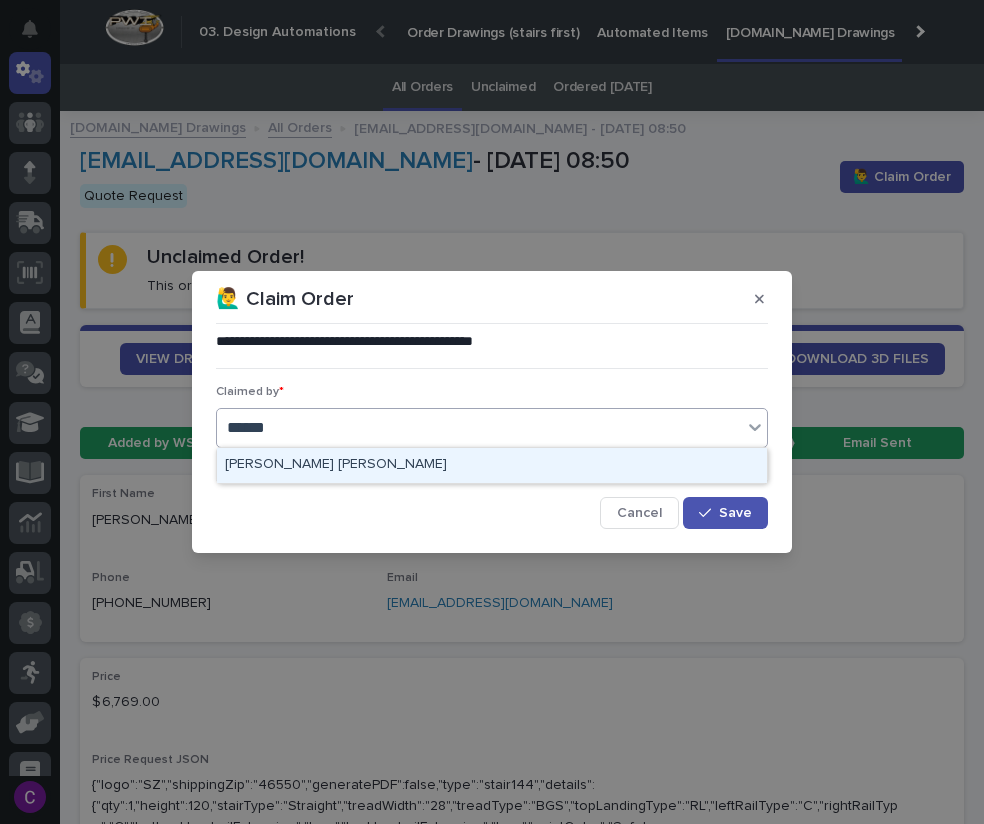 click on "[PERSON_NAME] [PERSON_NAME]" at bounding box center [492, 465] 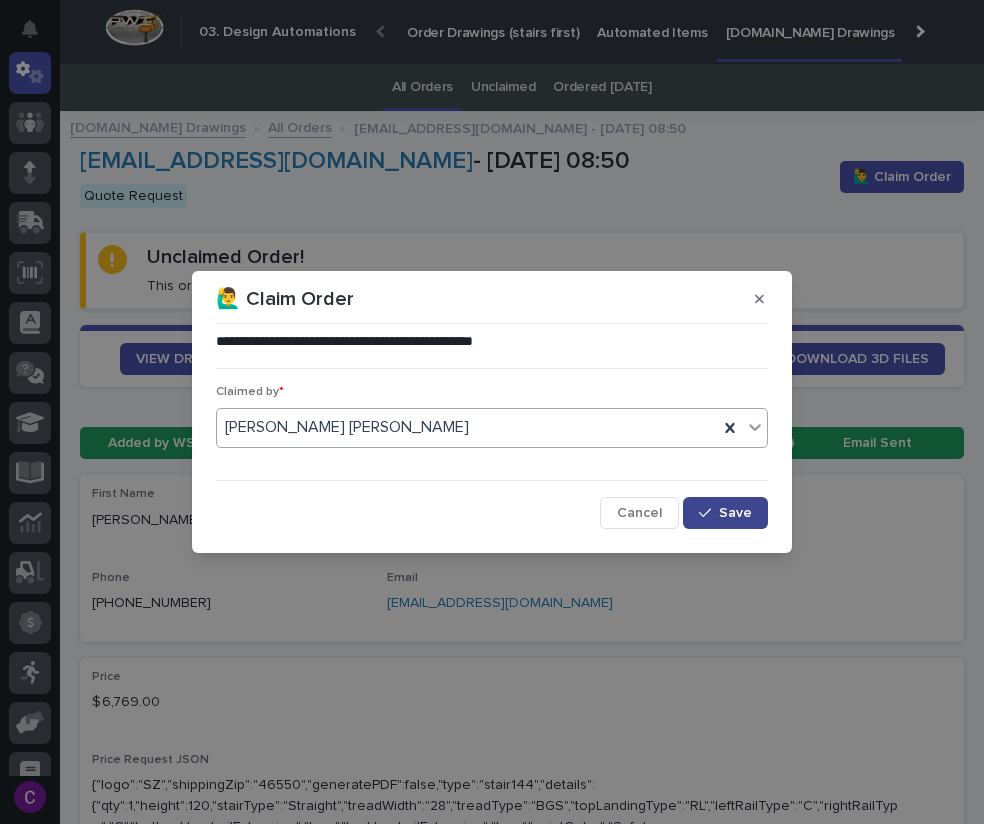 click on "Save" at bounding box center (725, 513) 